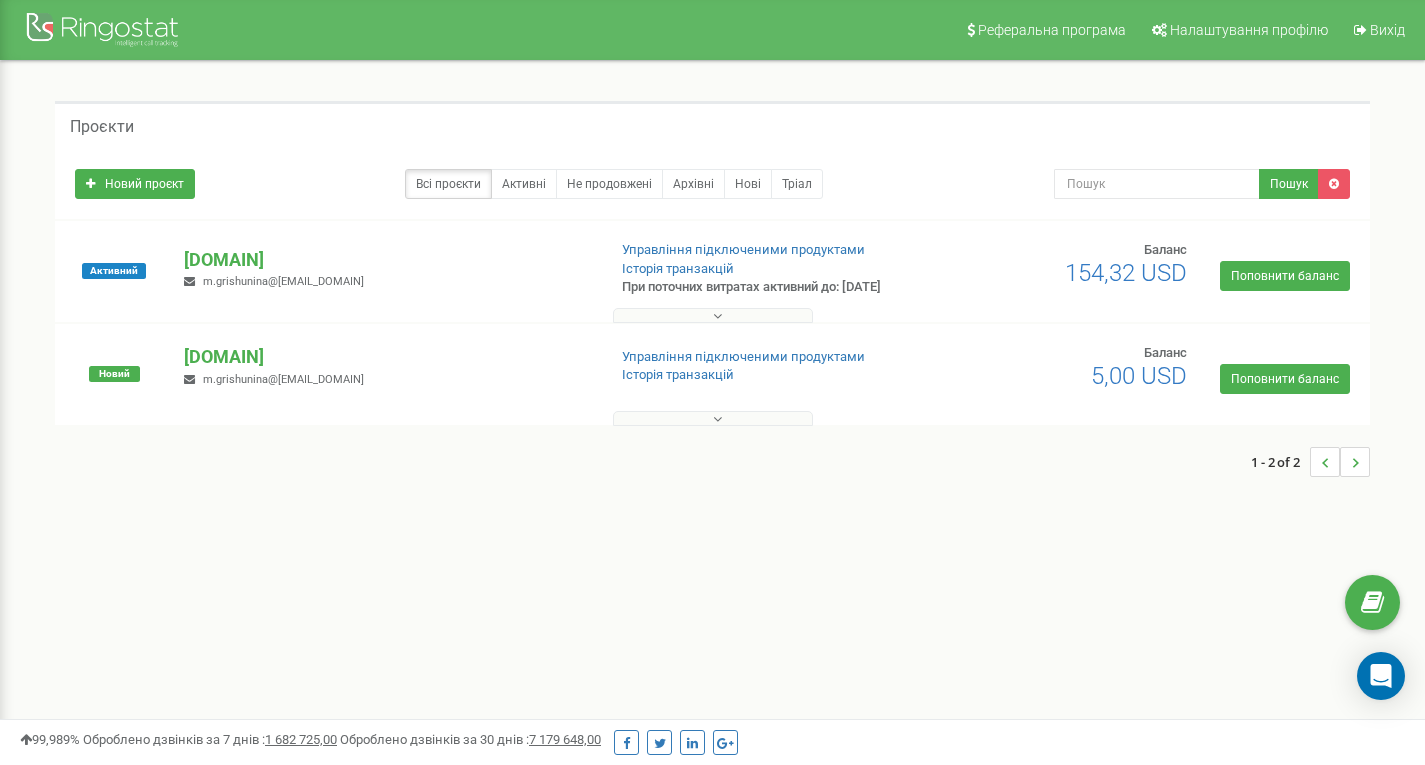 scroll, scrollTop: 0, scrollLeft: 0, axis: both 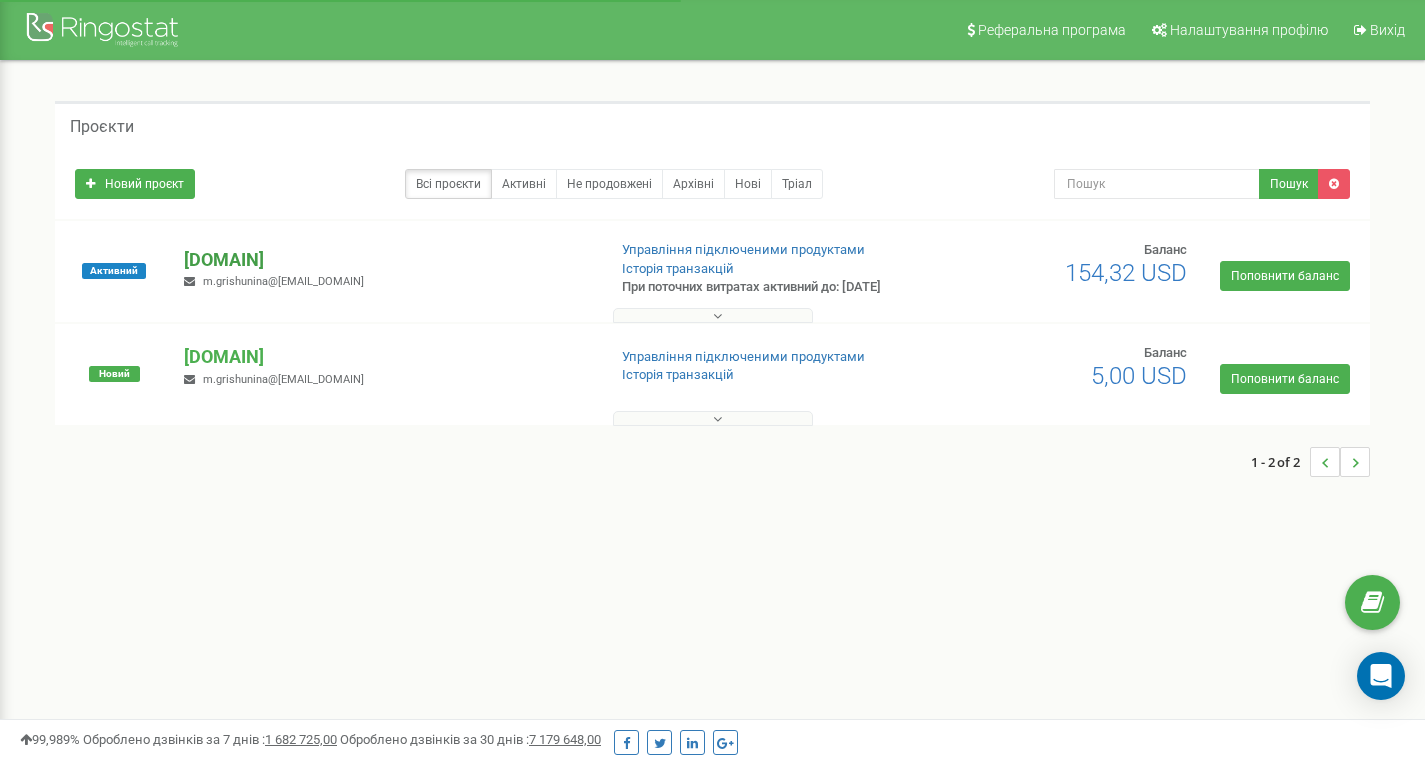 click on "[WEBSITE]" at bounding box center (386, 260) 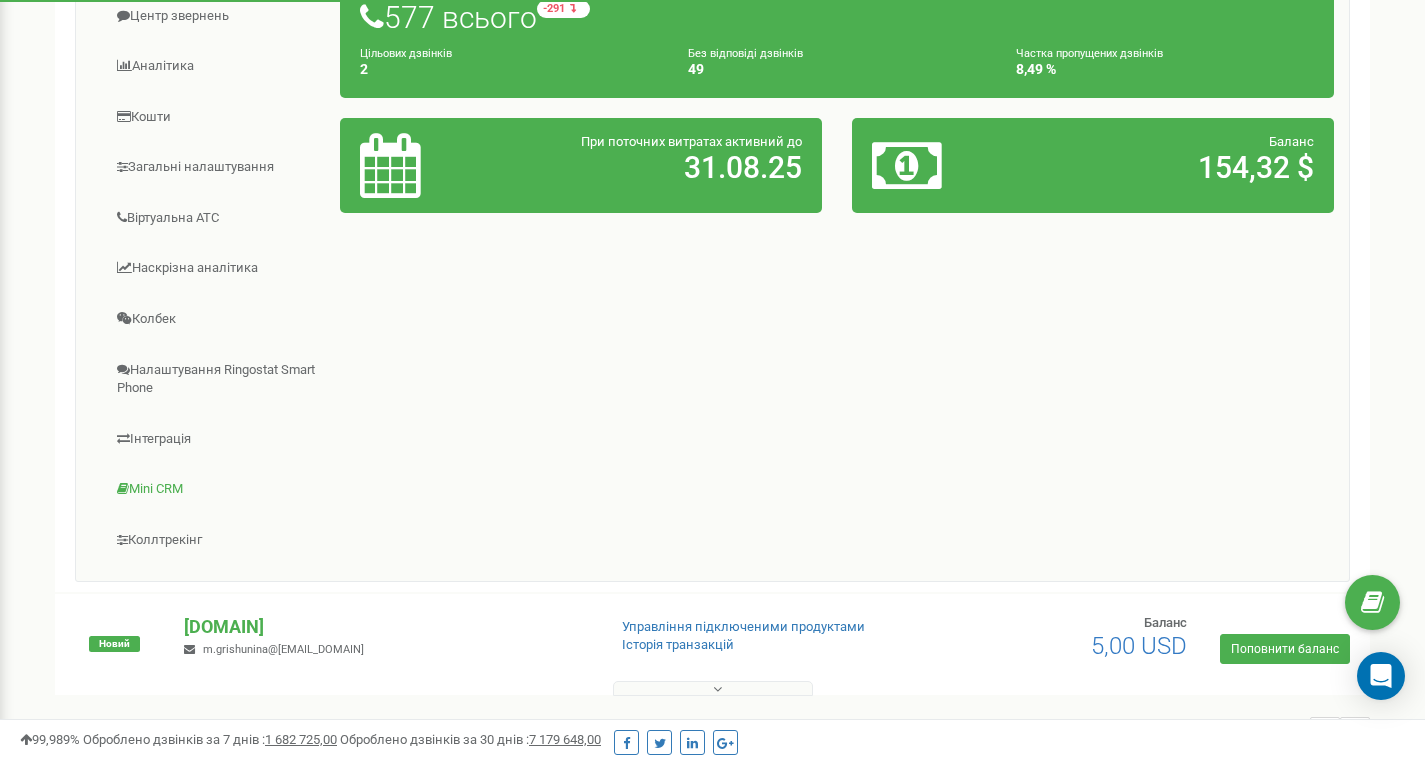 scroll, scrollTop: 400, scrollLeft: 0, axis: vertical 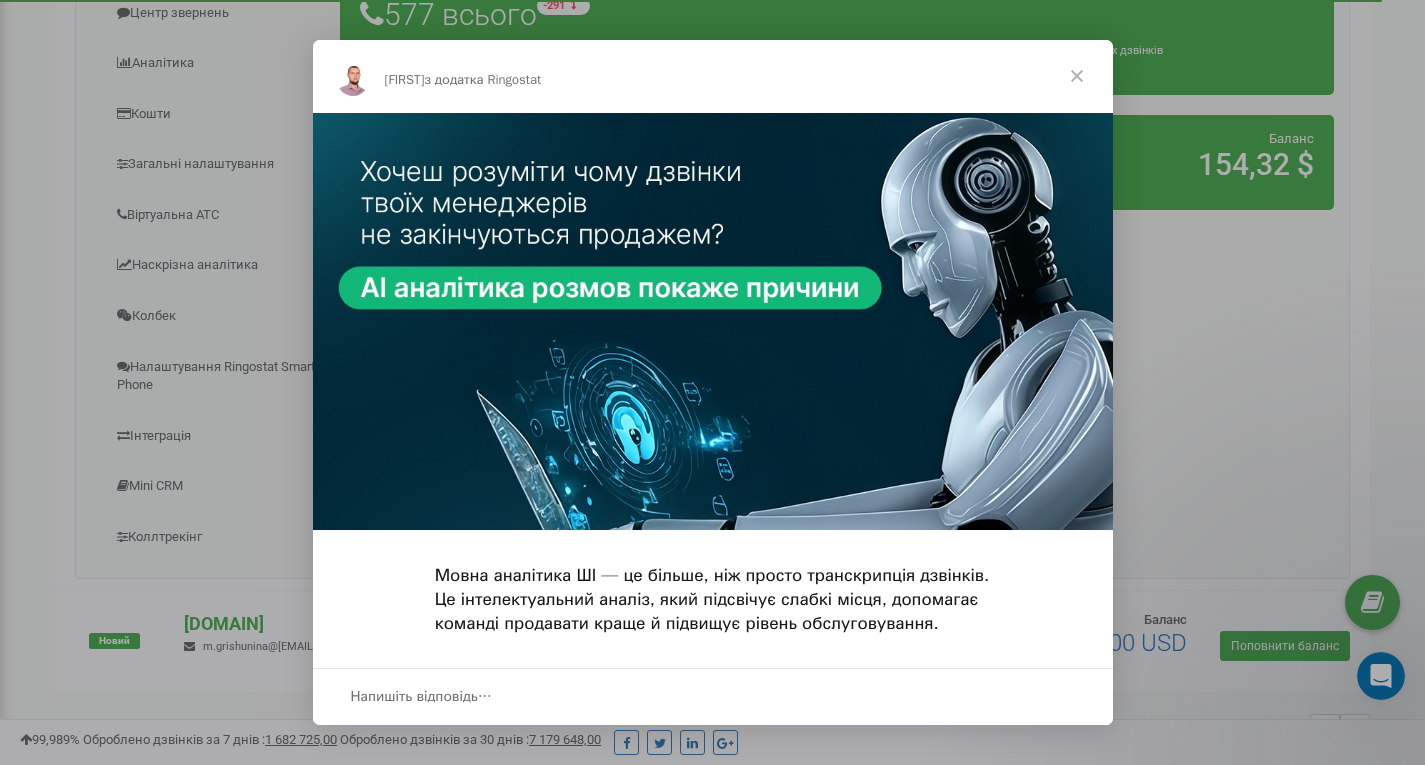 click at bounding box center [1077, 76] 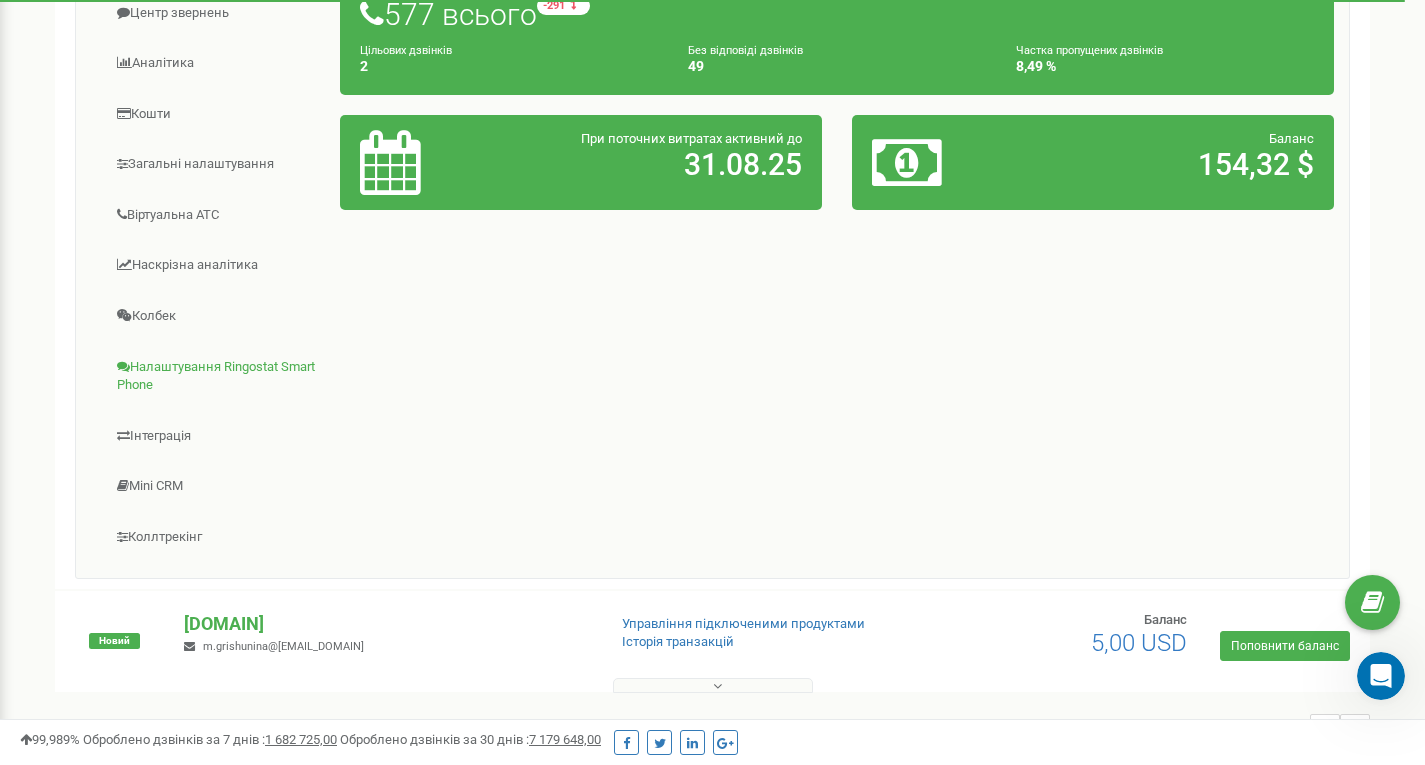scroll, scrollTop: 300, scrollLeft: 0, axis: vertical 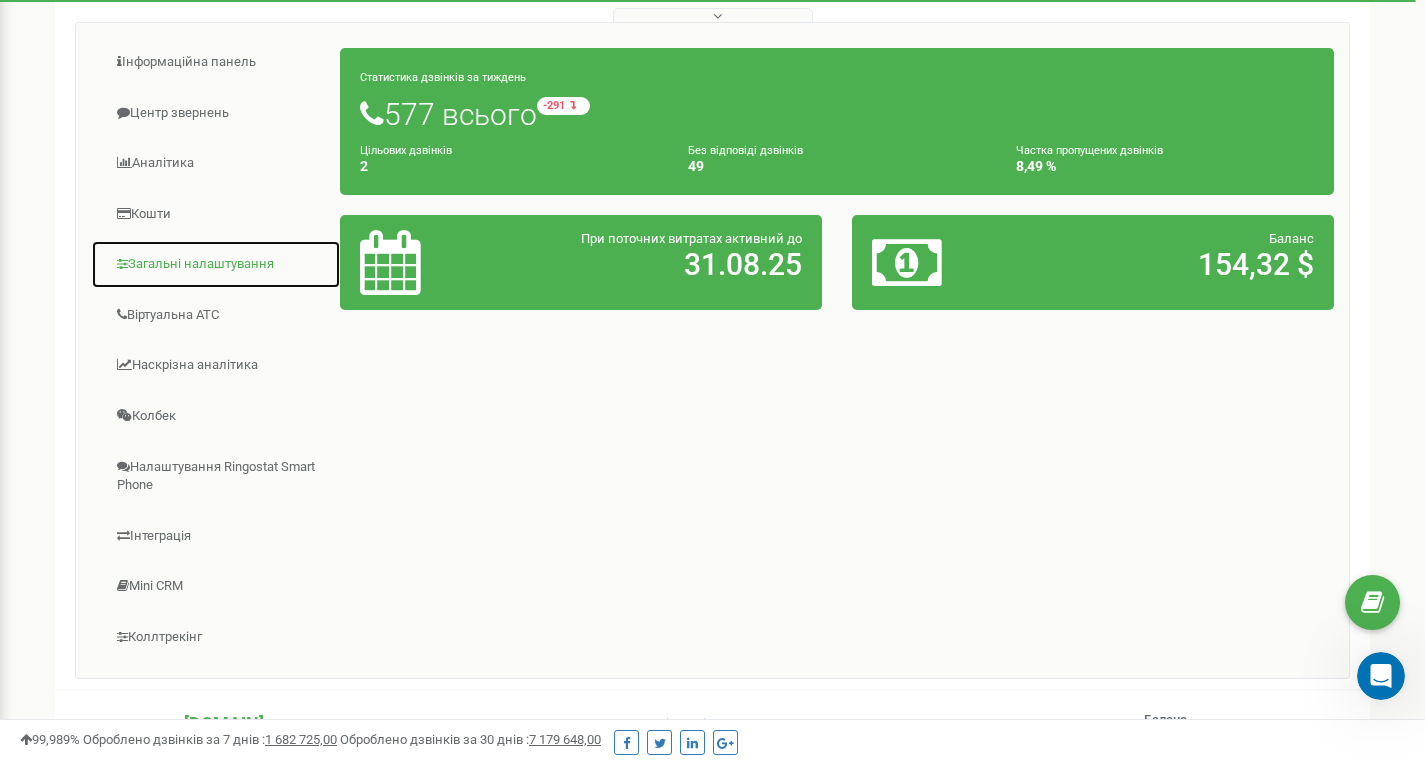 click on "Загальні налаштування" at bounding box center [216, 264] 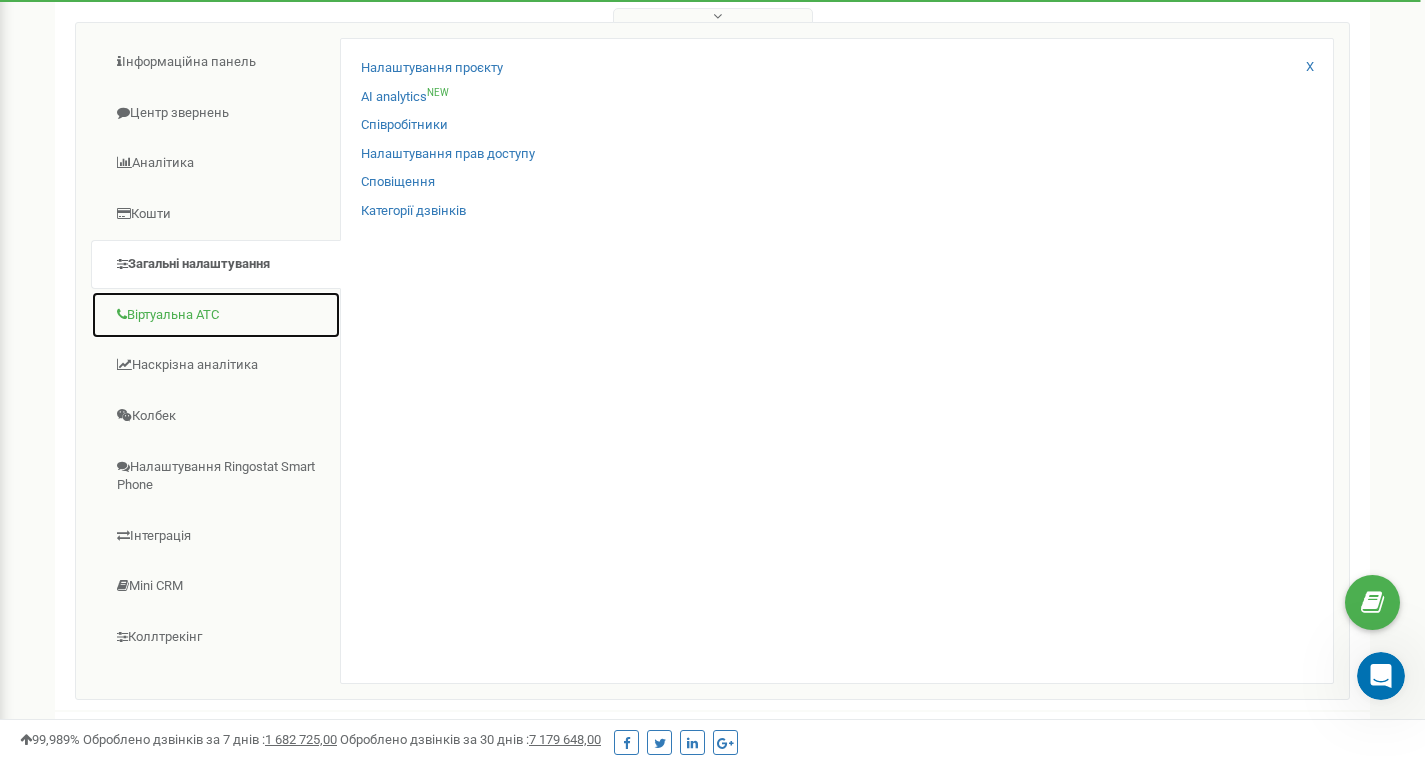 click on "Віртуальна АТС" at bounding box center (216, 315) 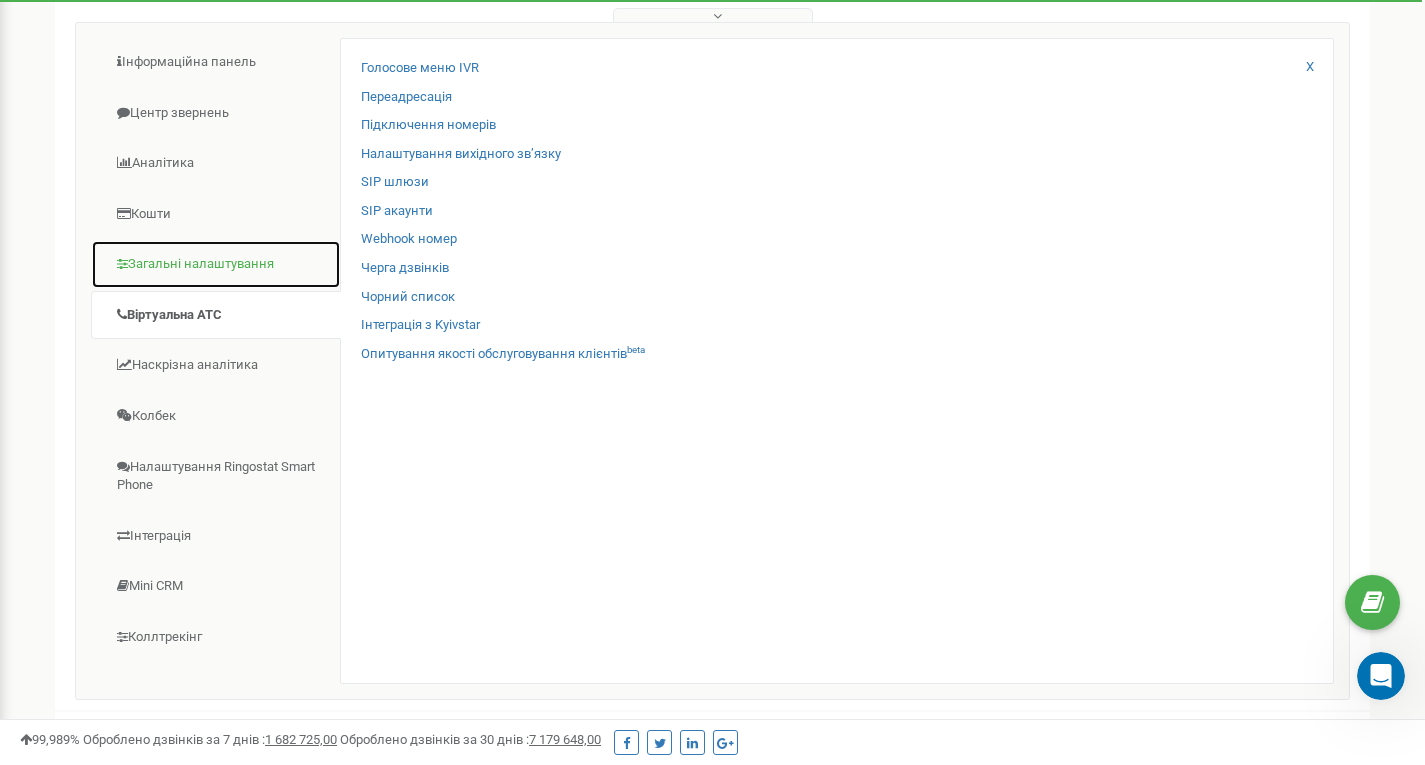 click on "Загальні налаштування" at bounding box center (216, 264) 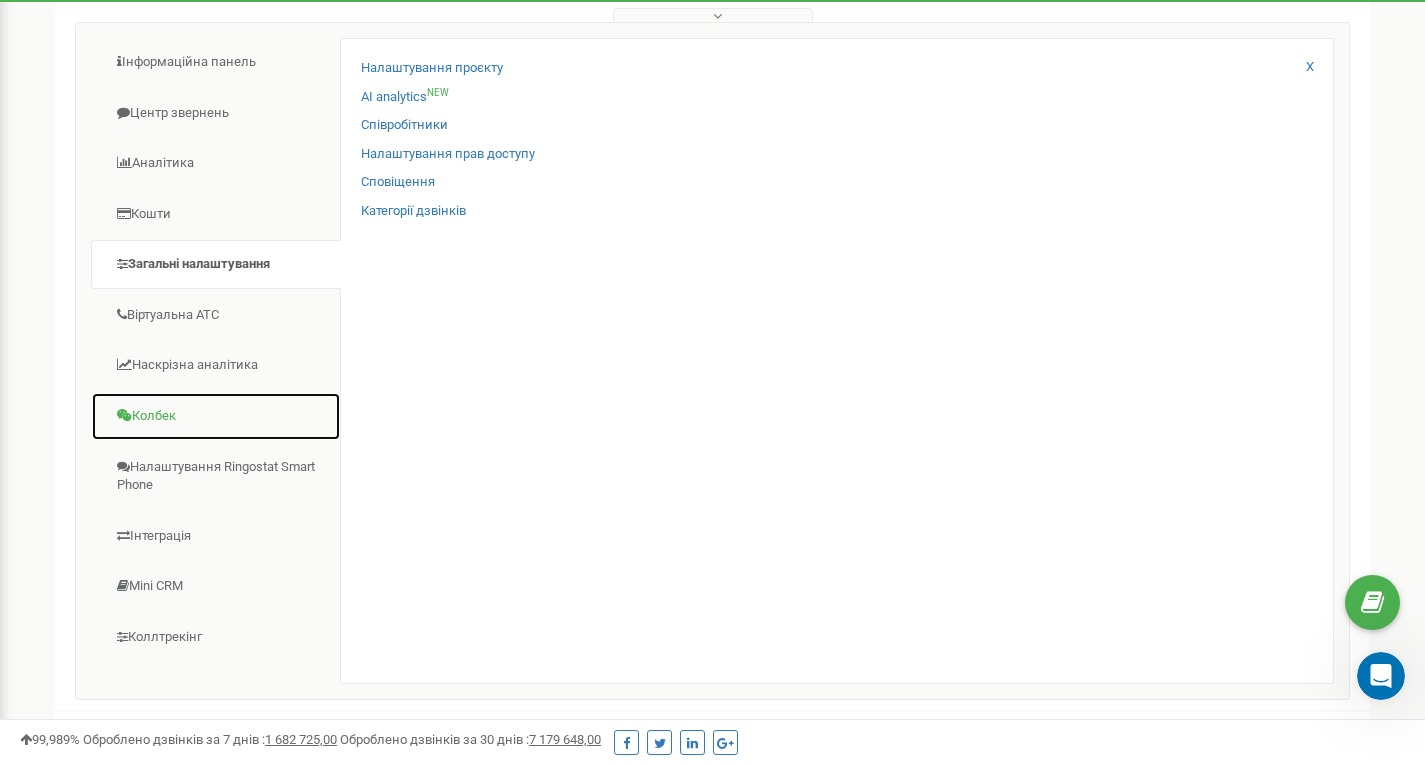 click on "Колбек" at bounding box center [216, 416] 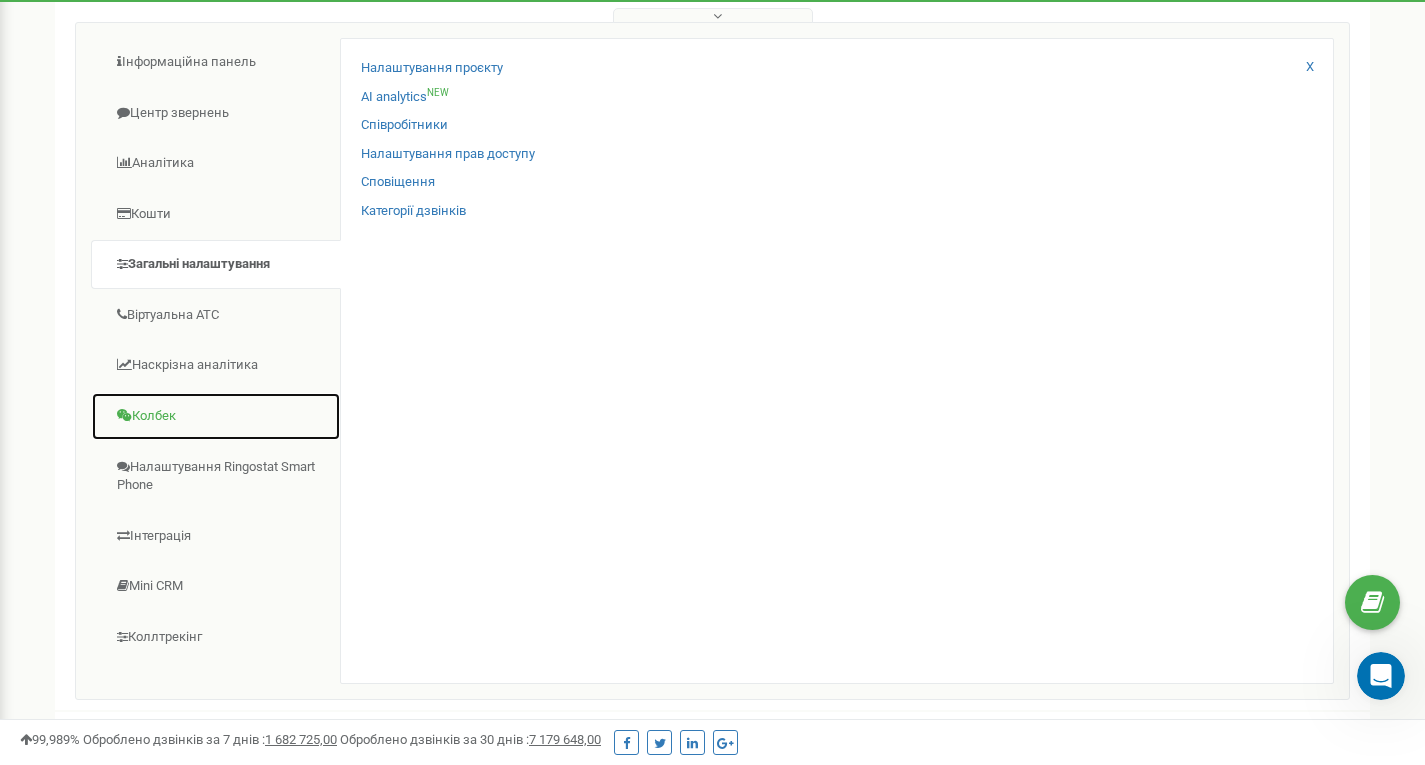 click on "Колбек" at bounding box center (216, 416) 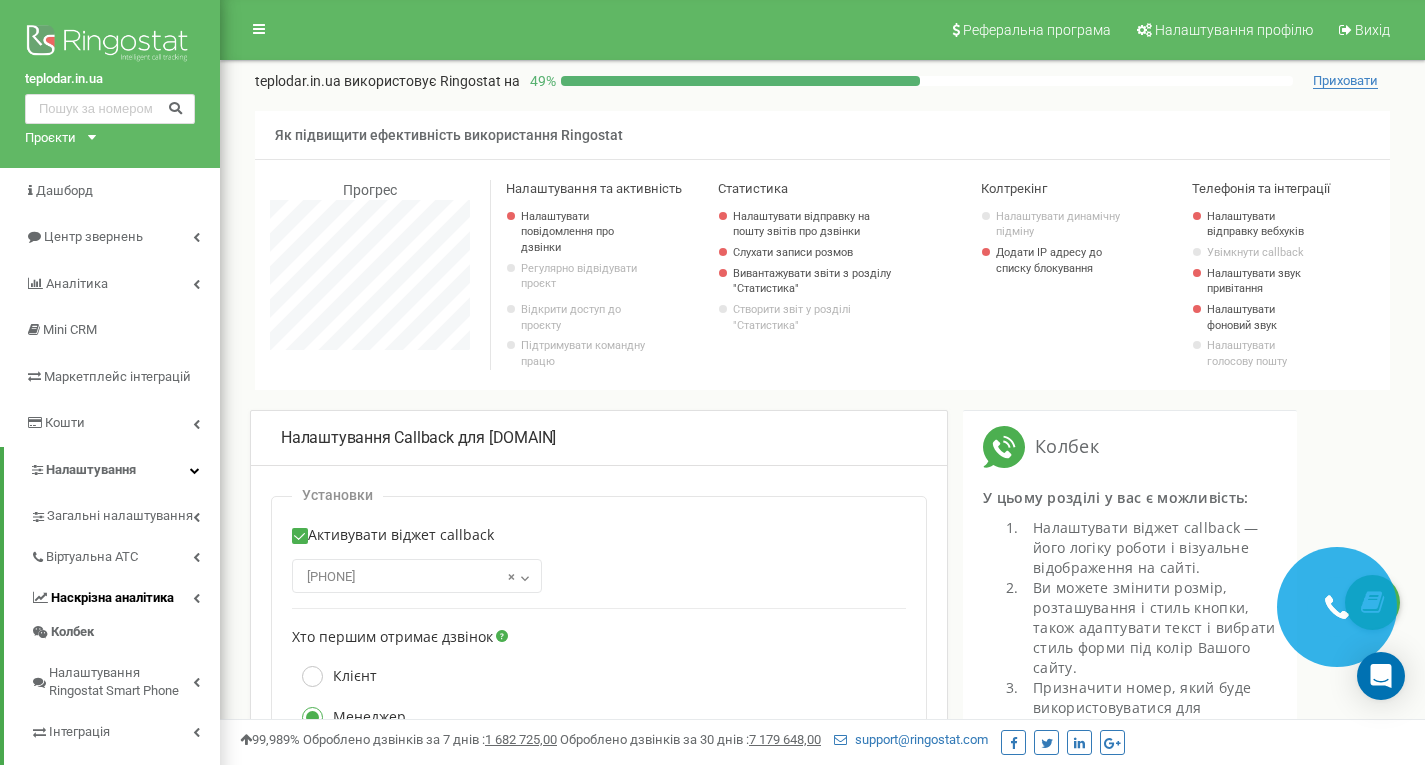 scroll, scrollTop: 200, scrollLeft: 0, axis: vertical 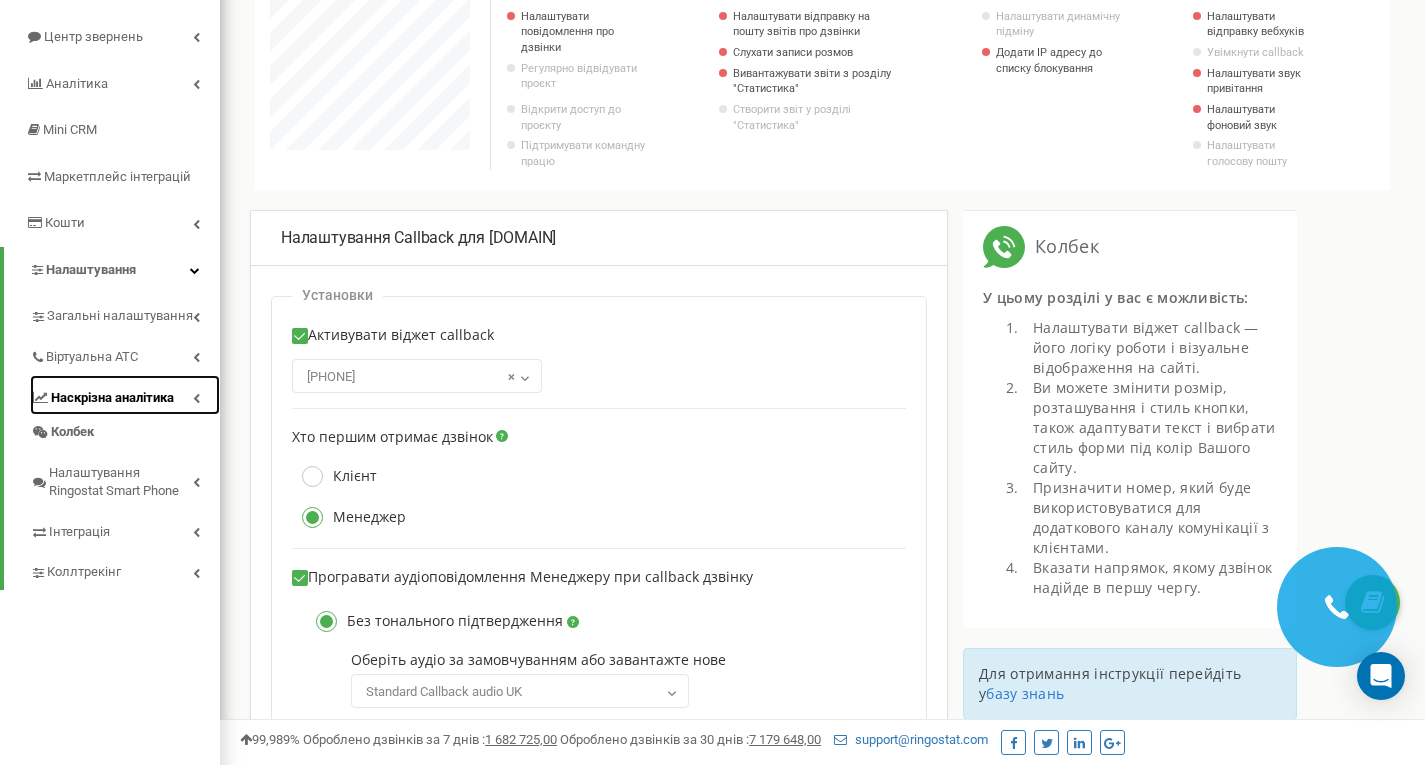 click on "Наскрізна аналітика" at bounding box center [112, 398] 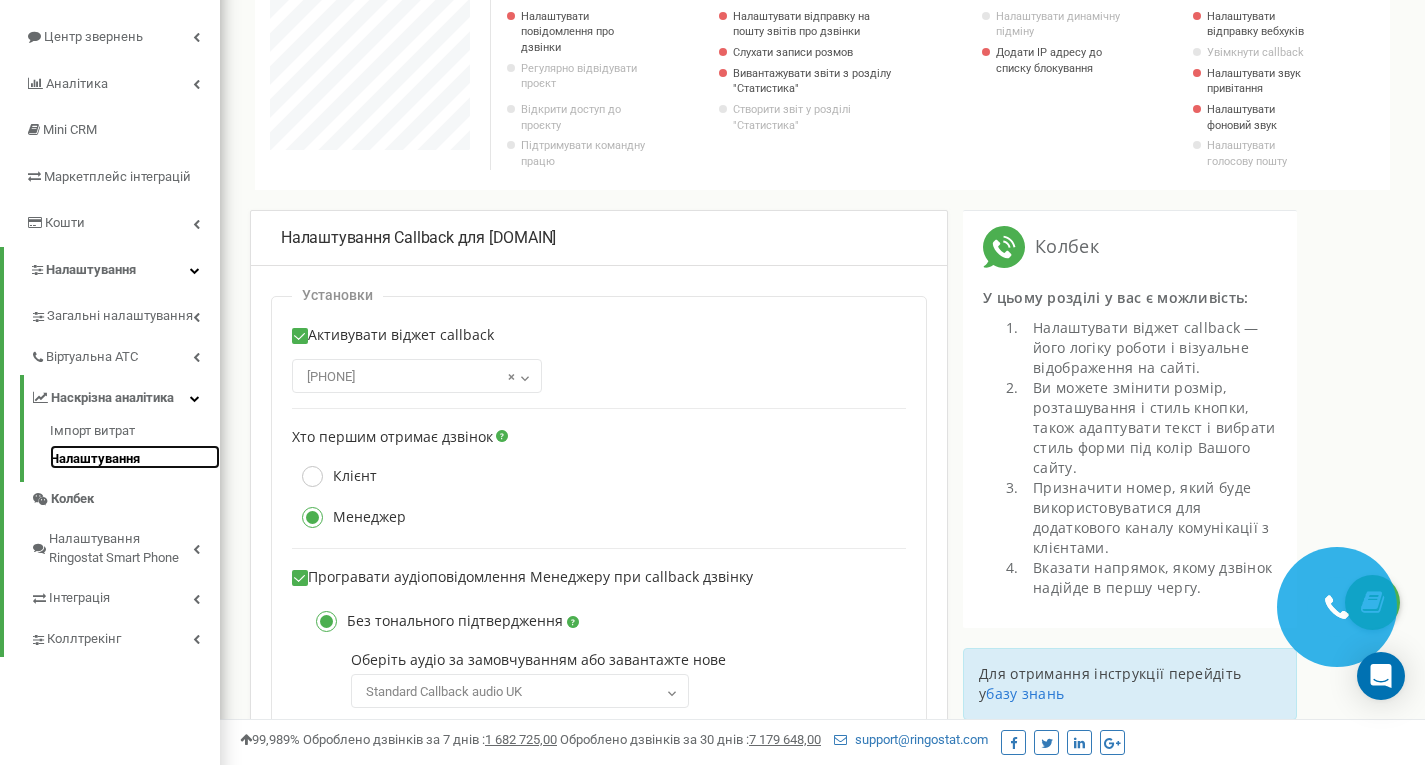 click on "Налаштування" at bounding box center (135, 457) 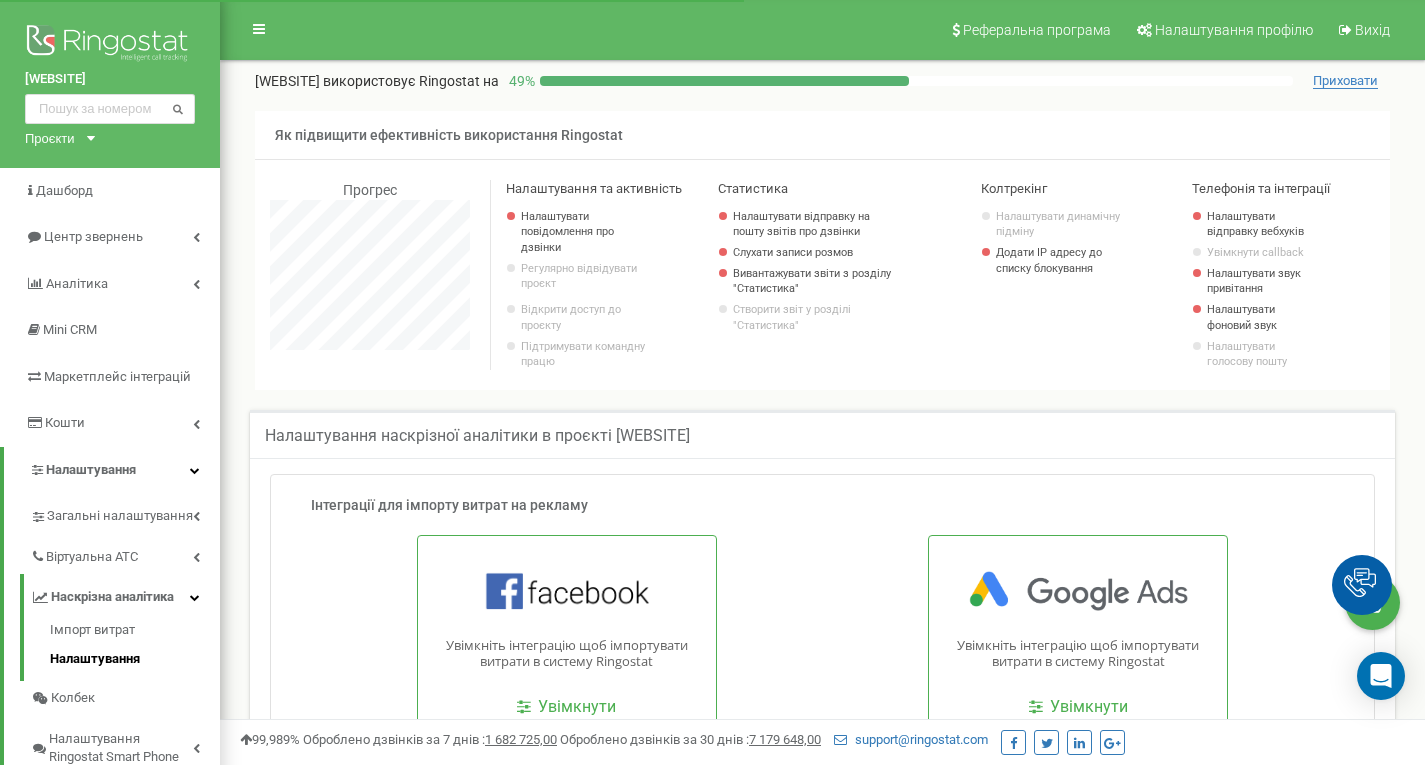 scroll, scrollTop: 0, scrollLeft: 0, axis: both 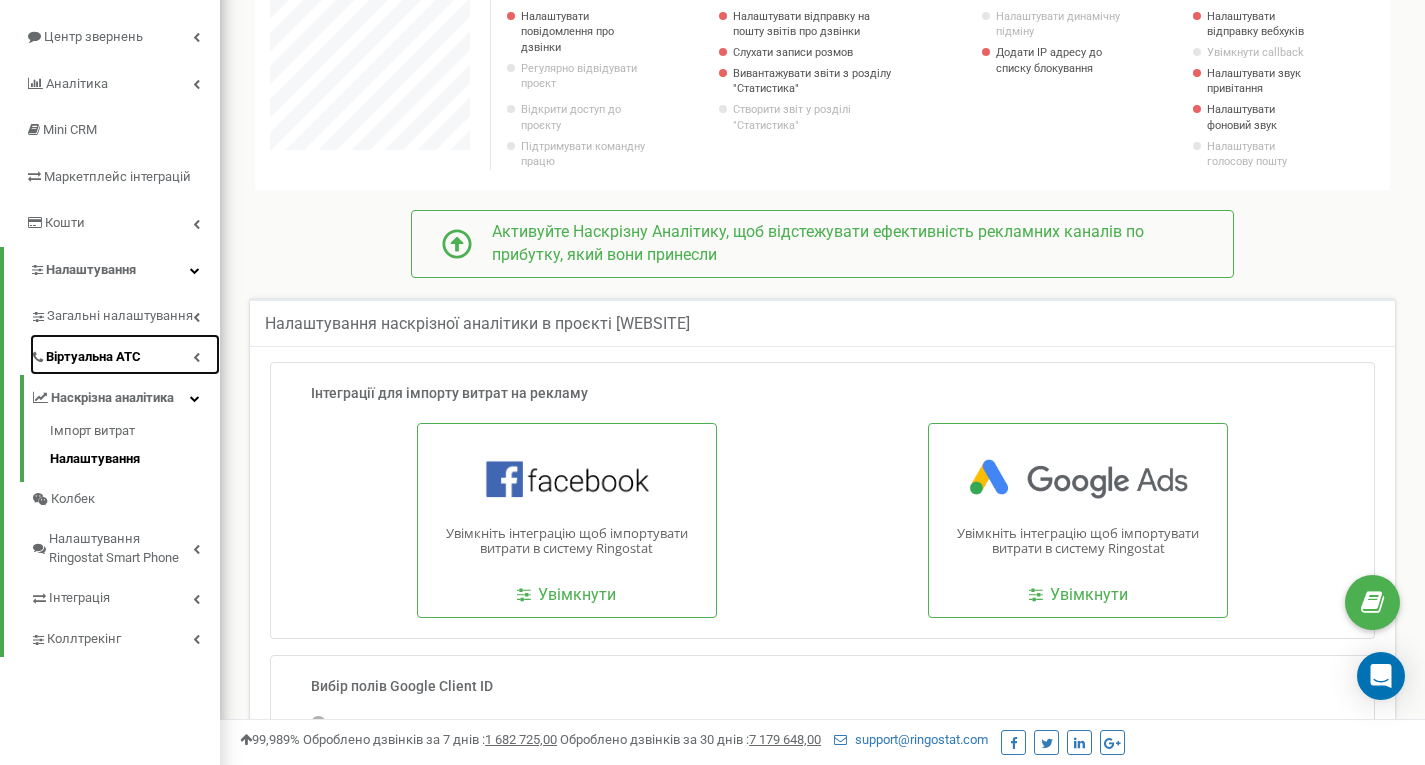 click at bounding box center (196, 357) 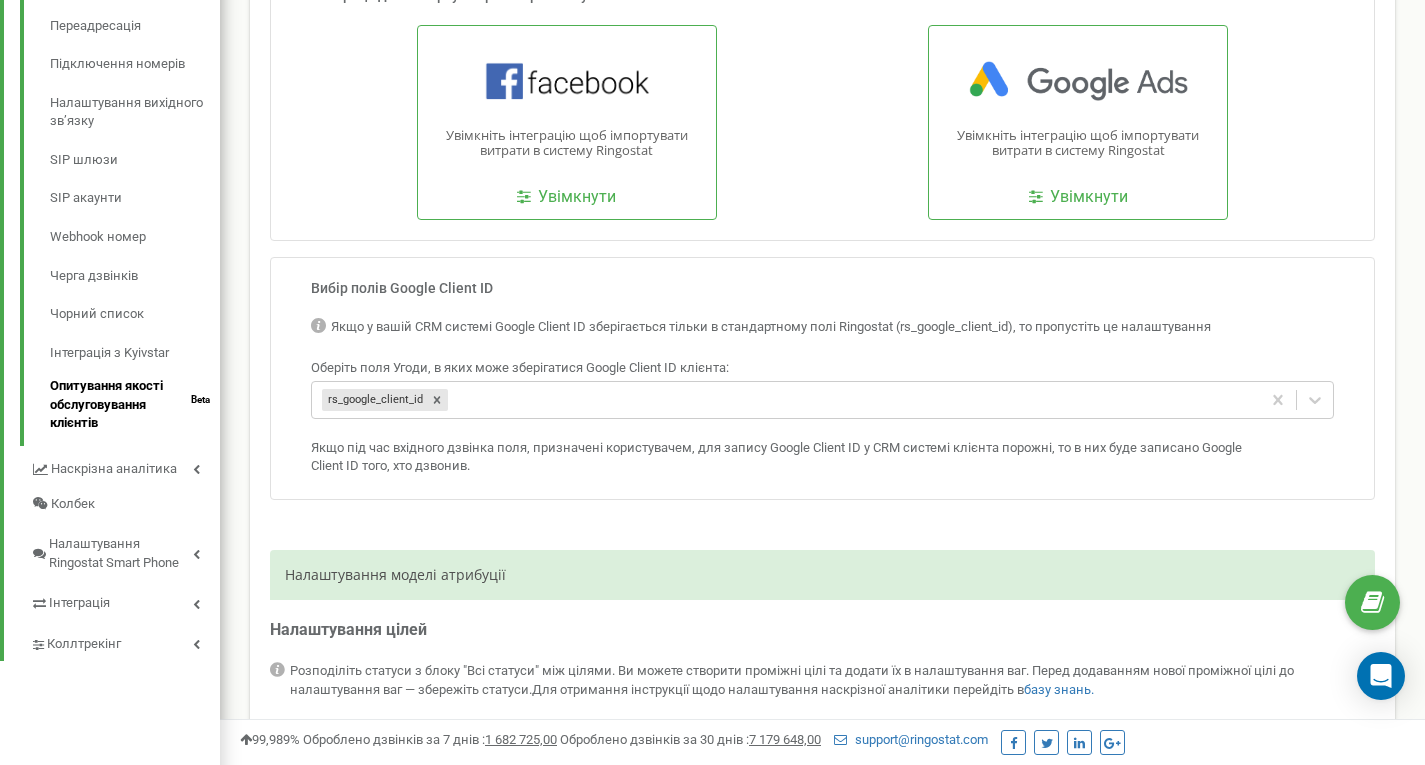 scroll, scrollTop: 600, scrollLeft: 0, axis: vertical 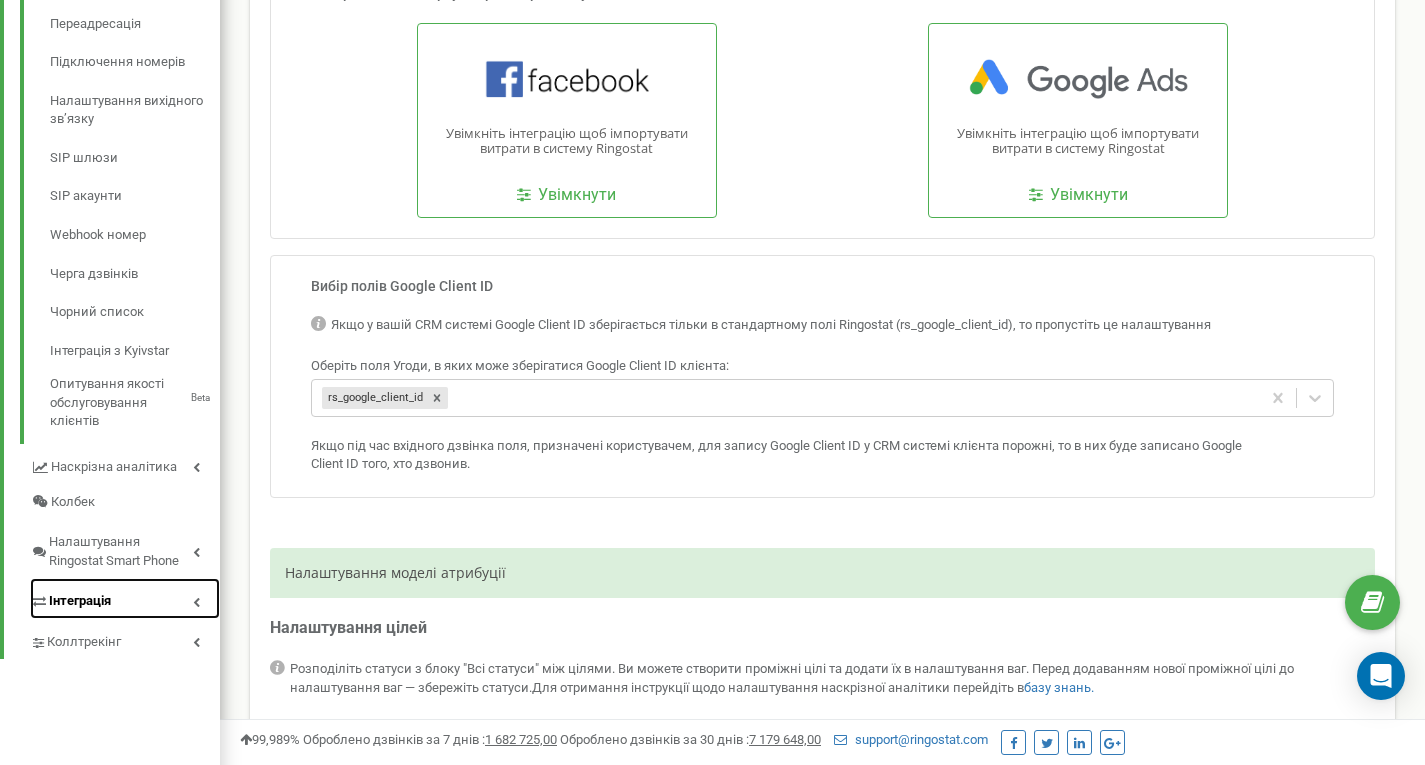 click at bounding box center [196, 602] 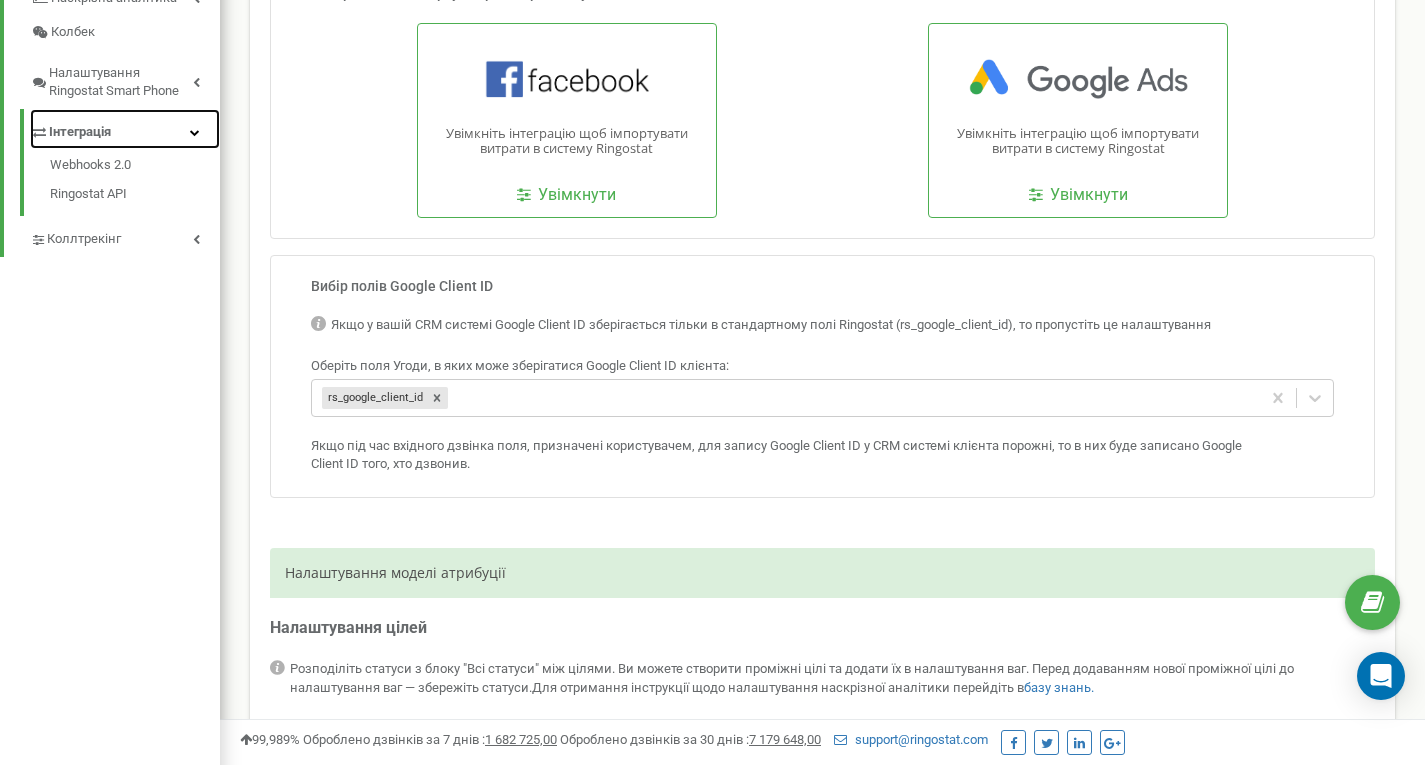 scroll, scrollTop: 130, scrollLeft: 0, axis: vertical 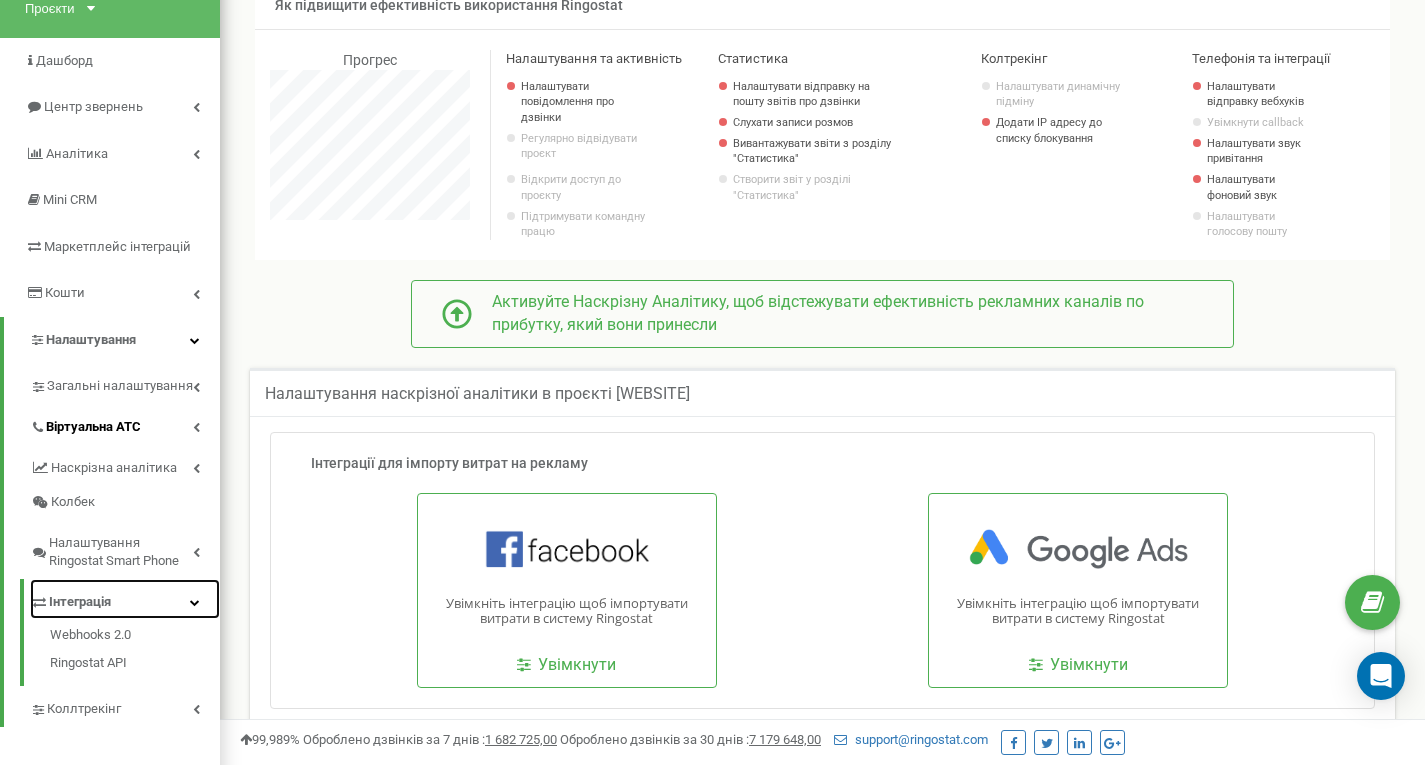 click on "Інтеграція" at bounding box center (125, 599) 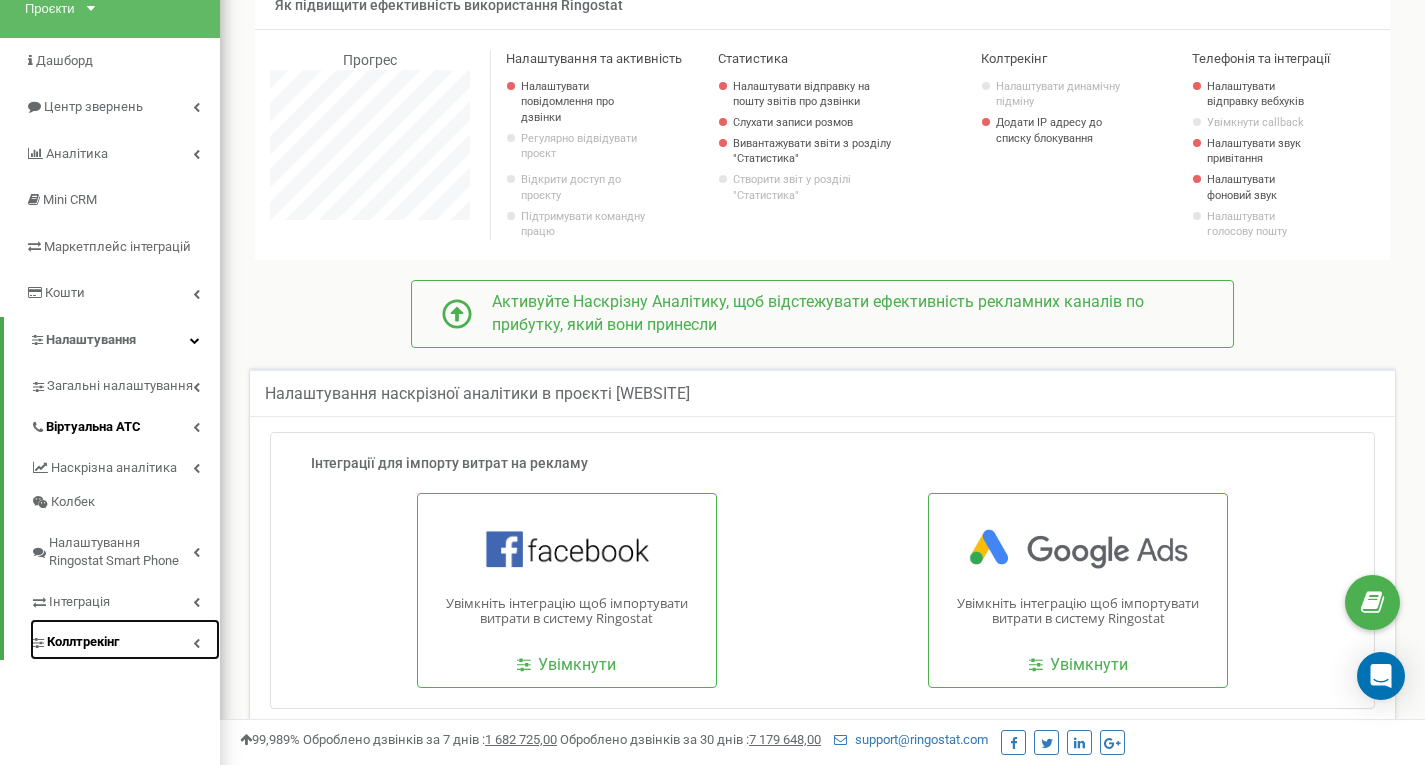 click on "Коллтрекінг" at bounding box center (125, 639) 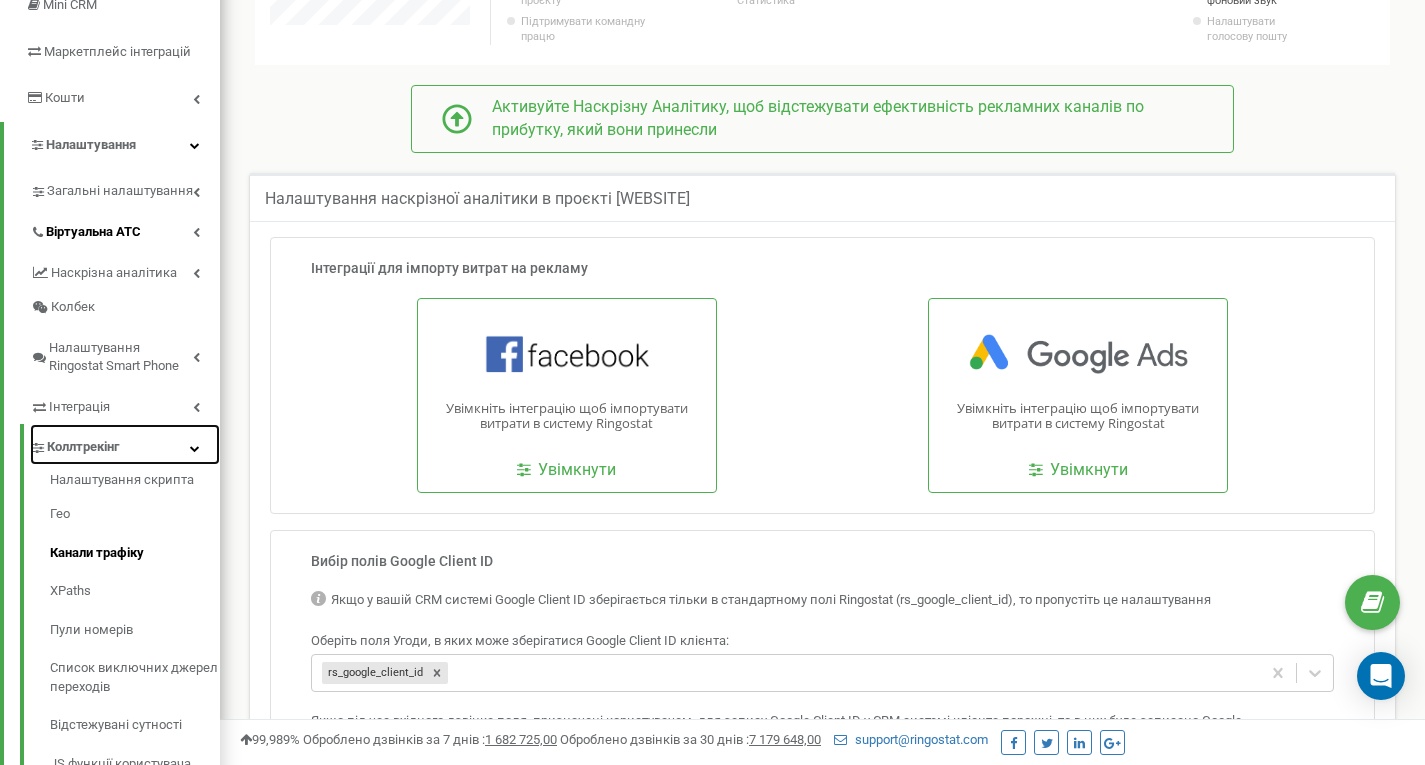 scroll, scrollTop: 330, scrollLeft: 0, axis: vertical 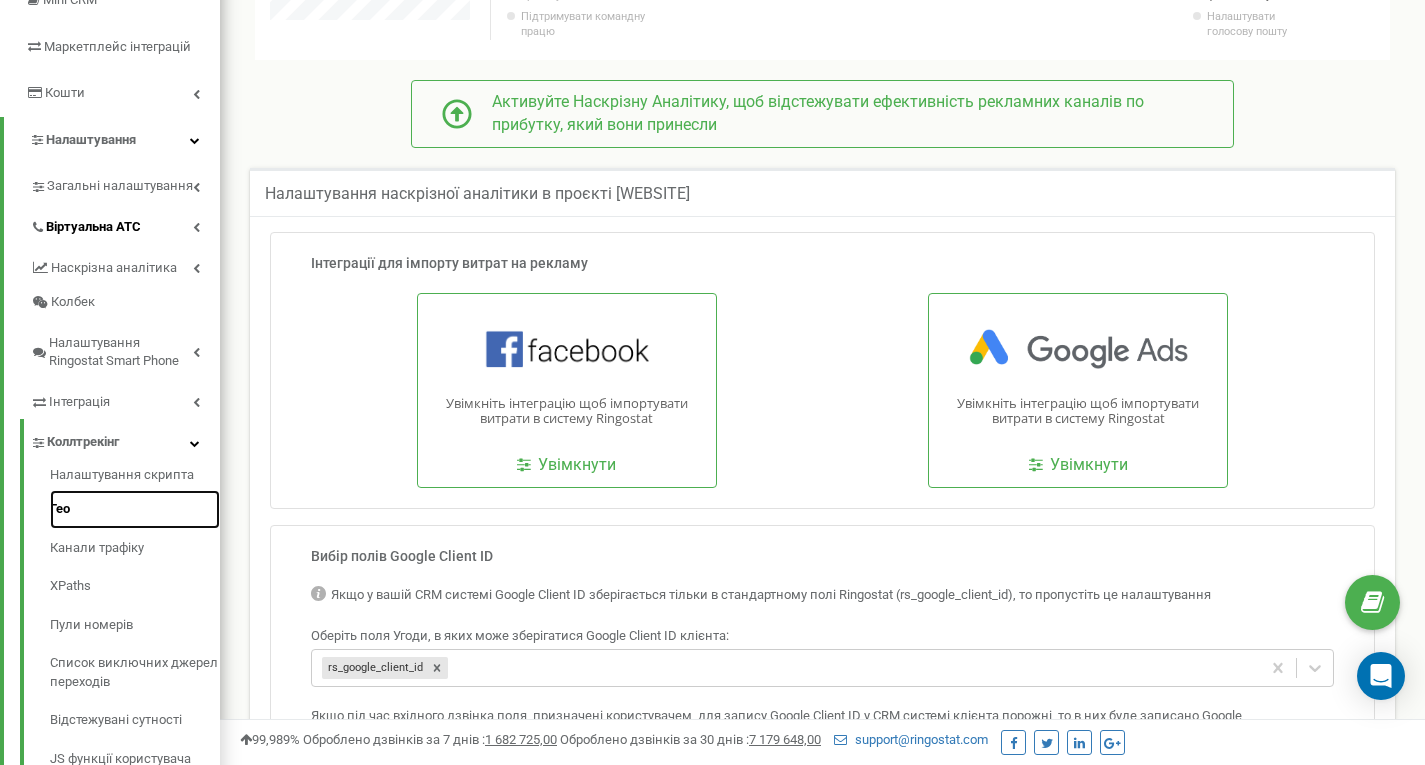 click on "Гео" at bounding box center [135, 509] 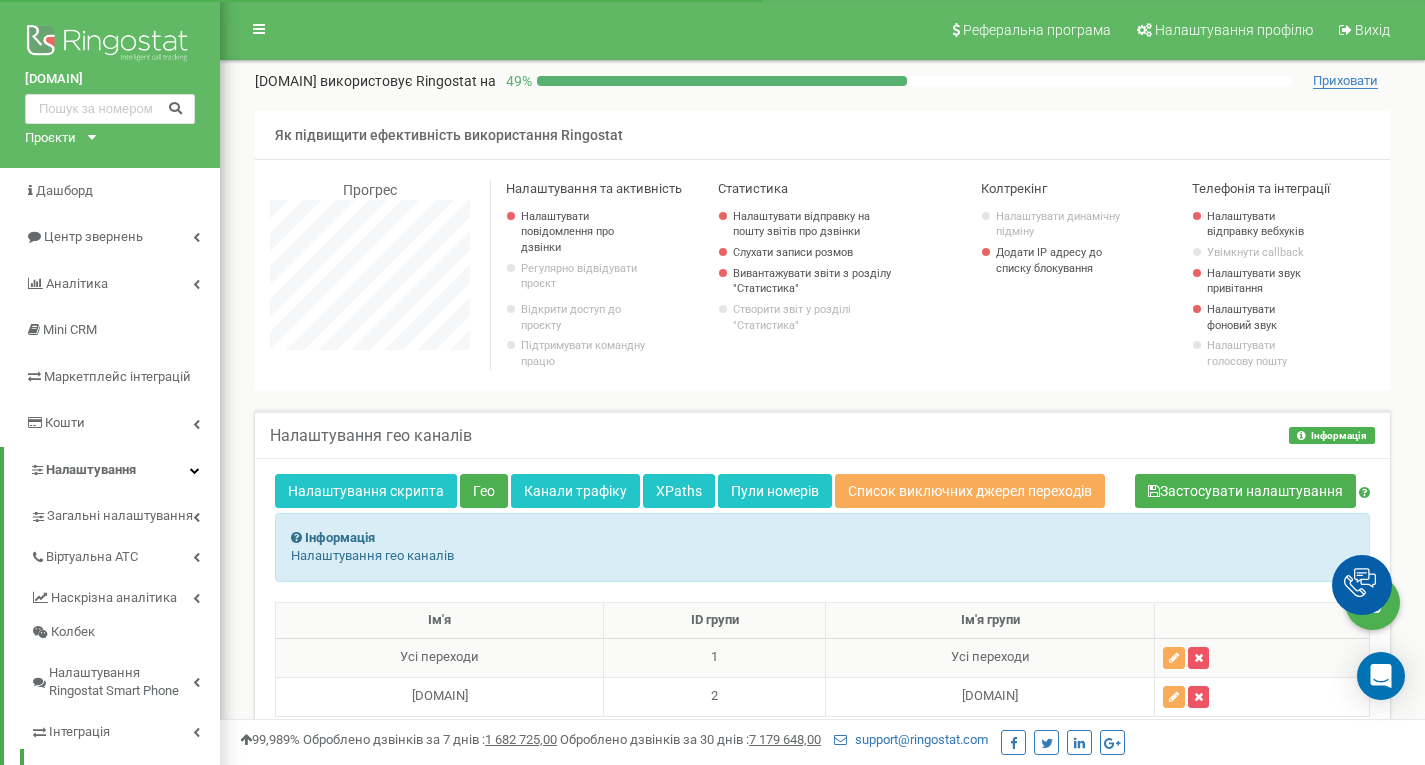 scroll, scrollTop: 300, scrollLeft: 0, axis: vertical 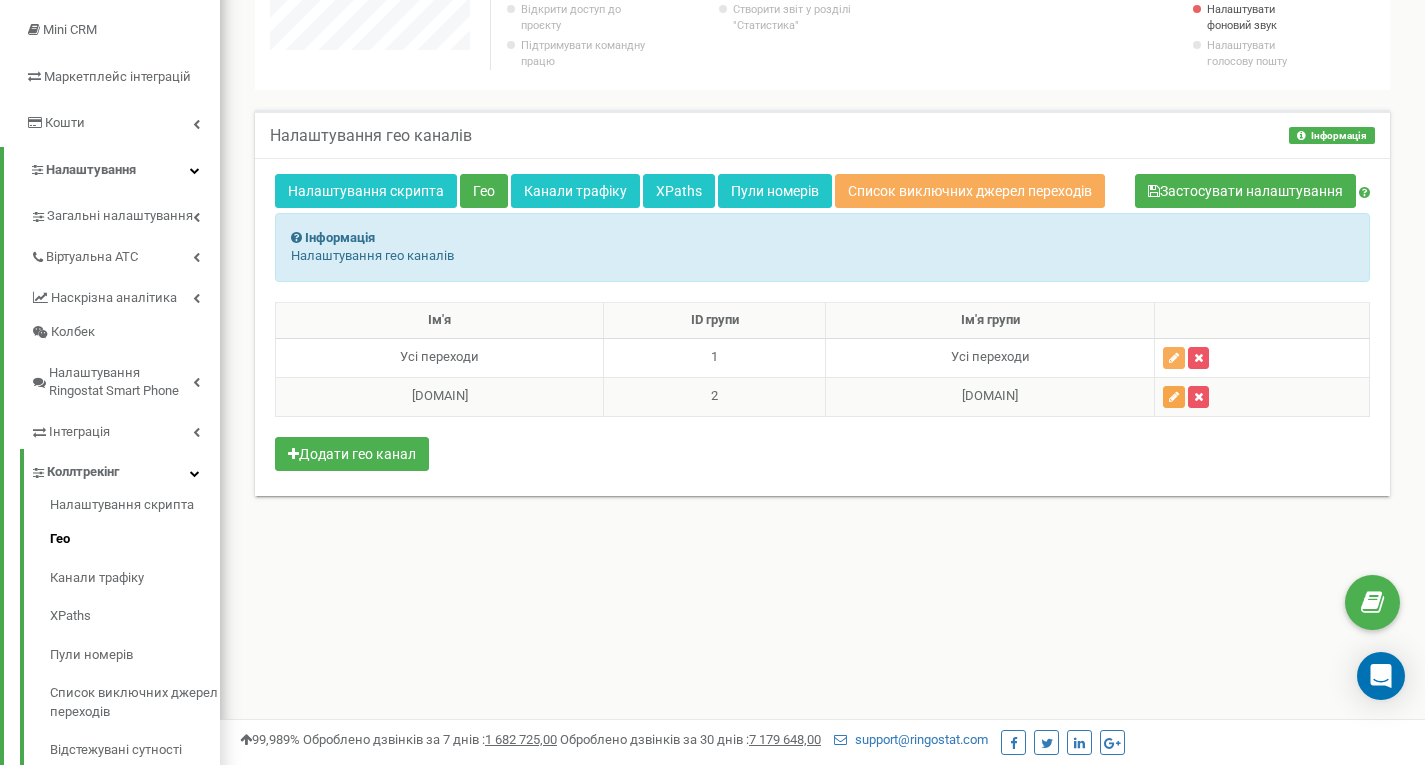 click at bounding box center [1174, 397] 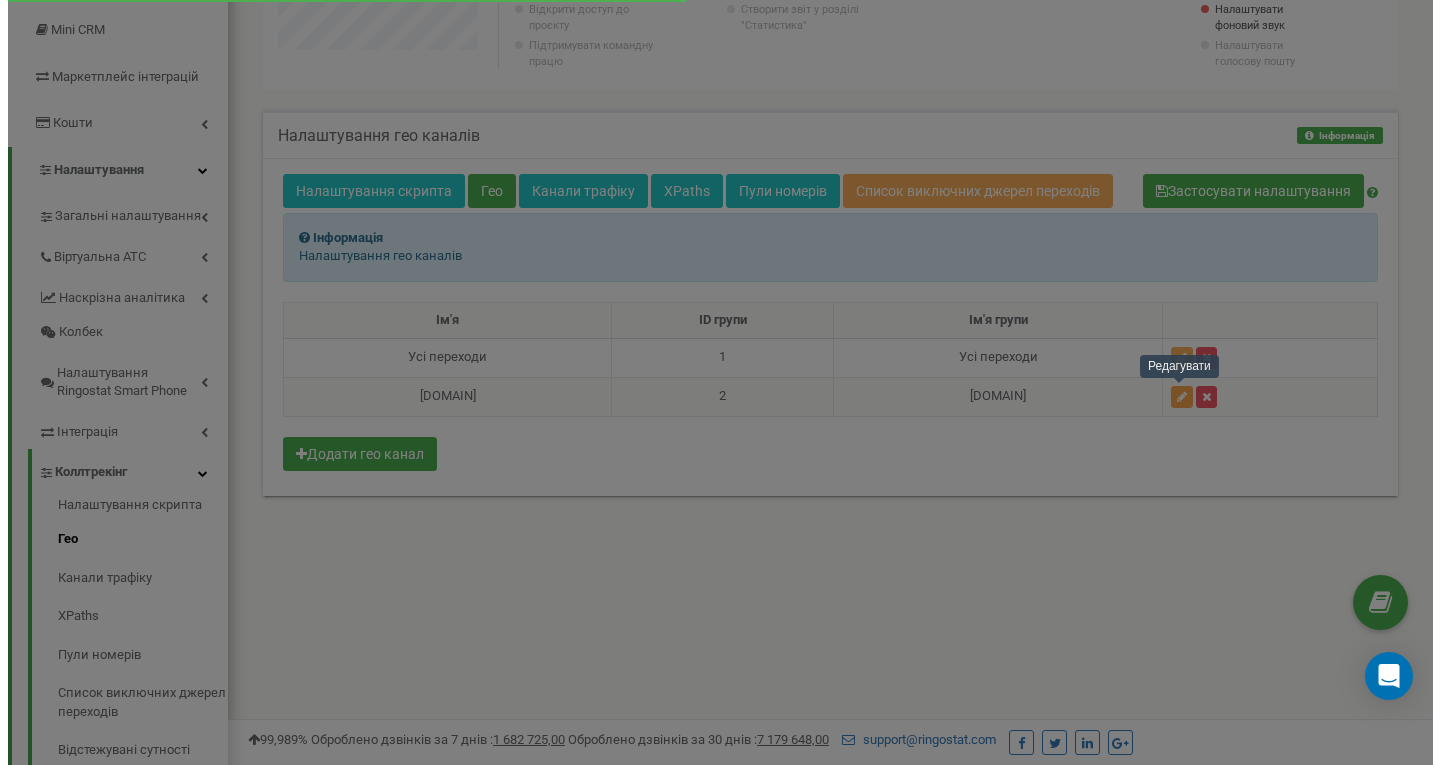 scroll, scrollTop: 998800, scrollLeft: 998780, axis: both 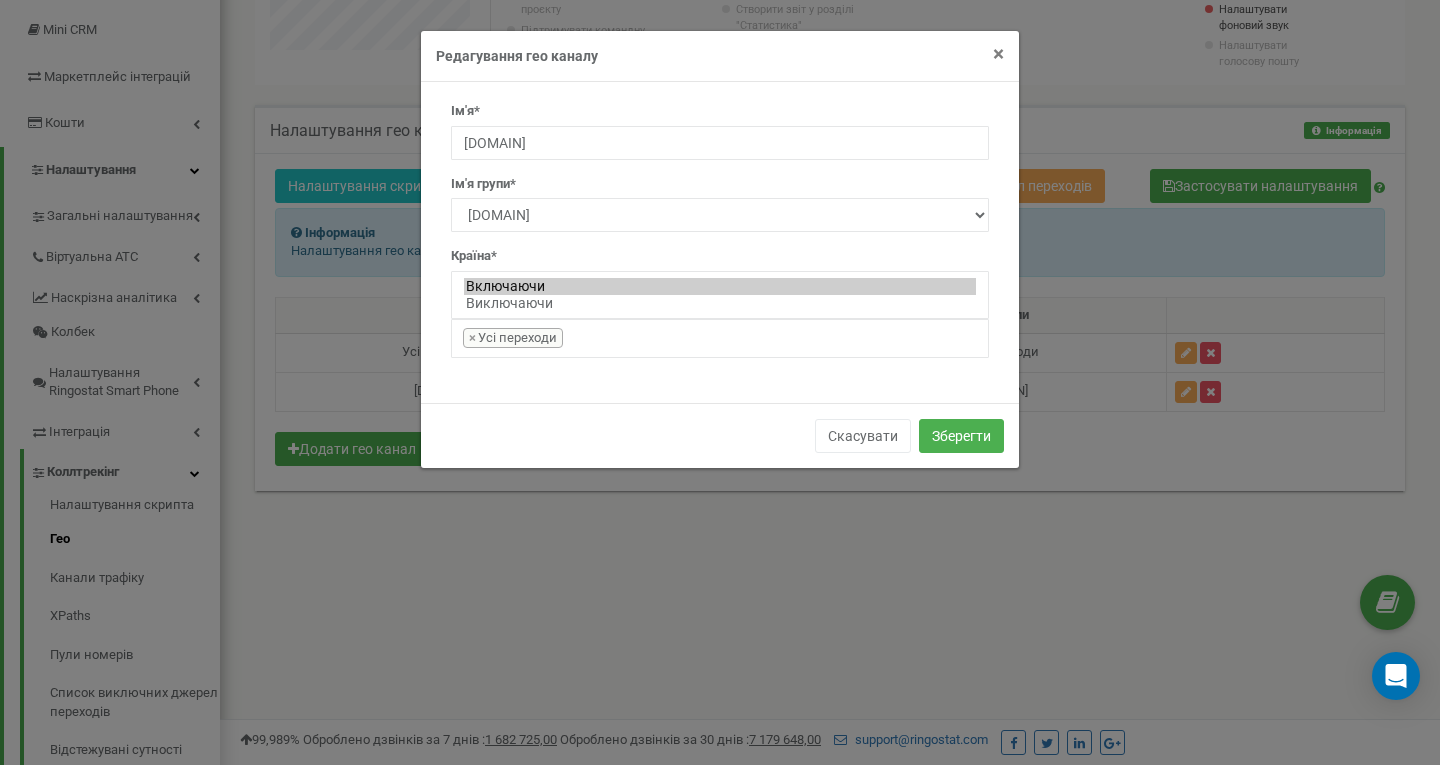 click on "×" at bounding box center [998, 54] 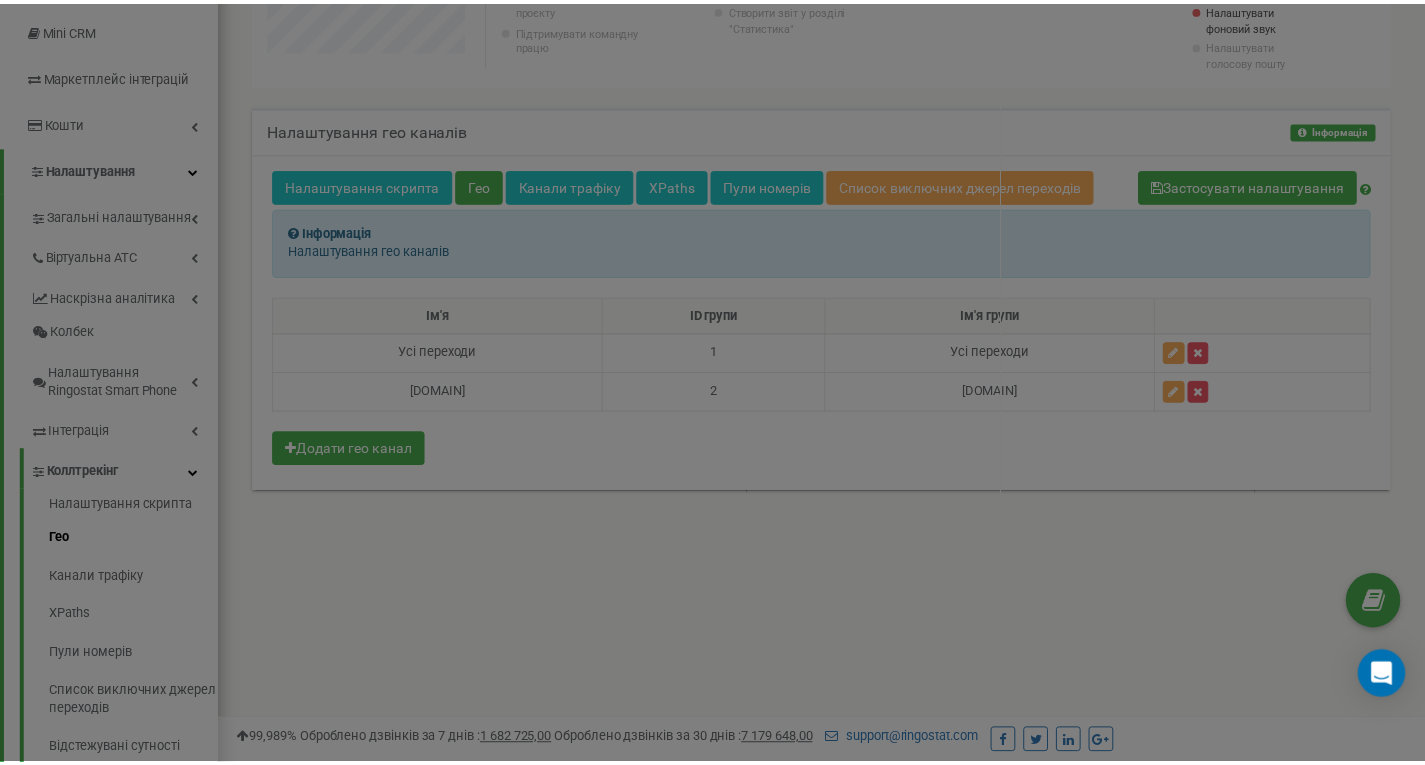 scroll, scrollTop: 1200, scrollLeft: 1205, axis: both 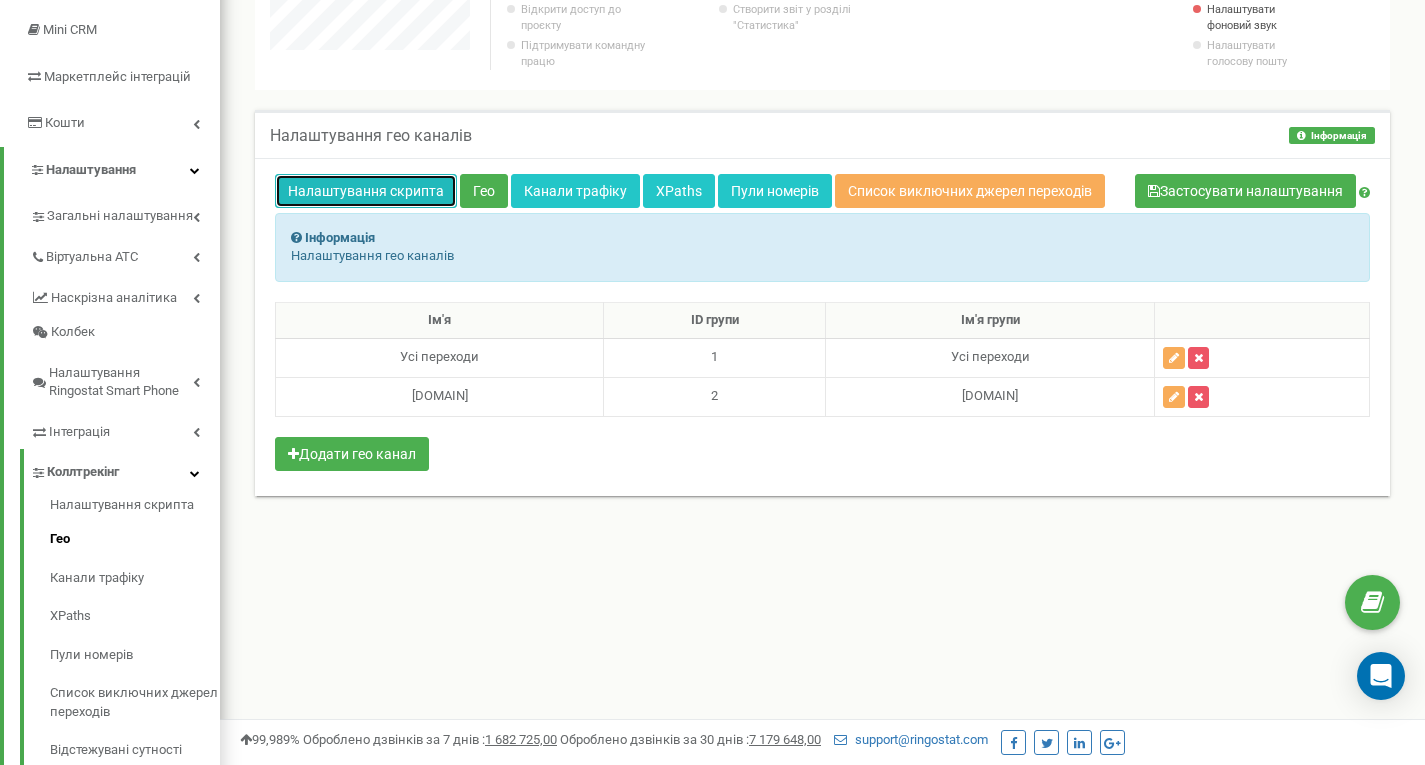 click on "Налаштування скрипта" at bounding box center [366, 191] 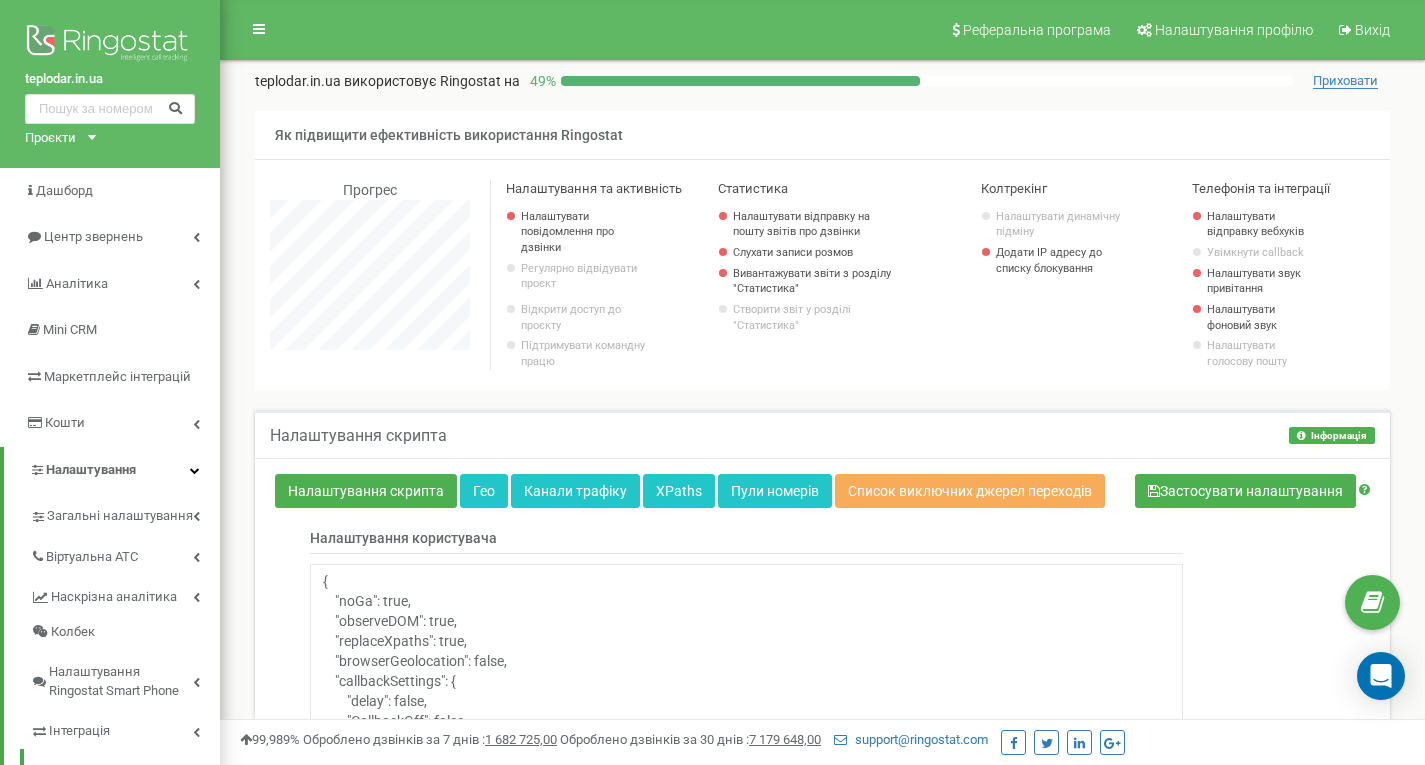 scroll, scrollTop: 400, scrollLeft: 0, axis: vertical 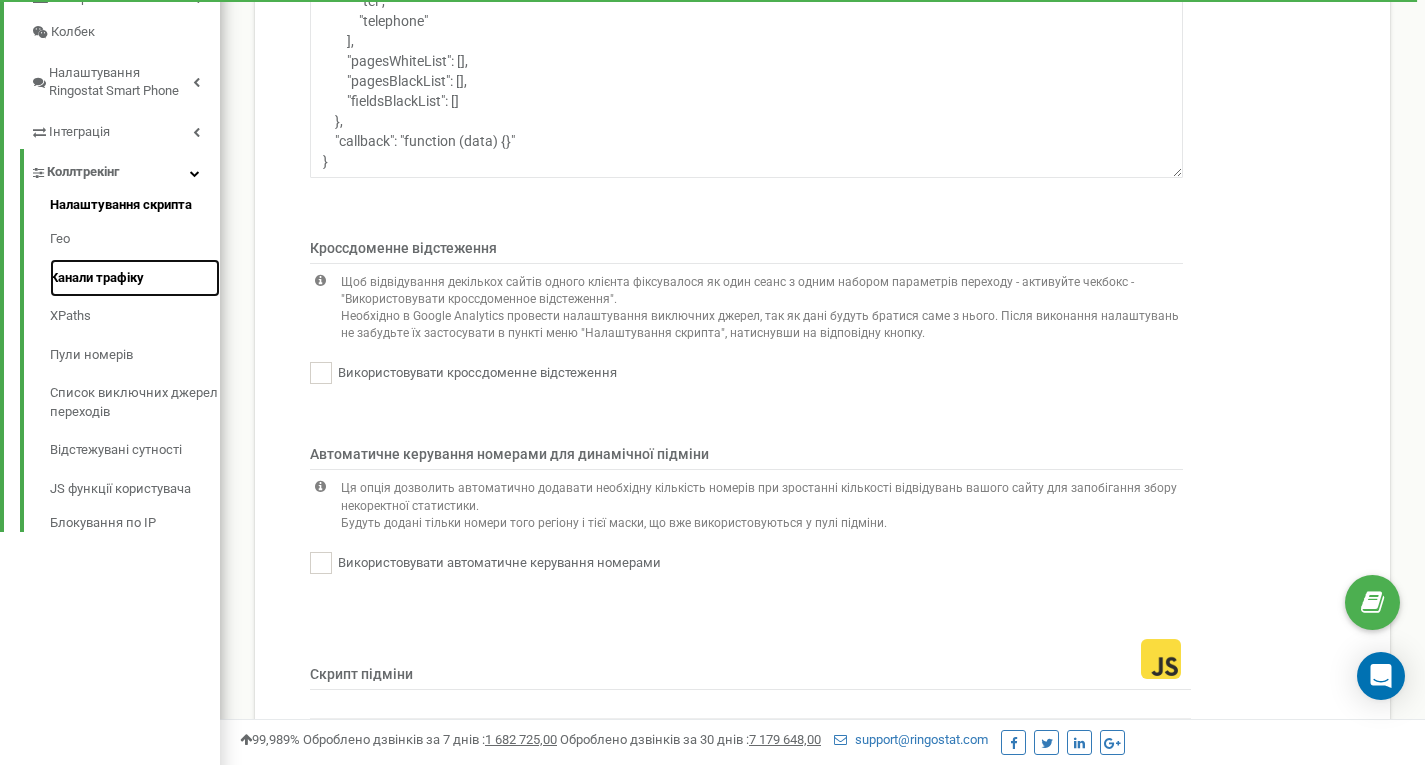 click on "Канали трафіку" at bounding box center (135, 278) 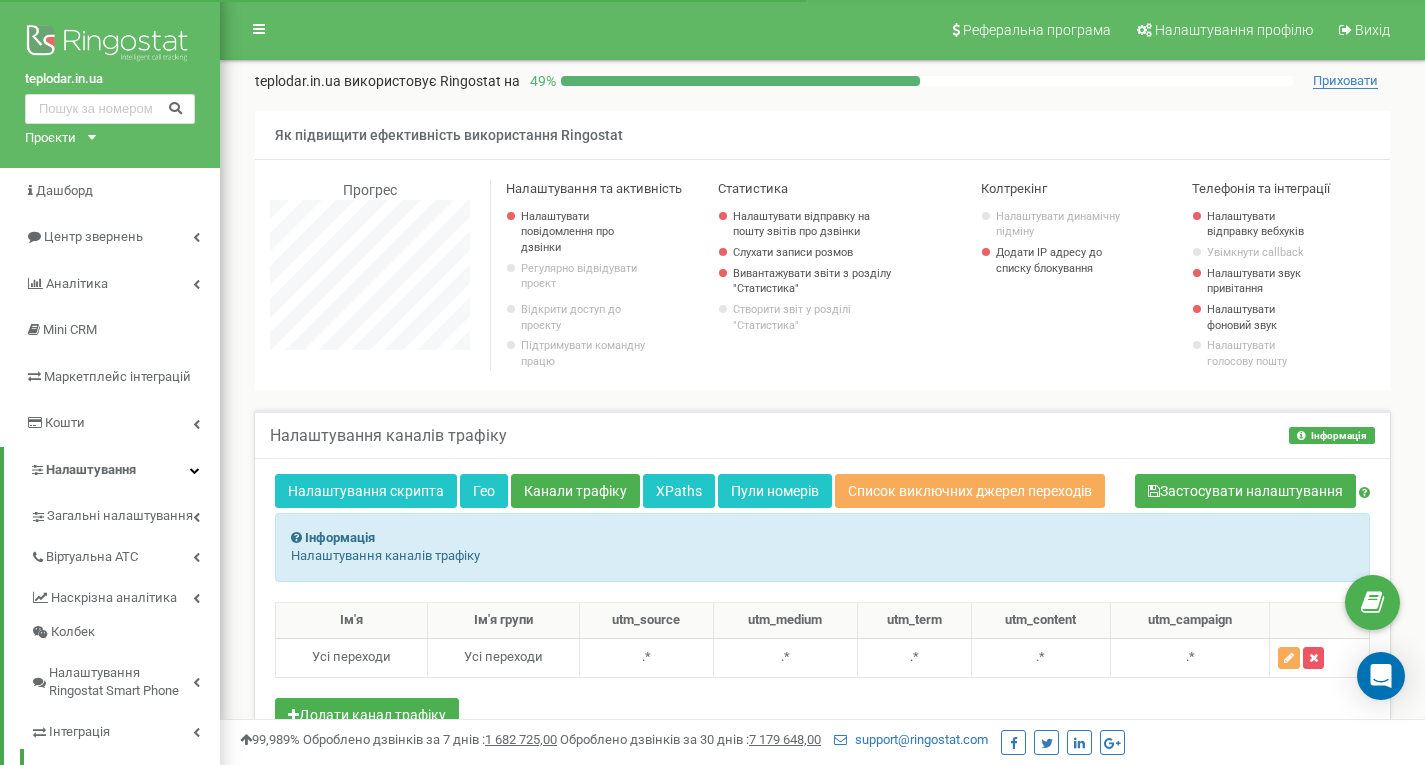 scroll, scrollTop: 300, scrollLeft: 0, axis: vertical 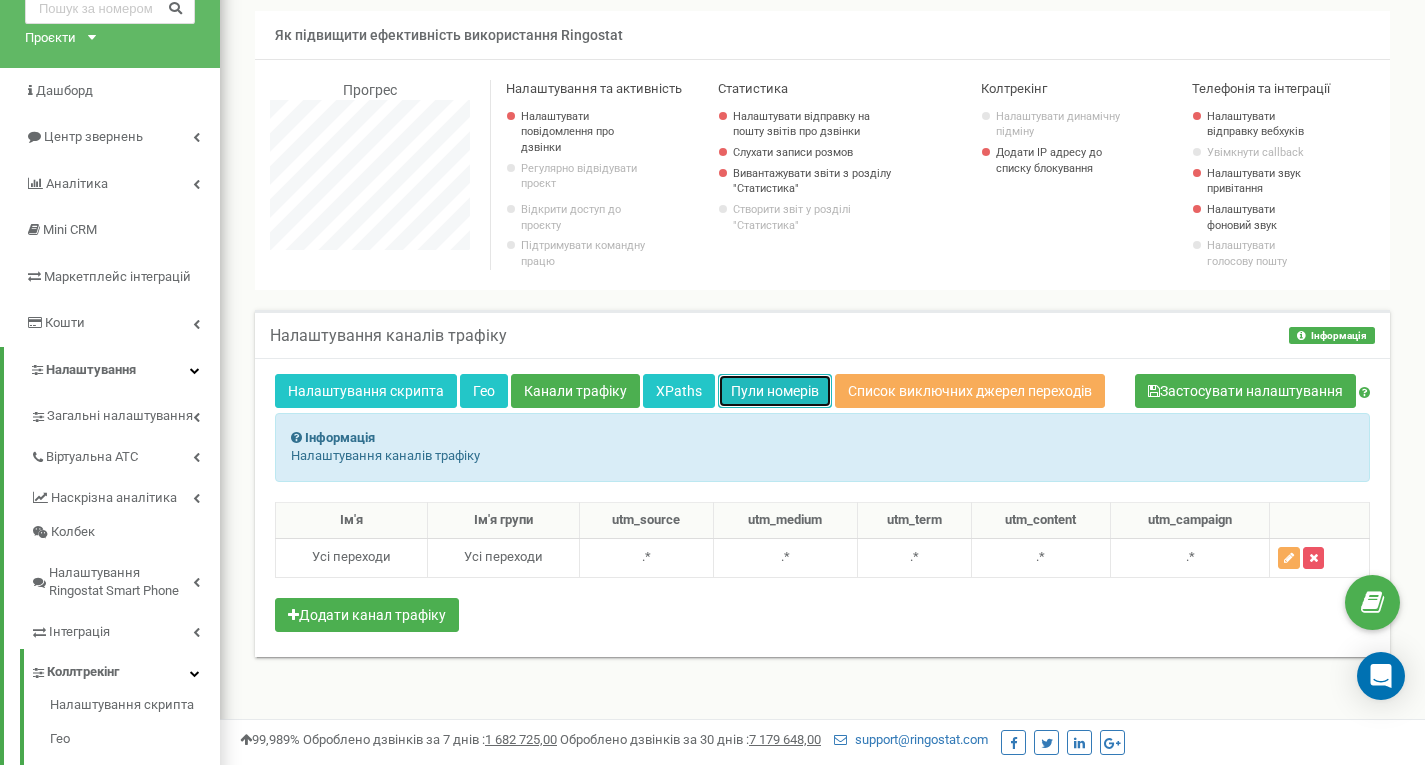 click on "Пули номерів" at bounding box center (775, 391) 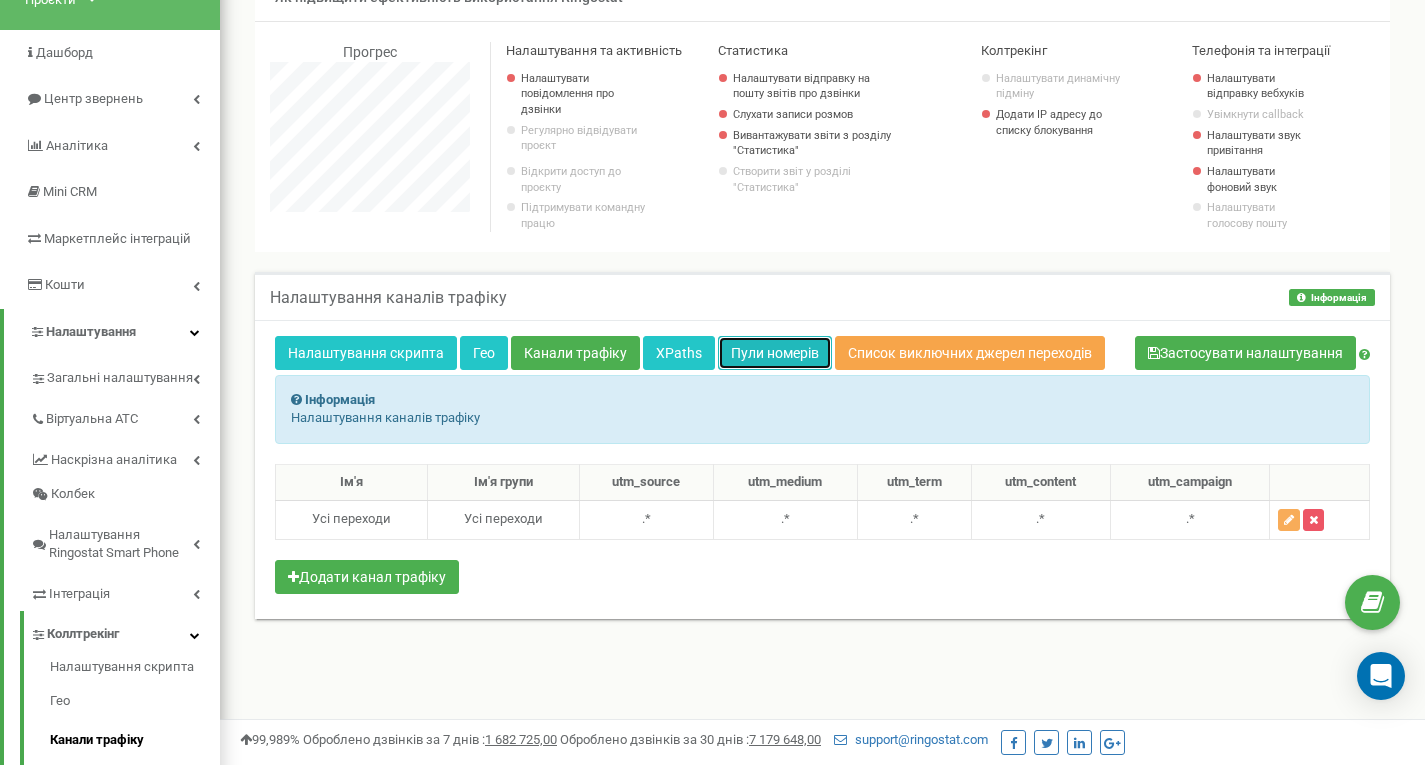 scroll, scrollTop: 198, scrollLeft: 0, axis: vertical 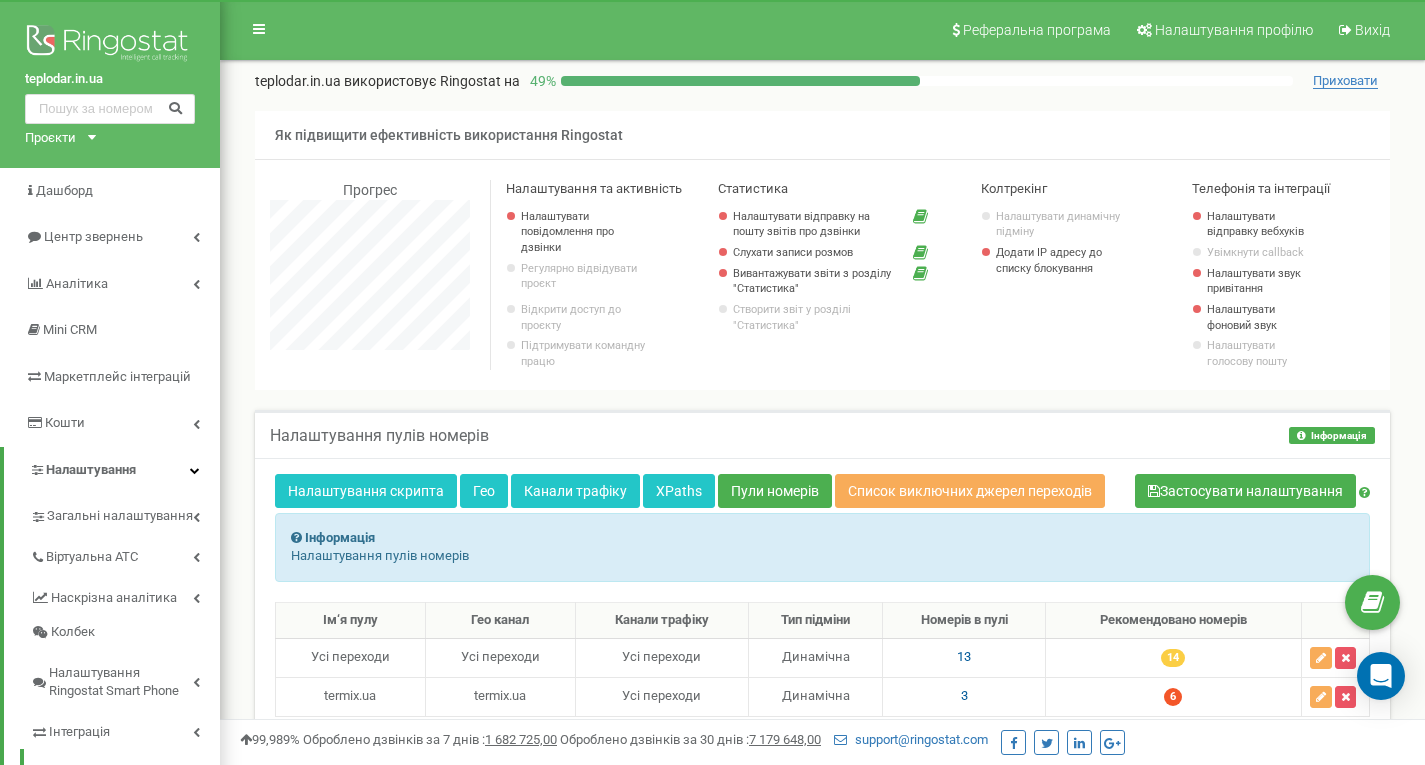 click on "Налаштування пулів номерів
Інформація
Інформація
Налаштування пулів номерів
Налаштування скрипта
Гео
Канали трафіку
XPaths
Пули номерів
Список виключних джерел переходів" at bounding box center [822, 615] 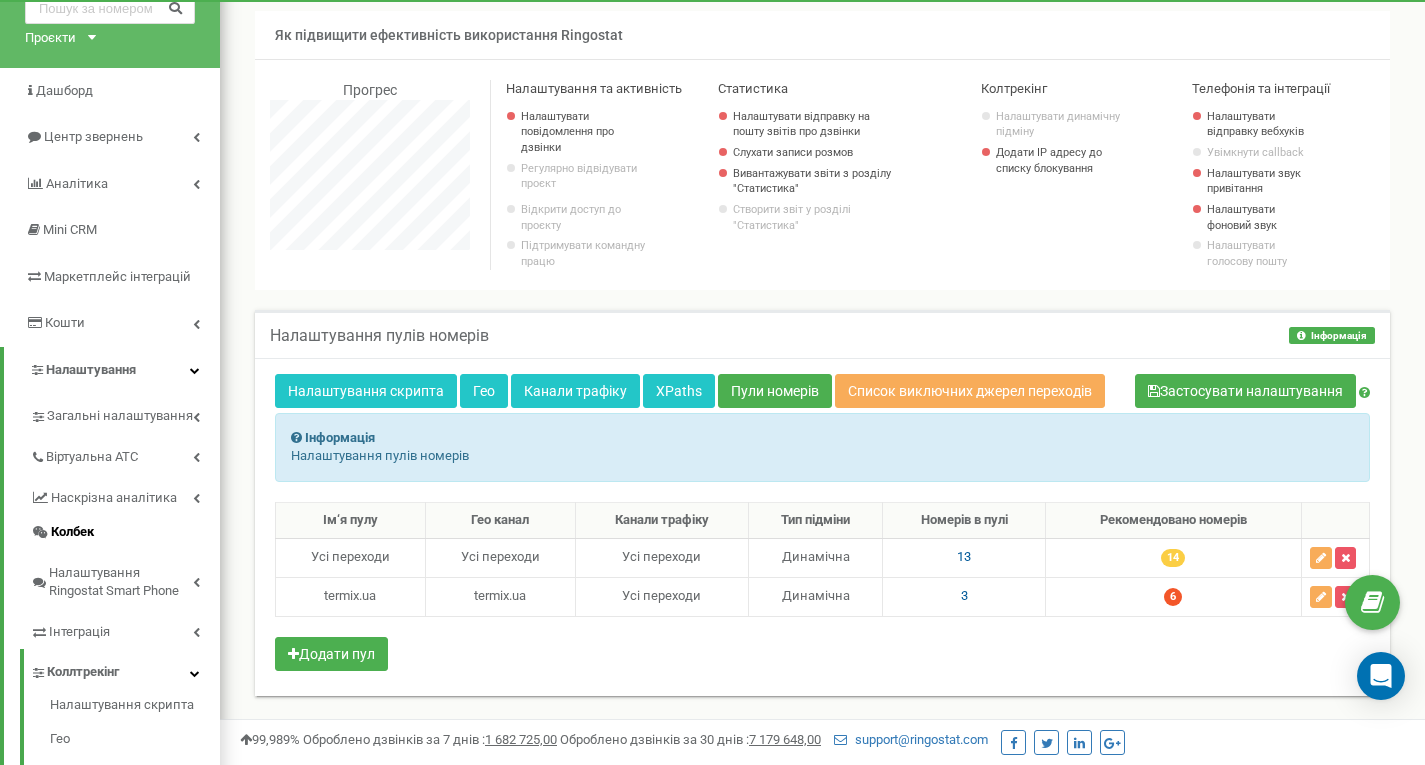 scroll, scrollTop: 200, scrollLeft: 0, axis: vertical 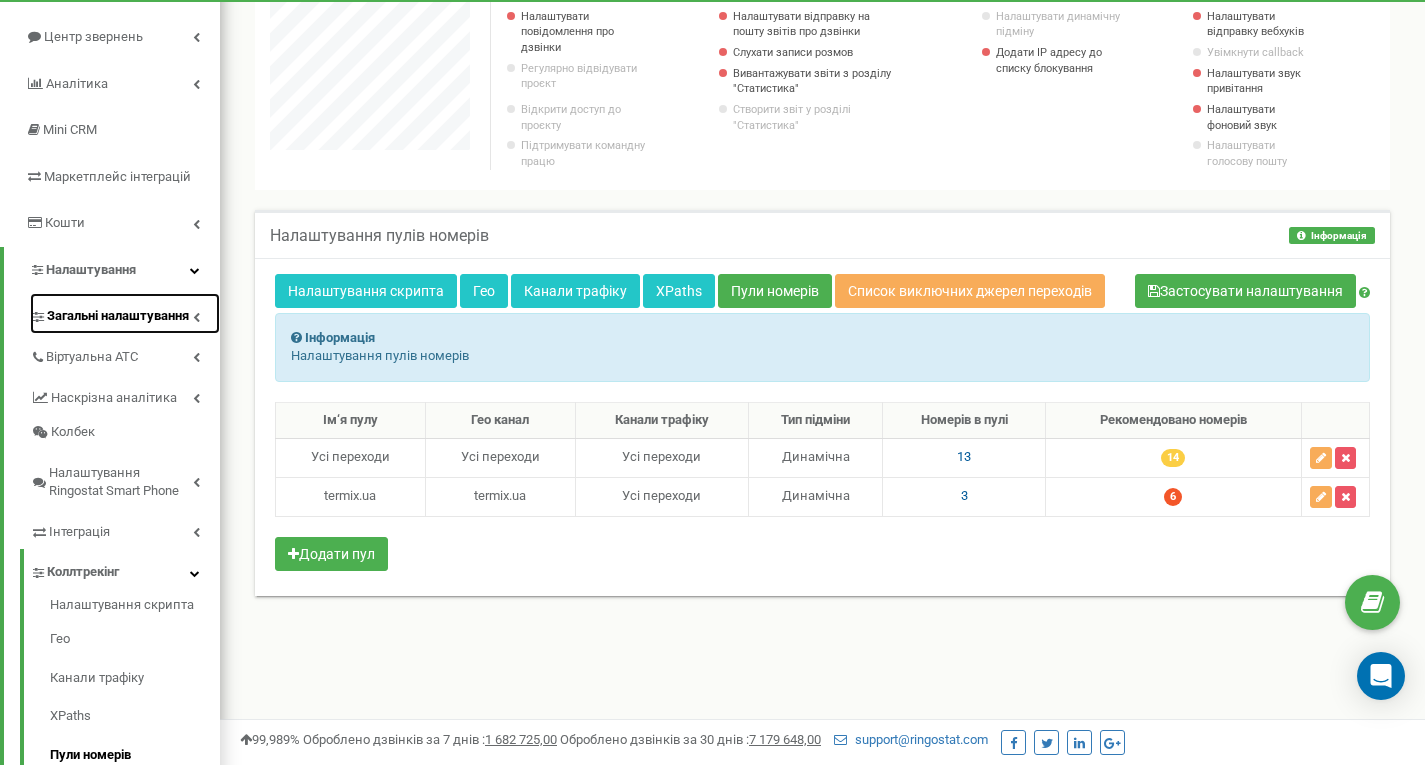 click at bounding box center [196, 317] 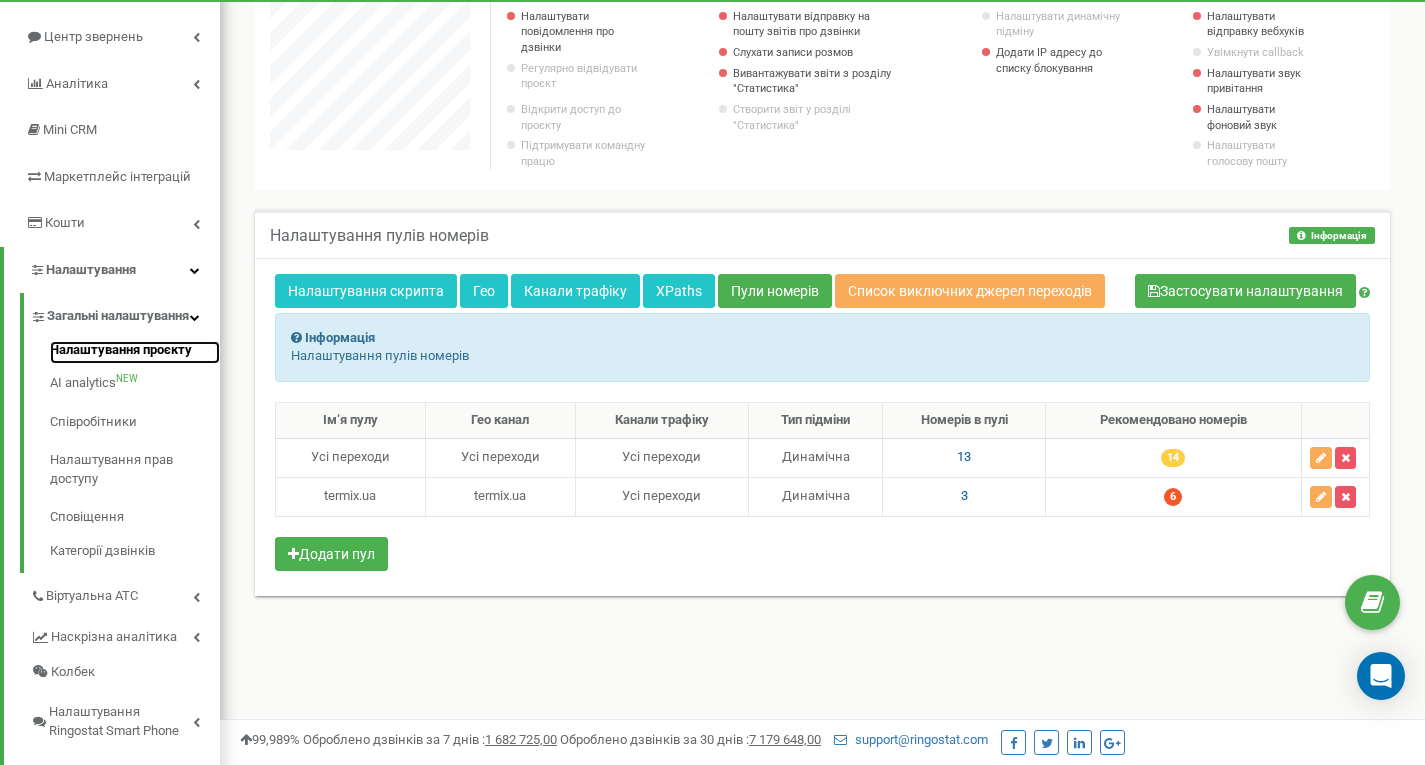 click on "Налаштування проєкту" at bounding box center (135, 353) 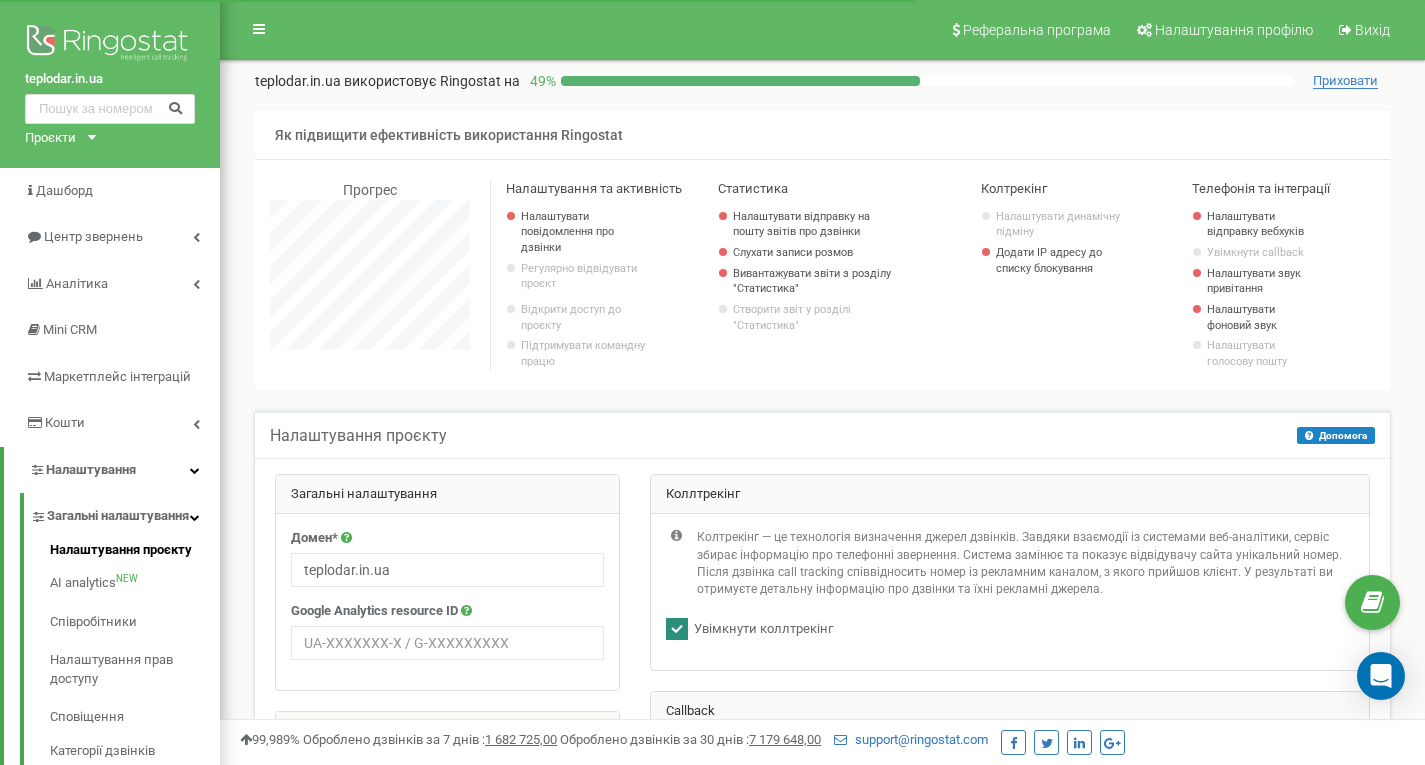 scroll, scrollTop: 69, scrollLeft: 0, axis: vertical 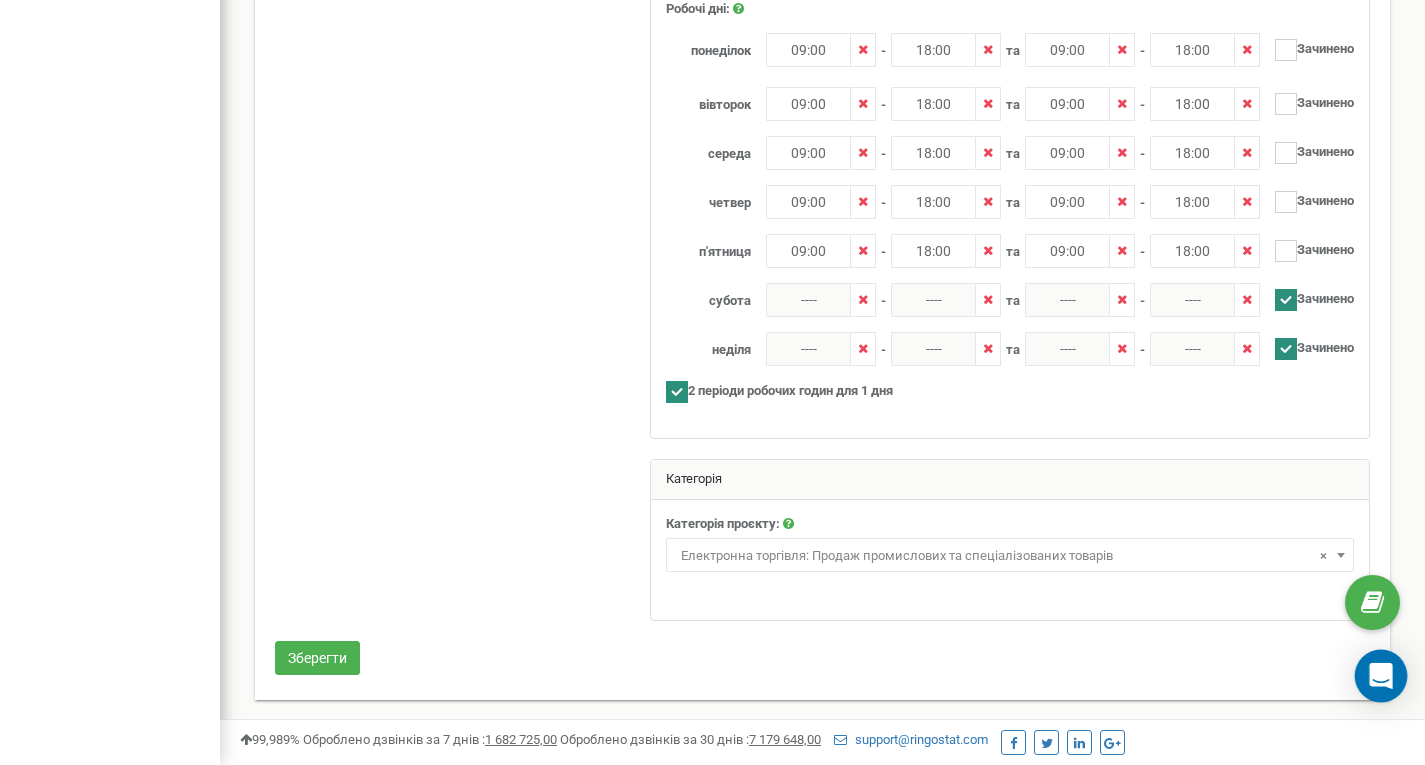 click 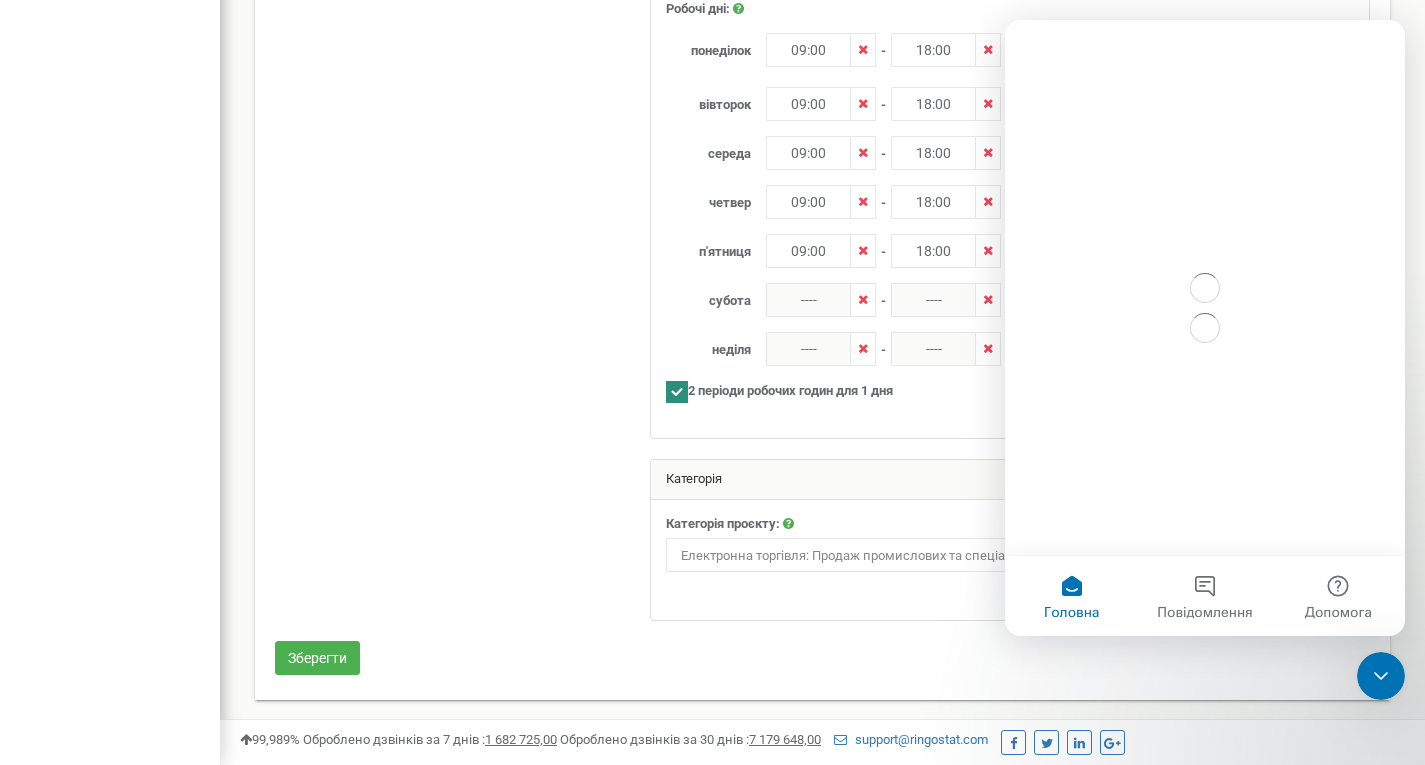 scroll, scrollTop: 0, scrollLeft: 0, axis: both 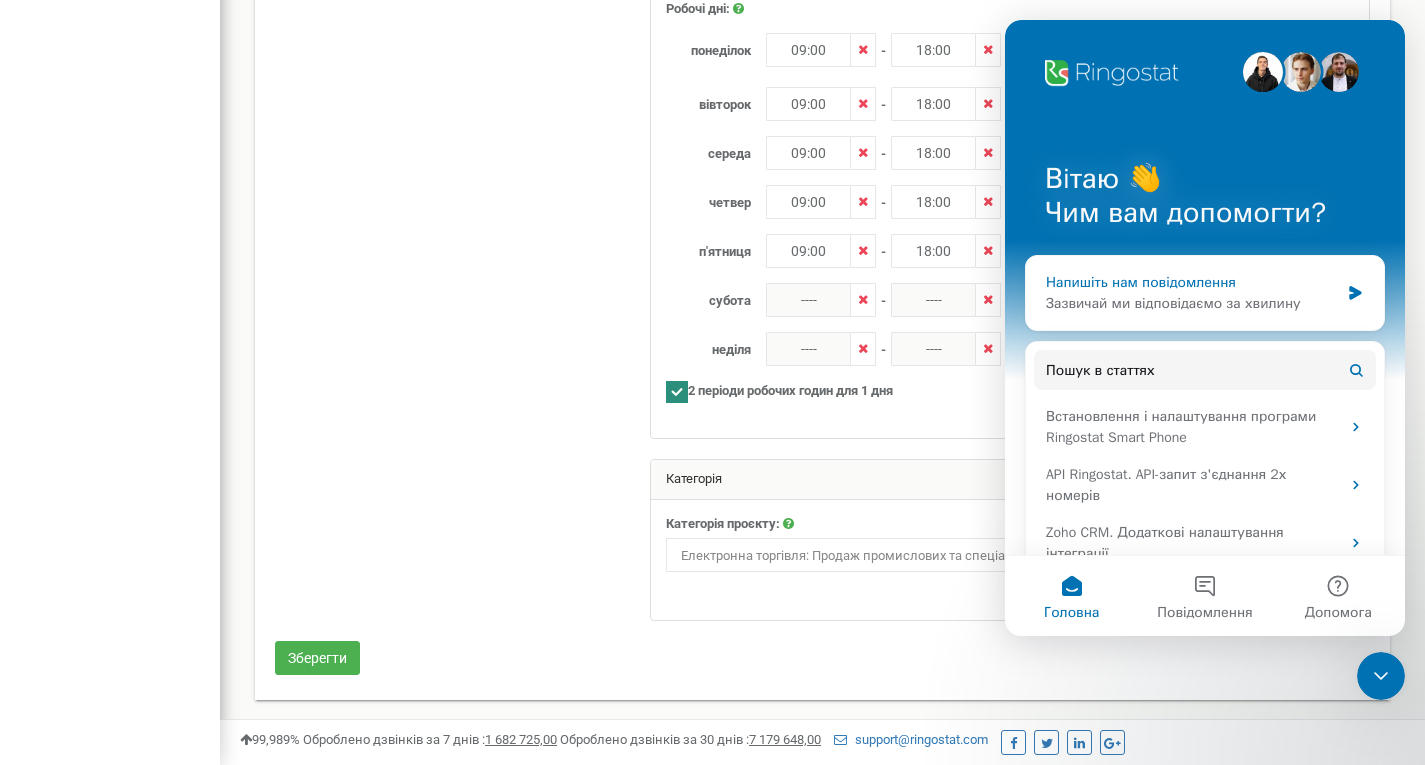 click on "Напишіть нам повідомлення" at bounding box center [1192, 282] 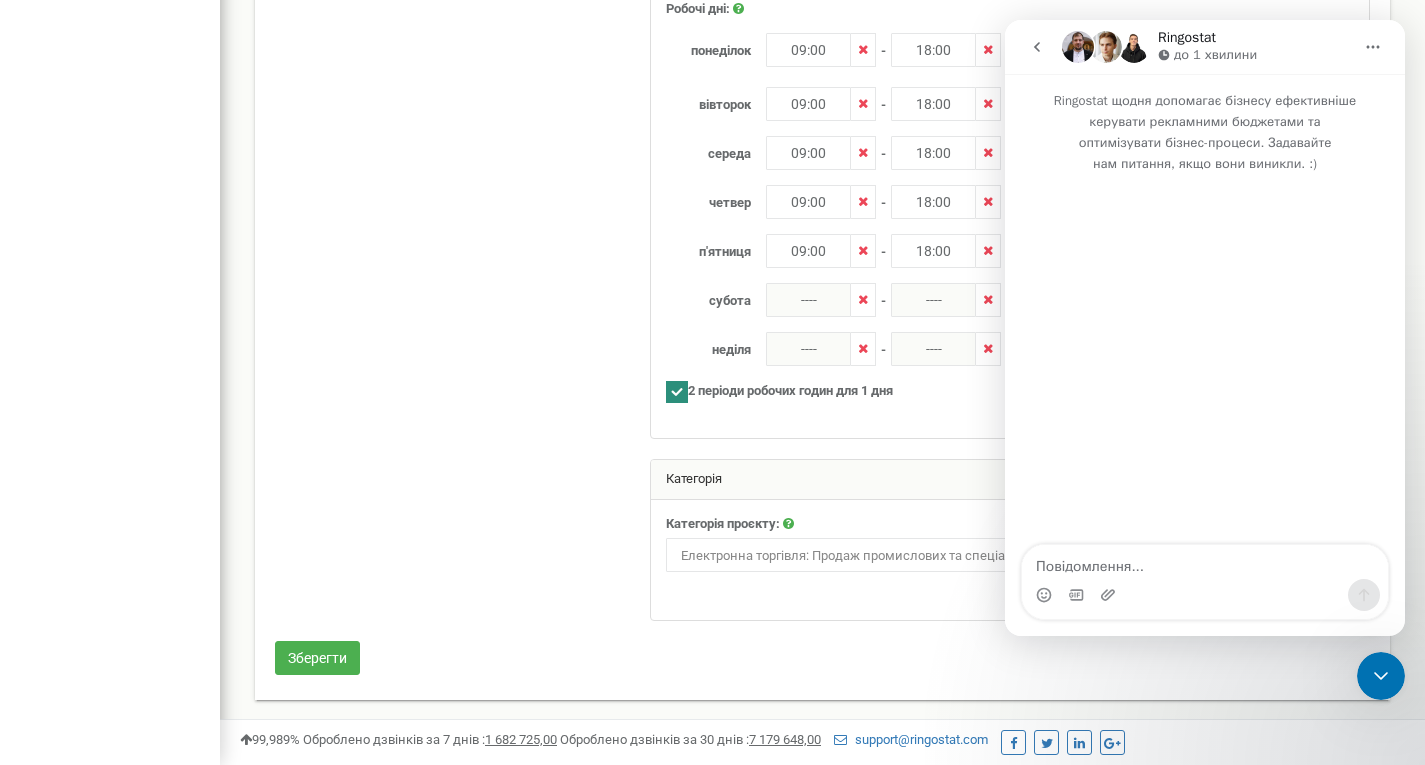 click at bounding box center (1037, 47) 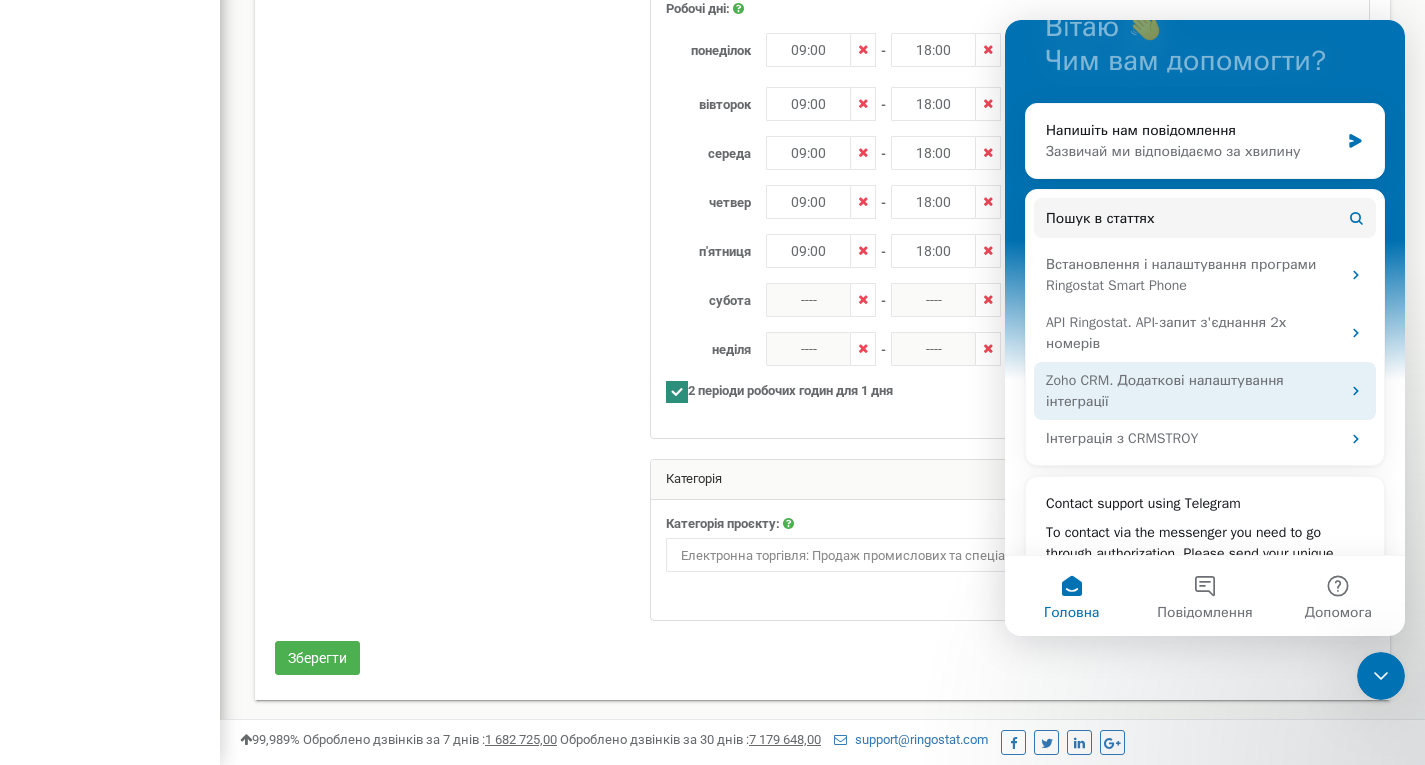 scroll, scrollTop: 300, scrollLeft: 0, axis: vertical 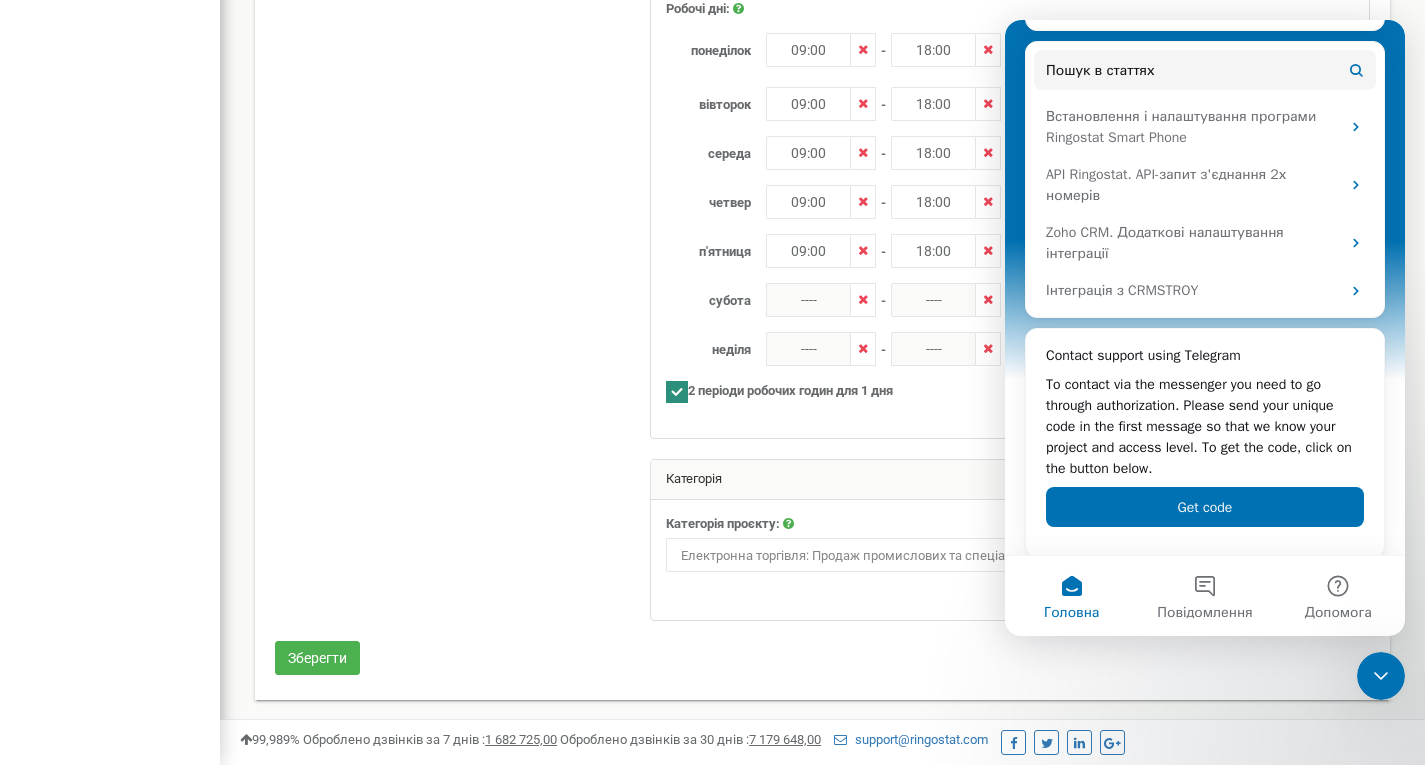 click at bounding box center [1381, 676] 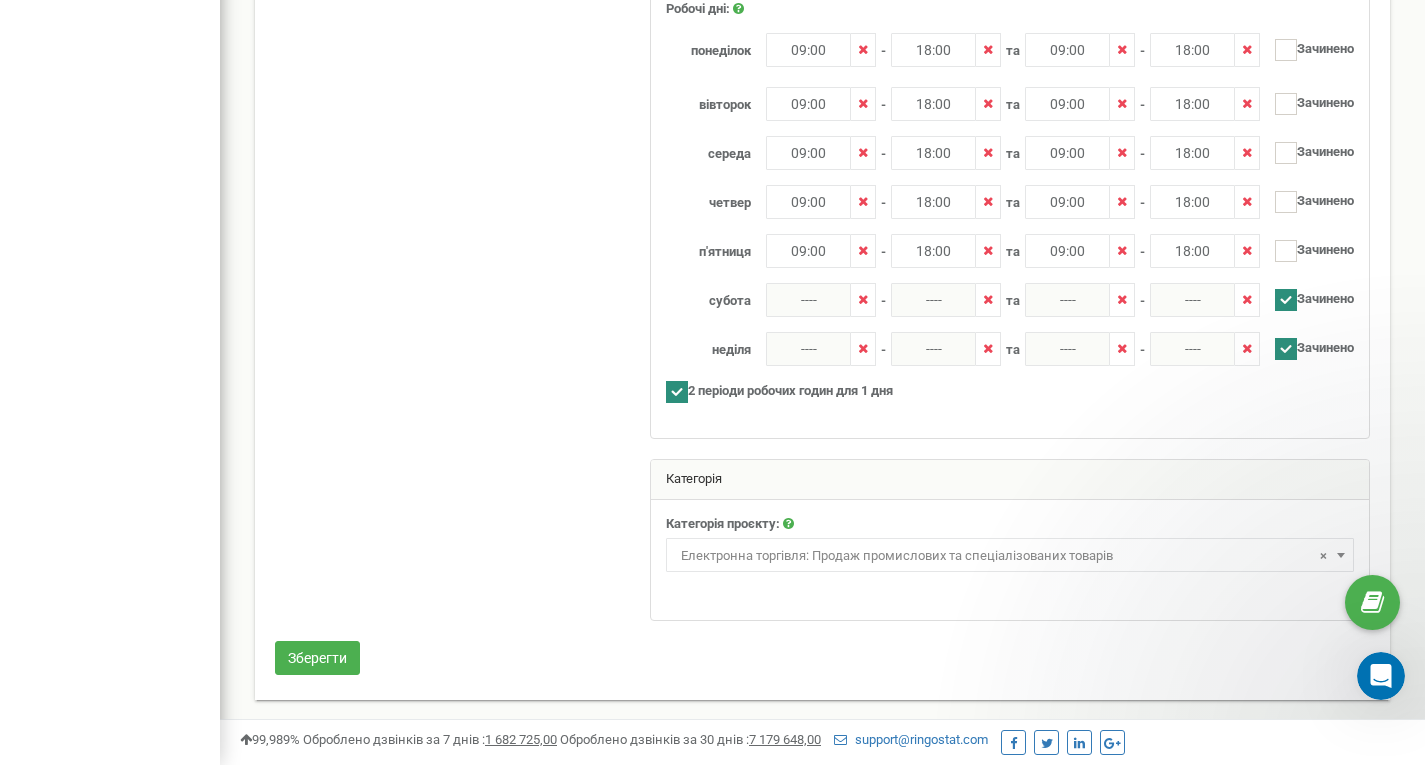 scroll, scrollTop: 0, scrollLeft: 0, axis: both 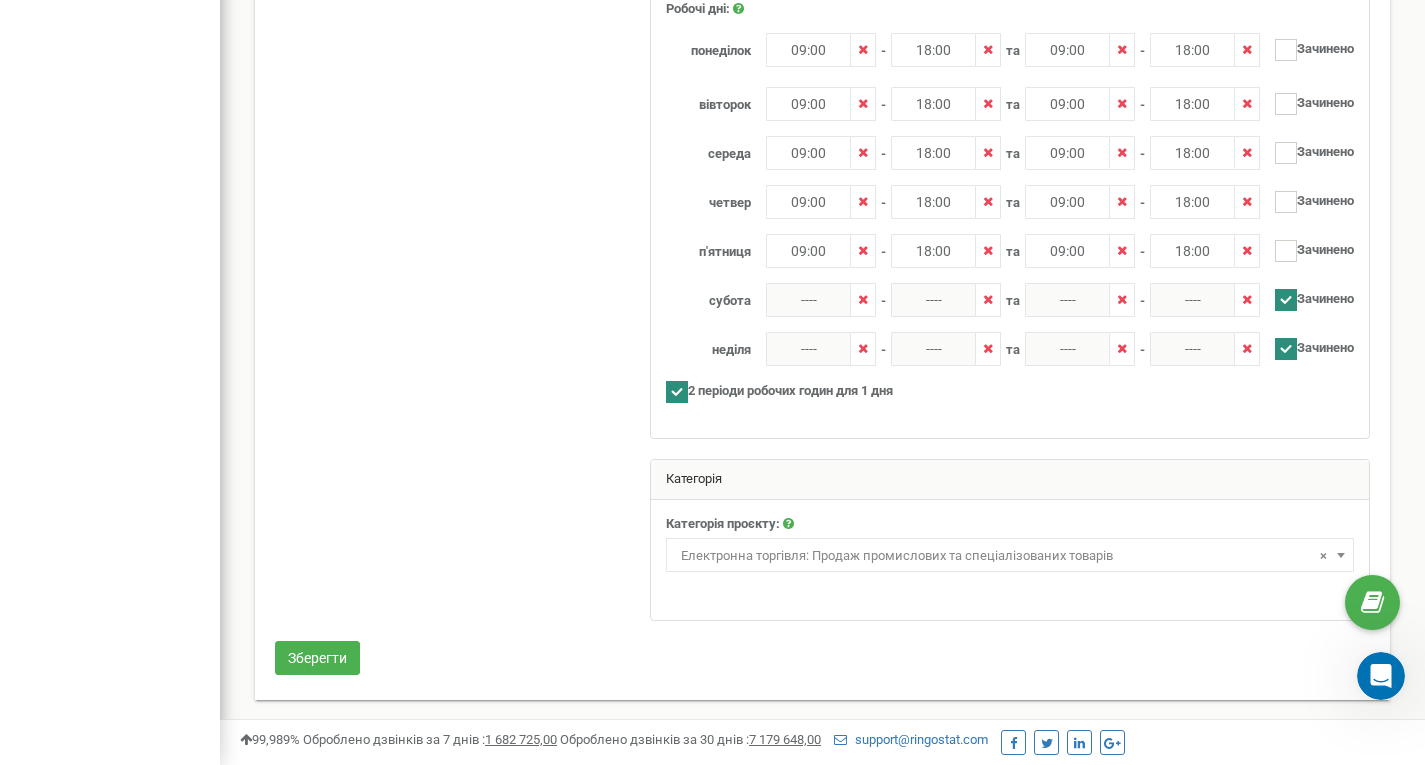 click 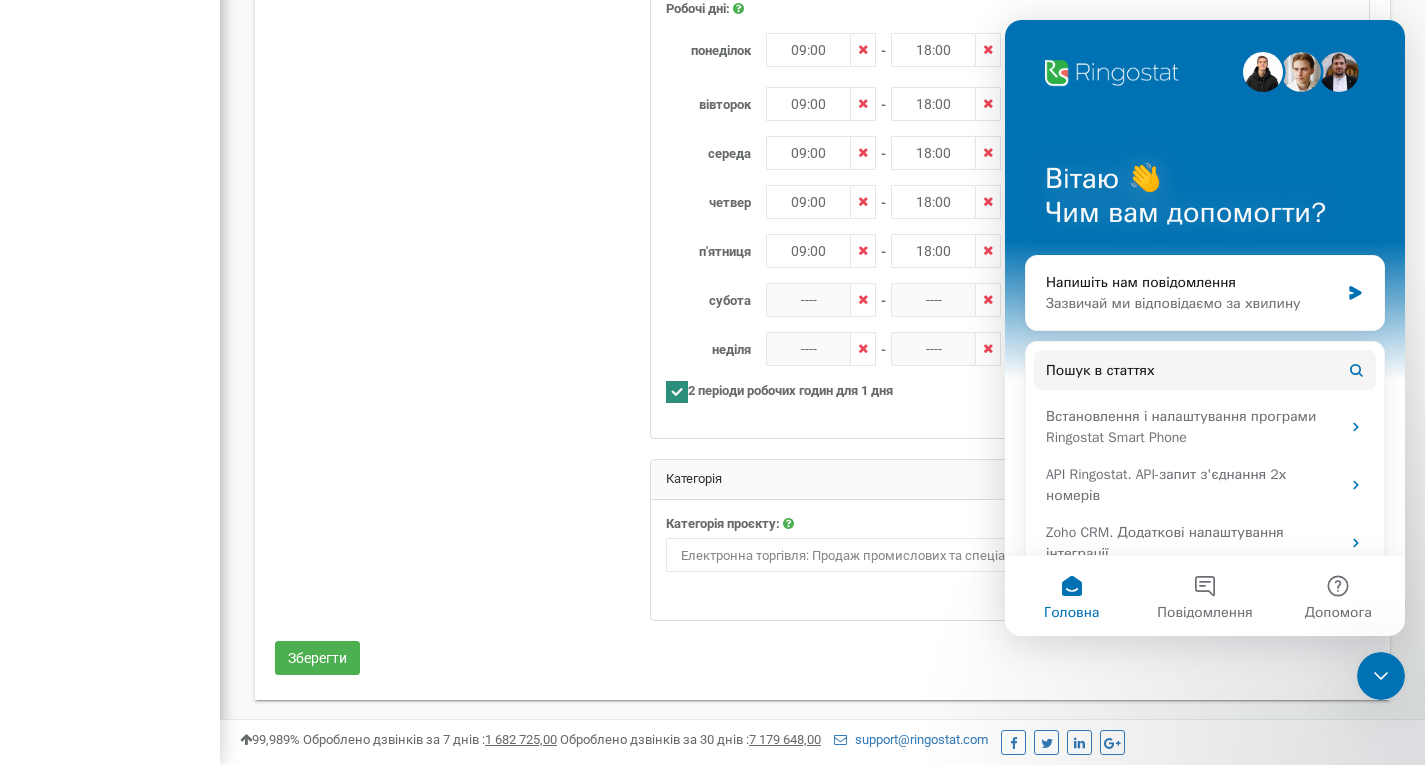 click at bounding box center (1381, 676) 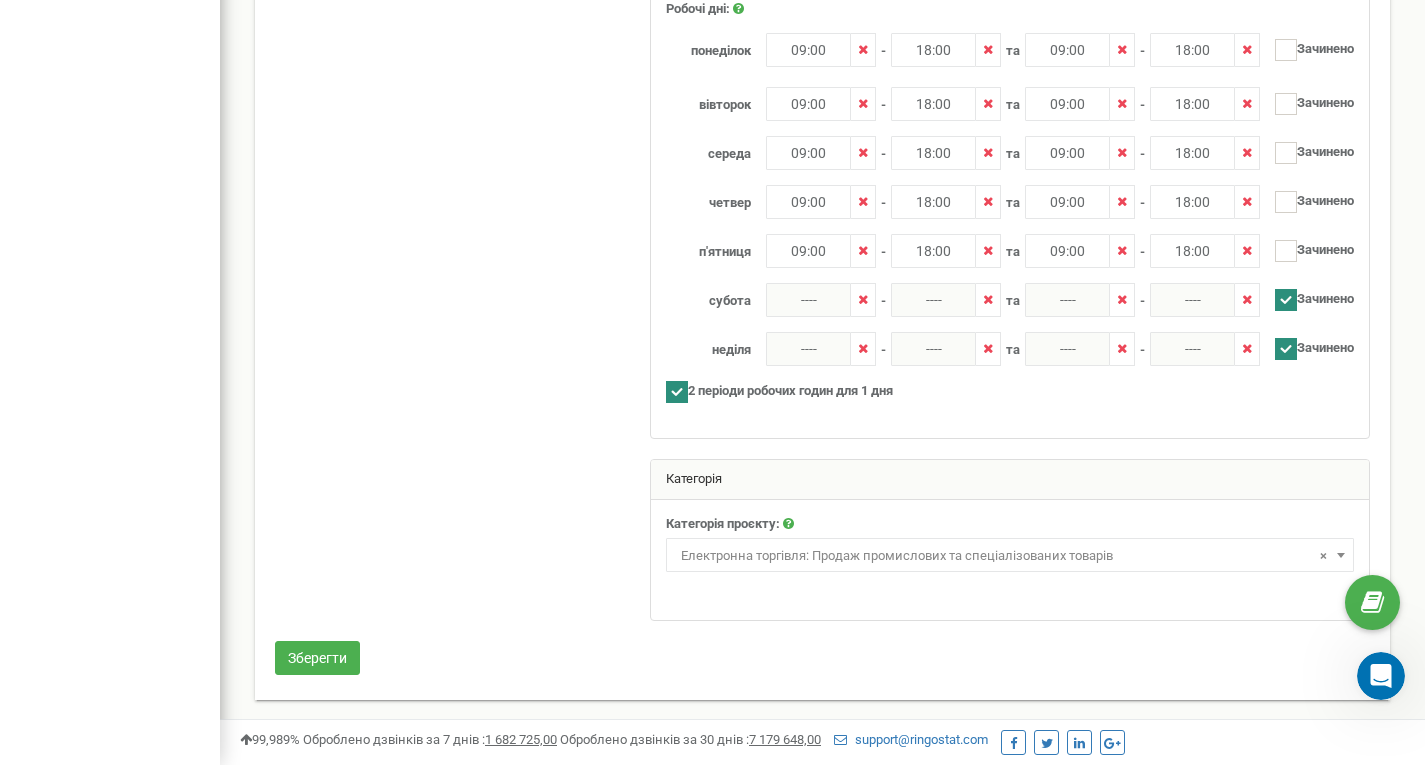click at bounding box center [1381, 676] 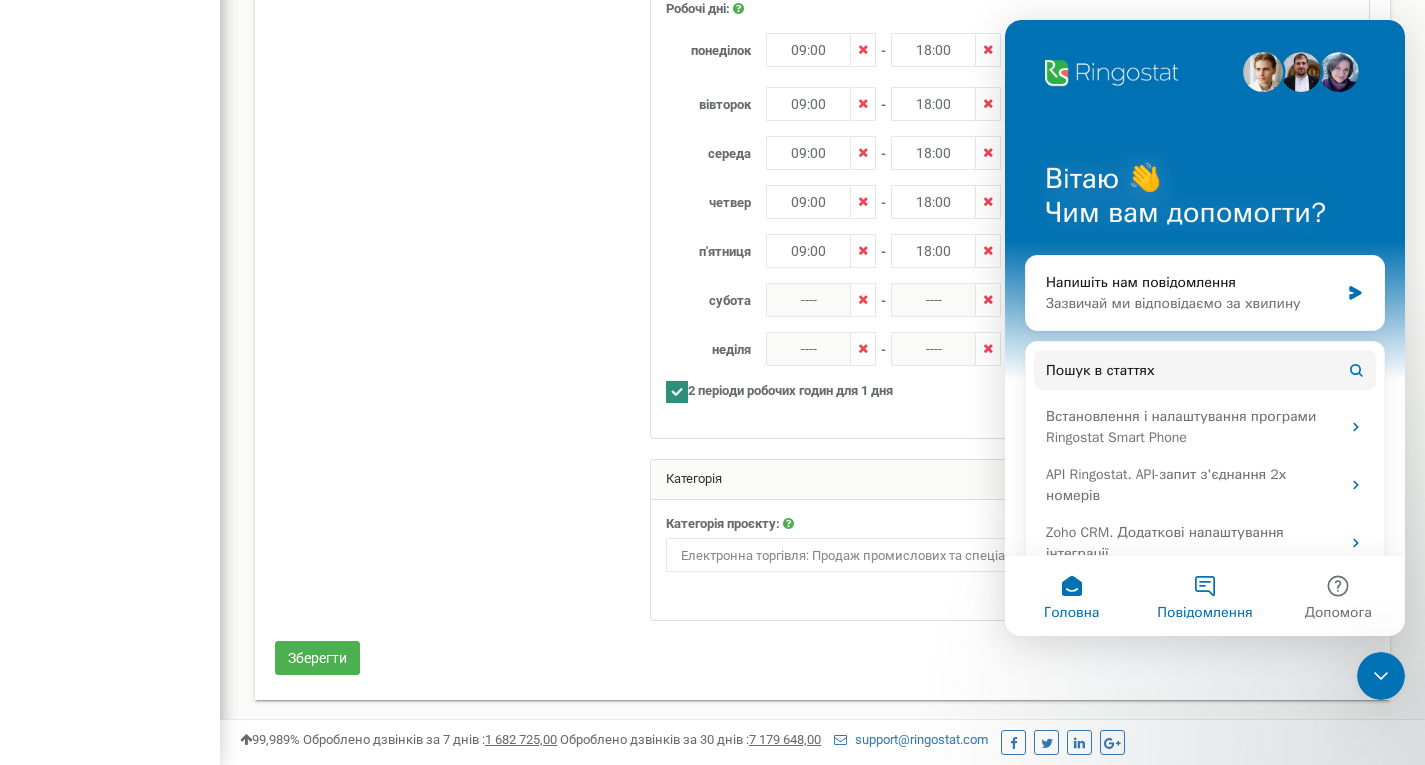 click on "Повідомлення" at bounding box center [1204, 596] 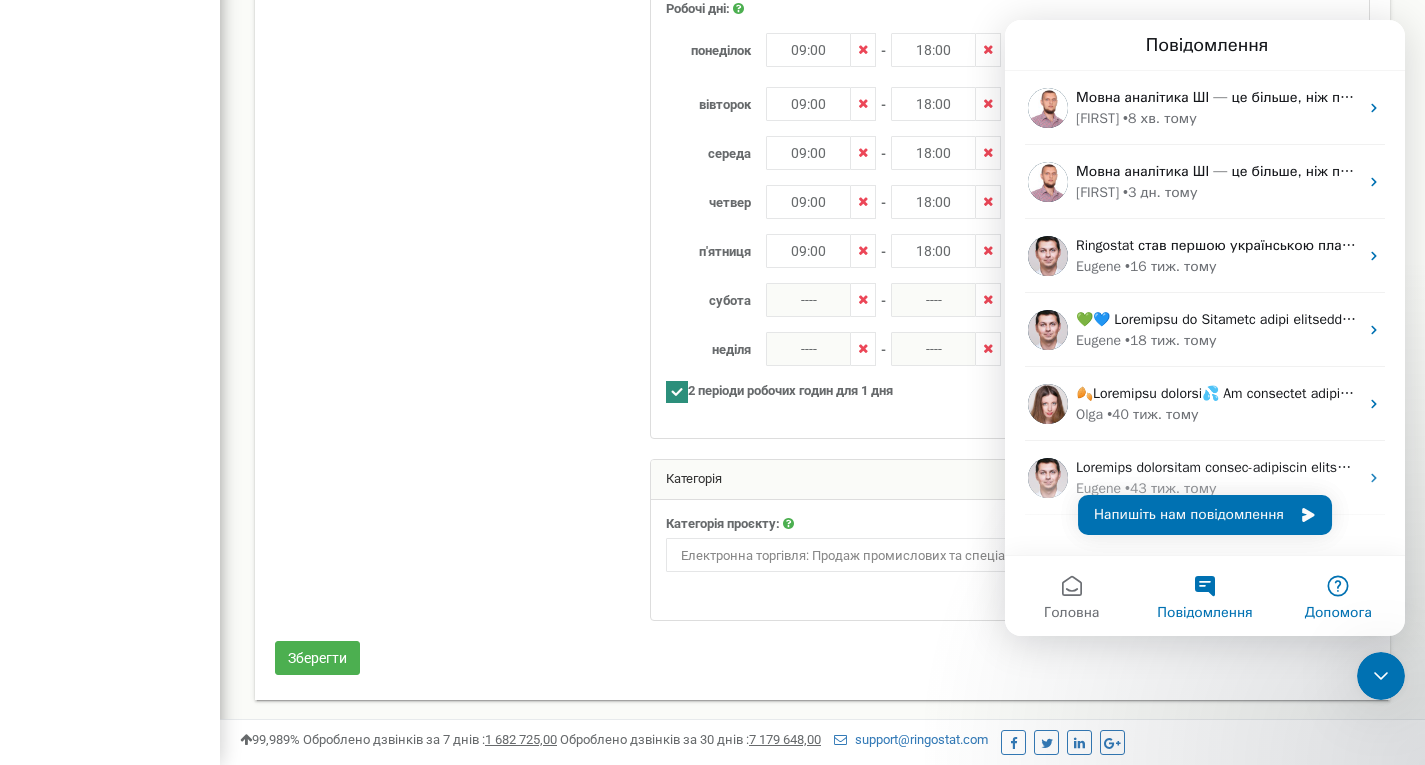 click on "Допомога" at bounding box center (1338, 613) 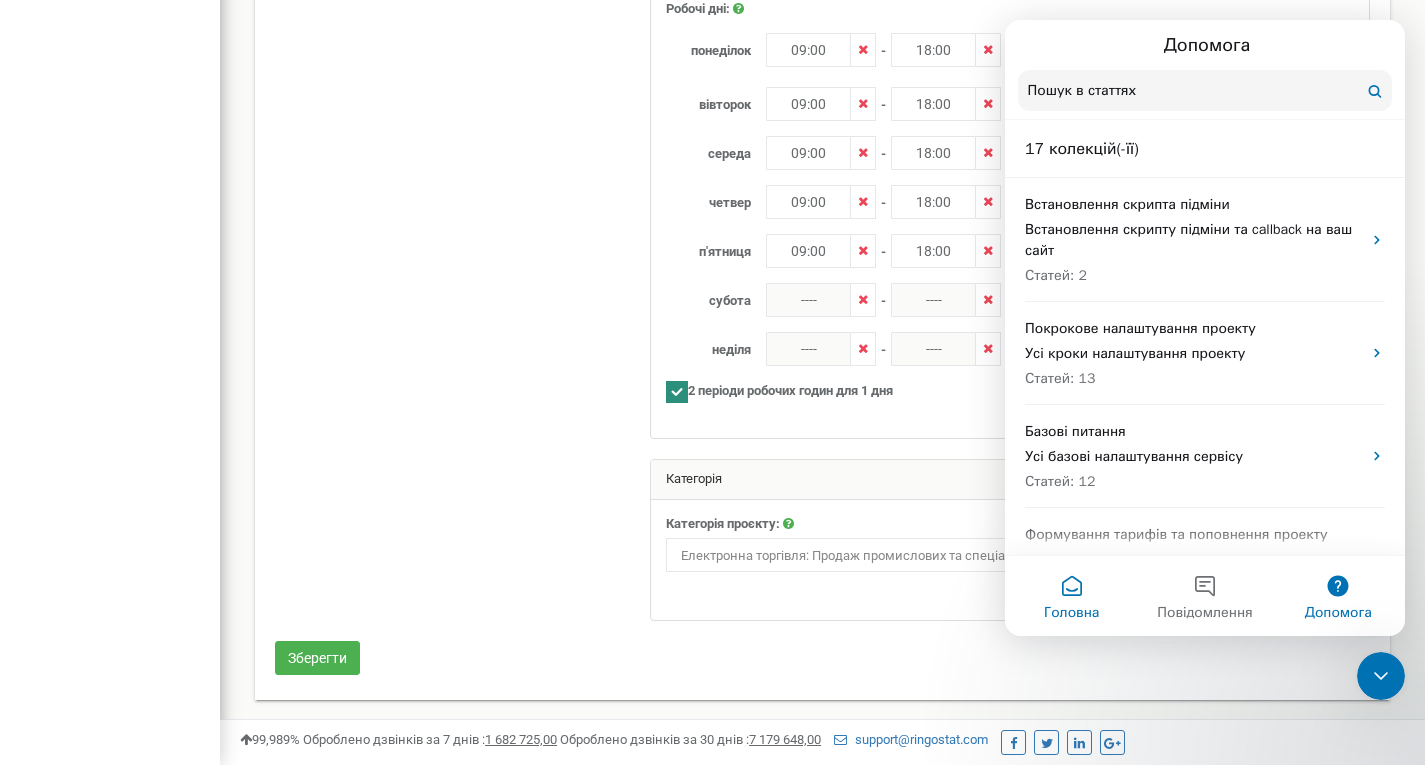 click on "Головна" at bounding box center [1071, 613] 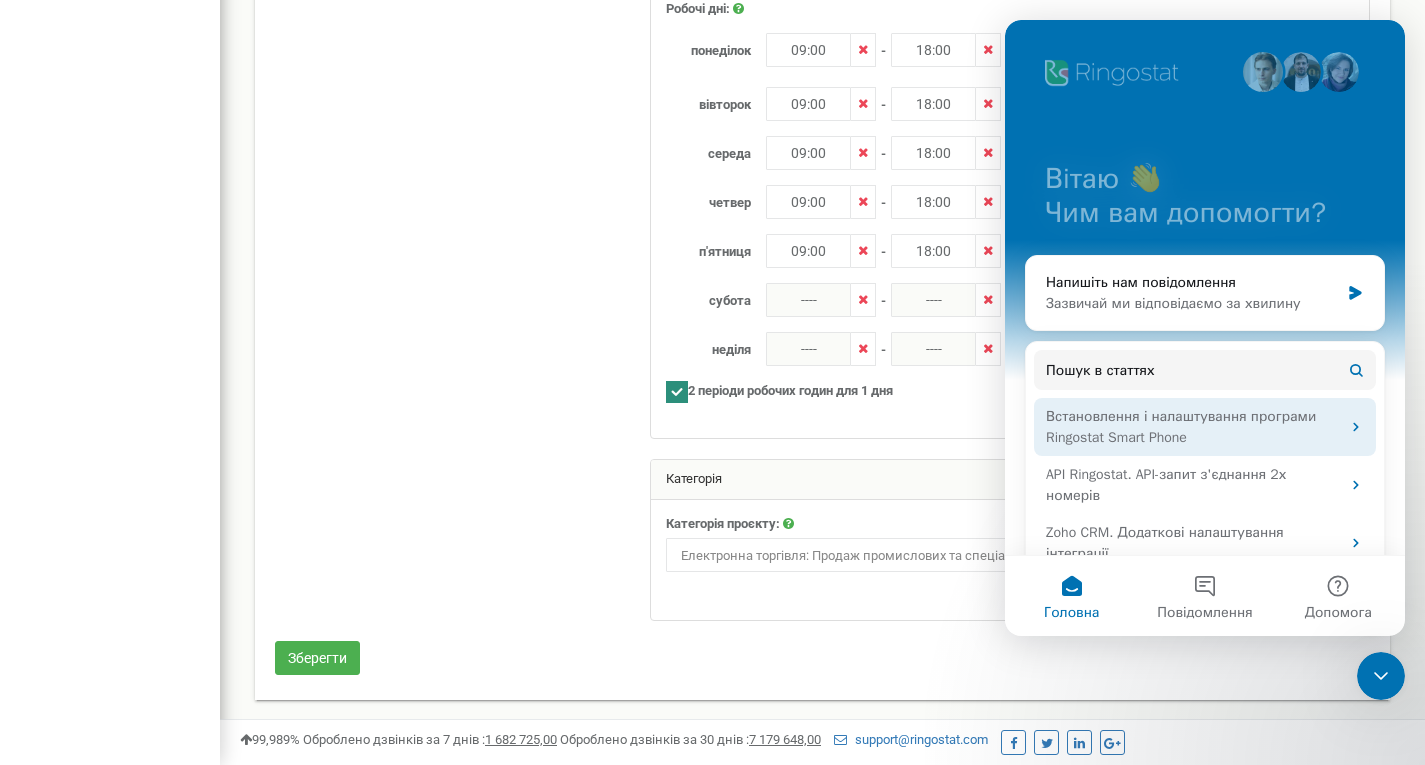 scroll, scrollTop: 313, scrollLeft: 0, axis: vertical 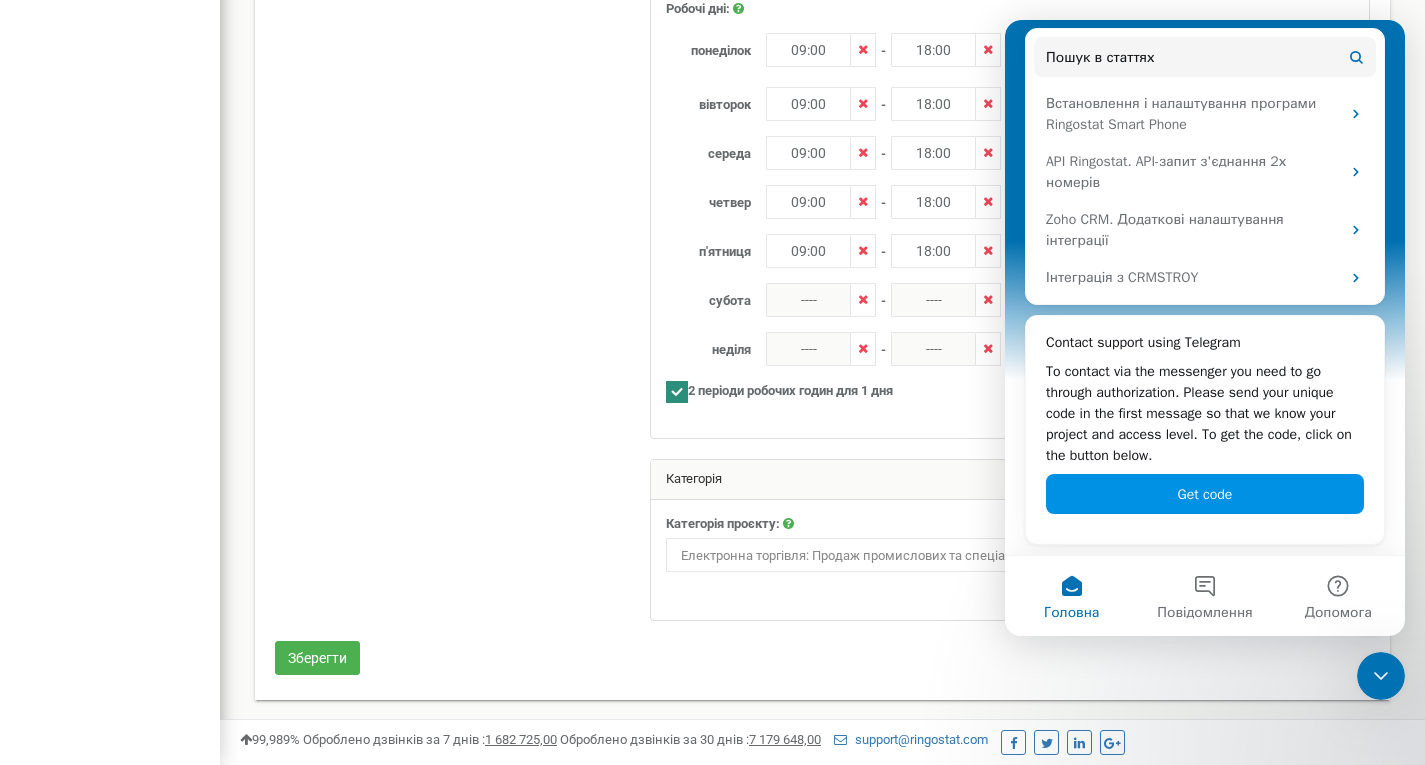 click on "Get code" at bounding box center [1205, 494] 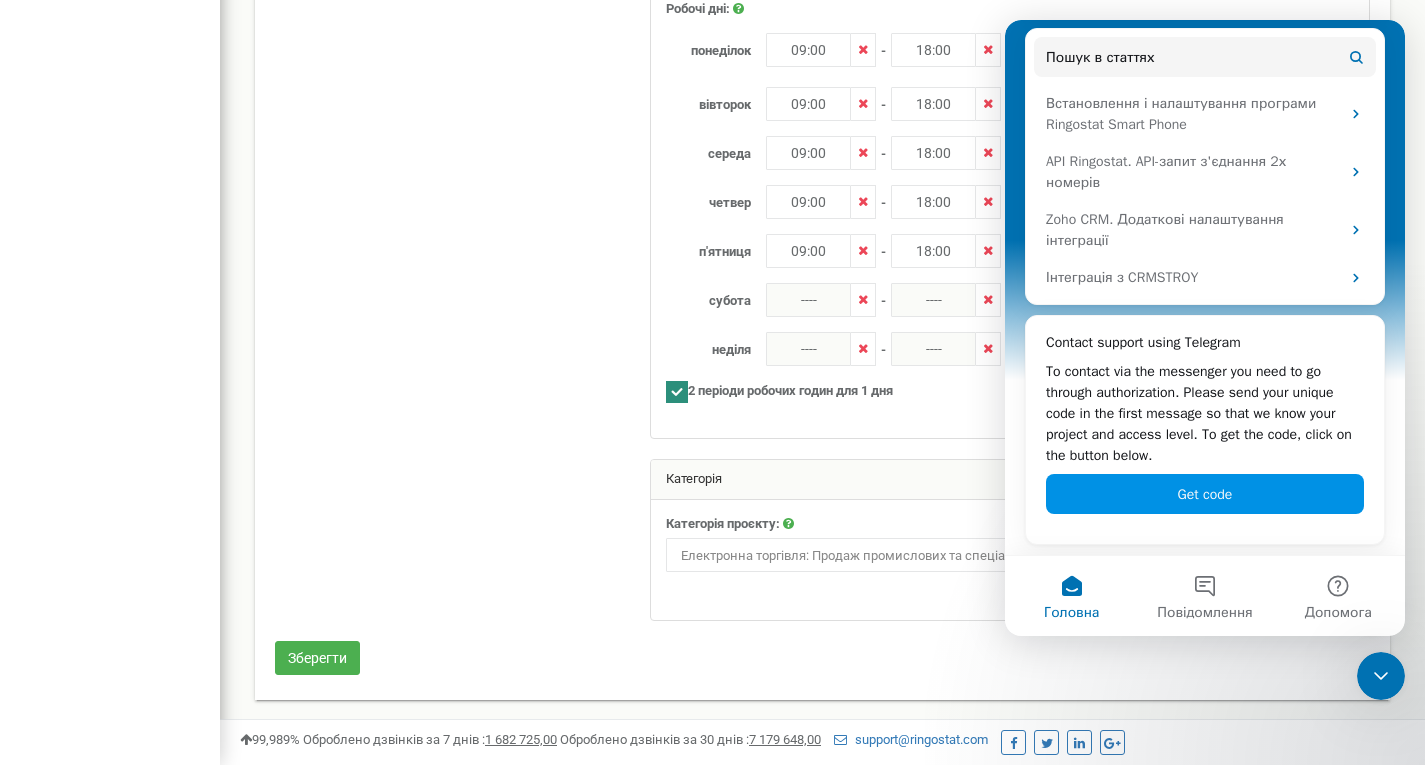 click on "Get code" at bounding box center [1205, 494] 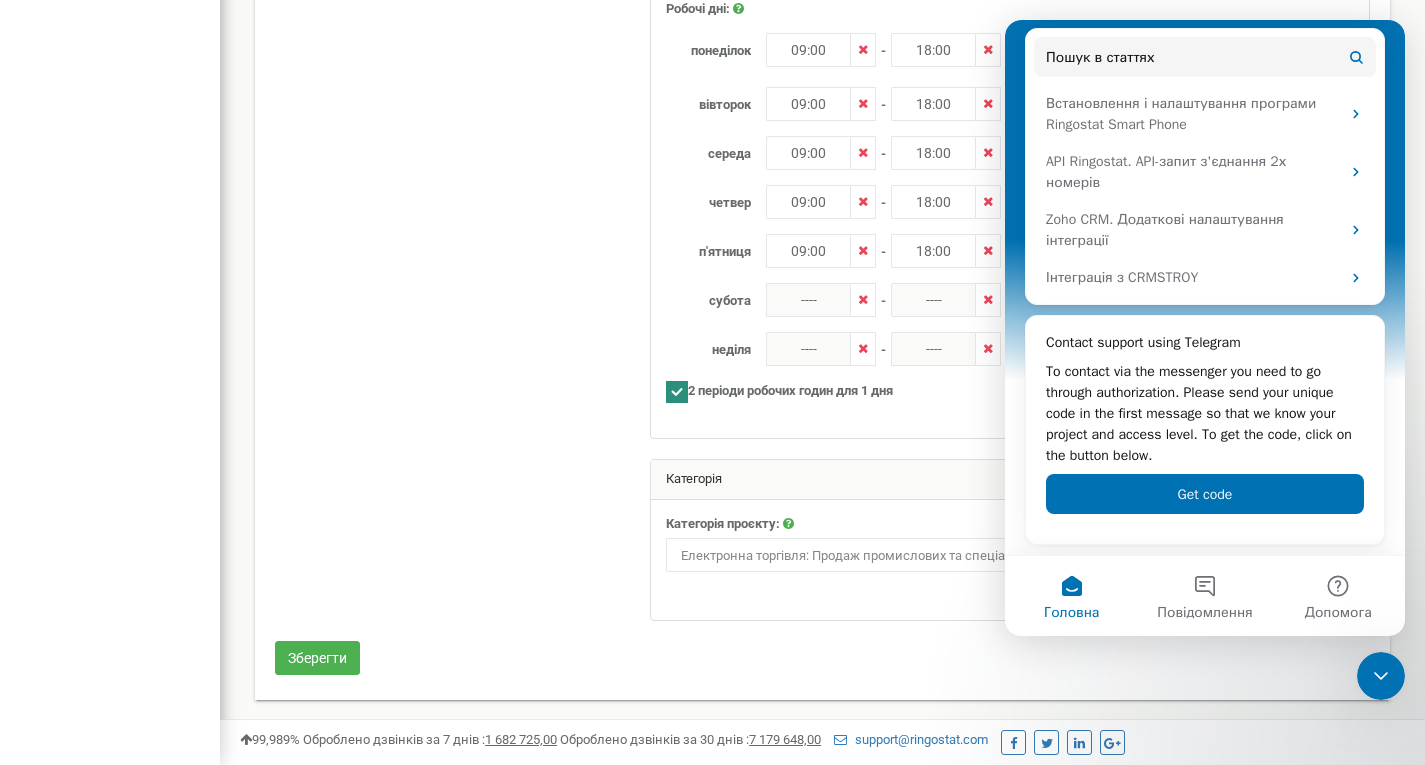 scroll, scrollTop: 998130, scrollLeft: 998795, axis: both 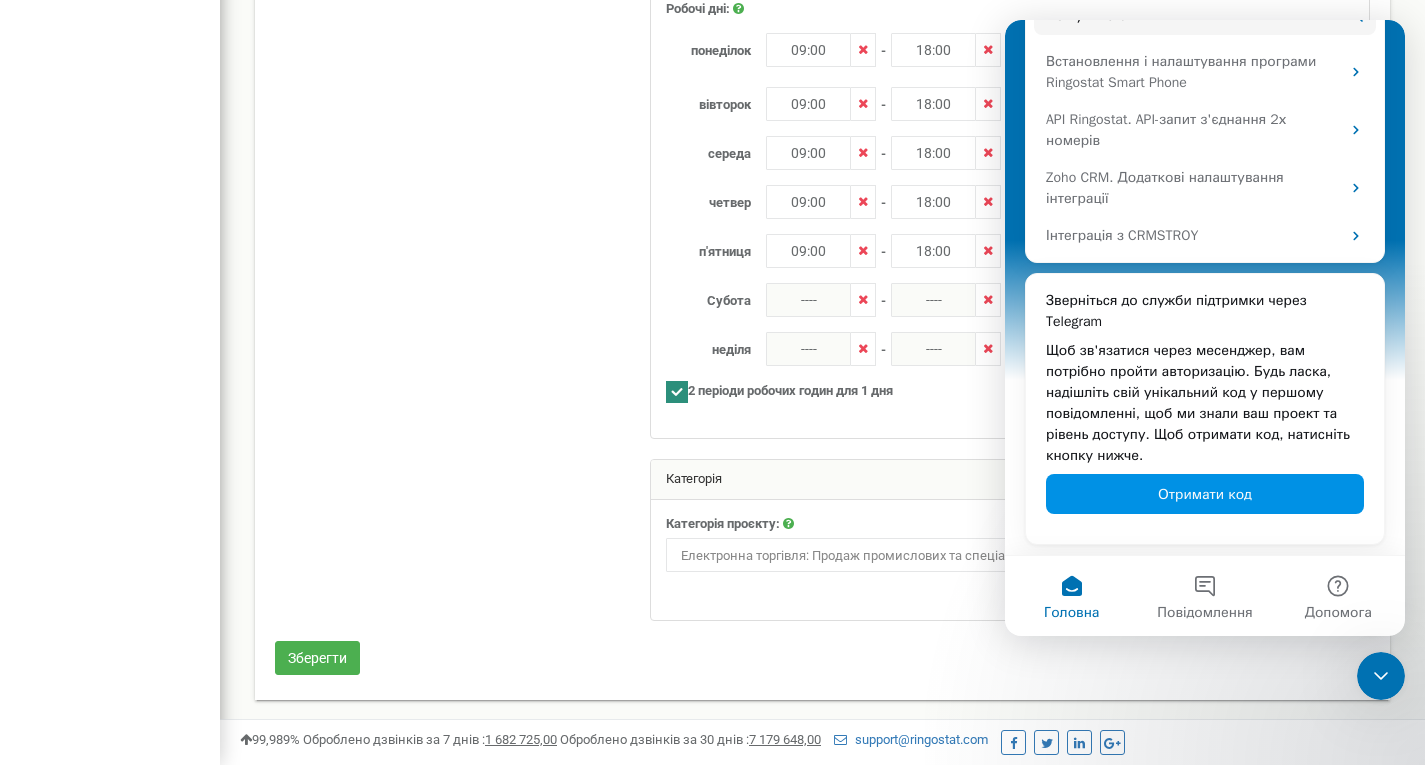 click on "Отримати код" at bounding box center (1205, 494) 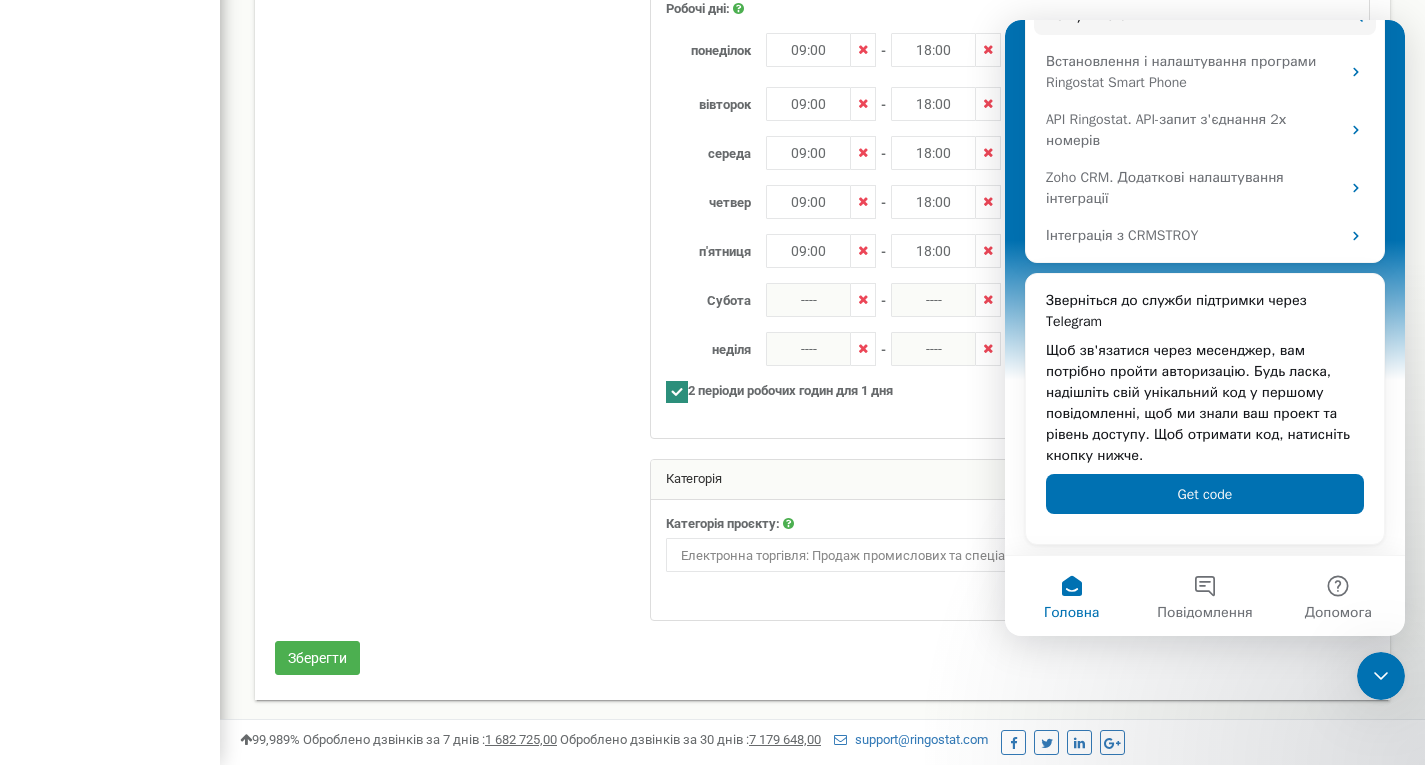 scroll, scrollTop: 685, scrollLeft: 0, axis: vertical 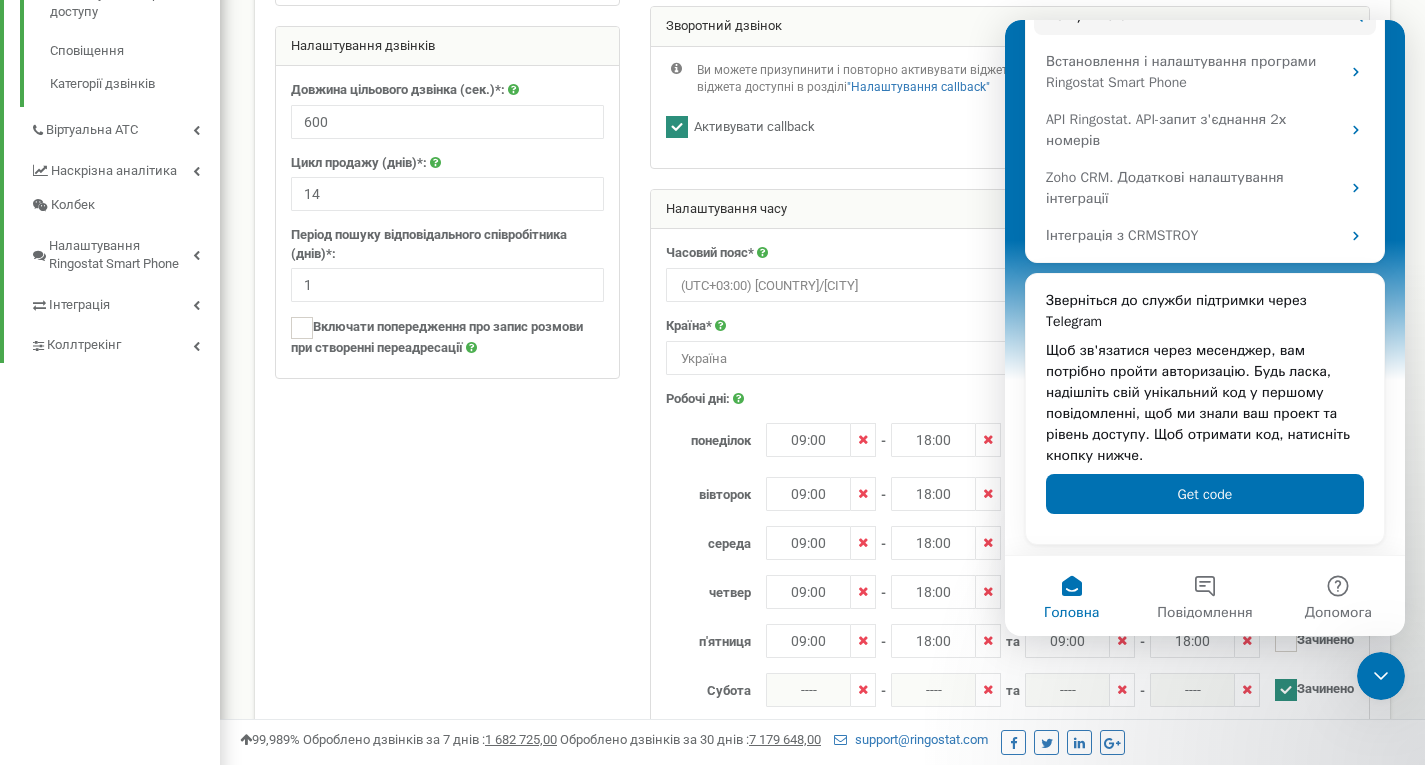 click on "Головна" at bounding box center [1071, 596] 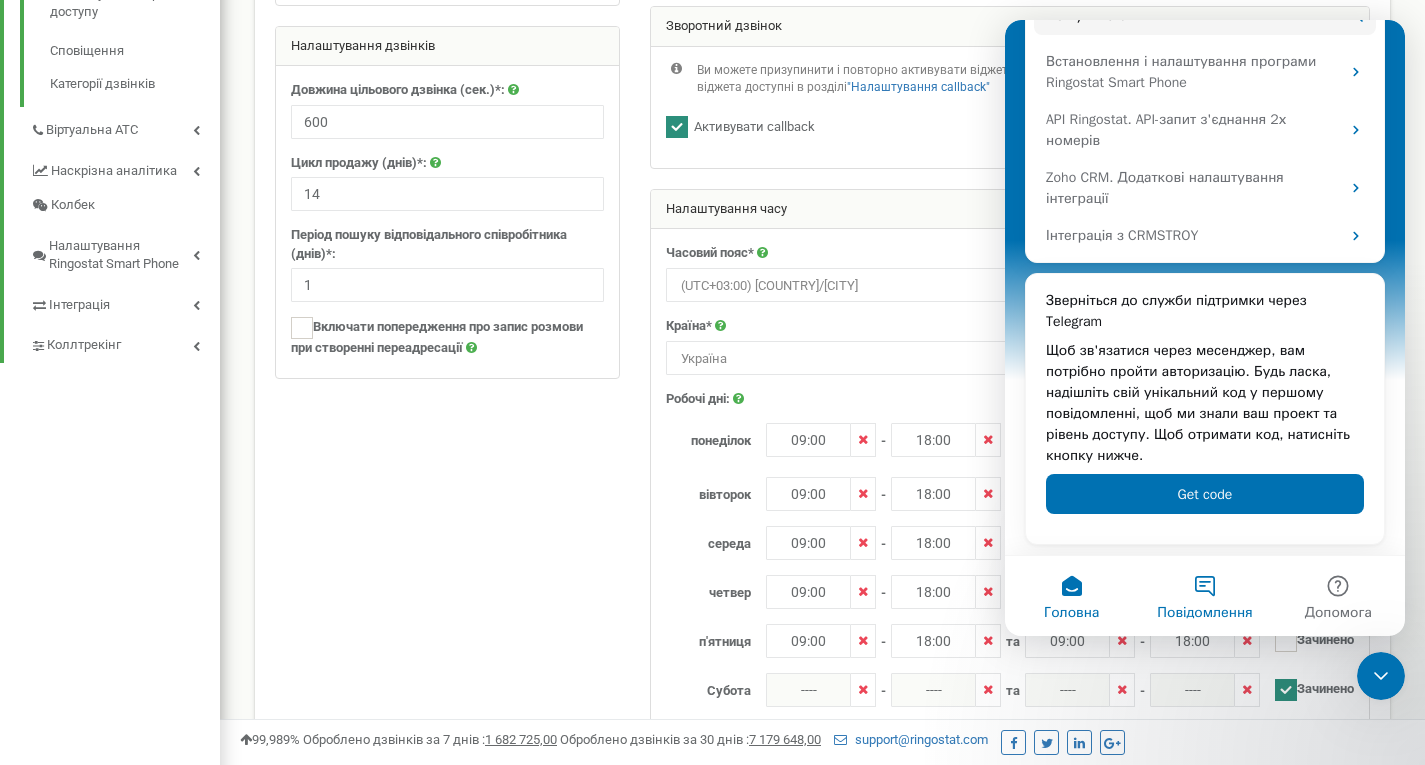 click on "Повідомлення" at bounding box center (1204, 596) 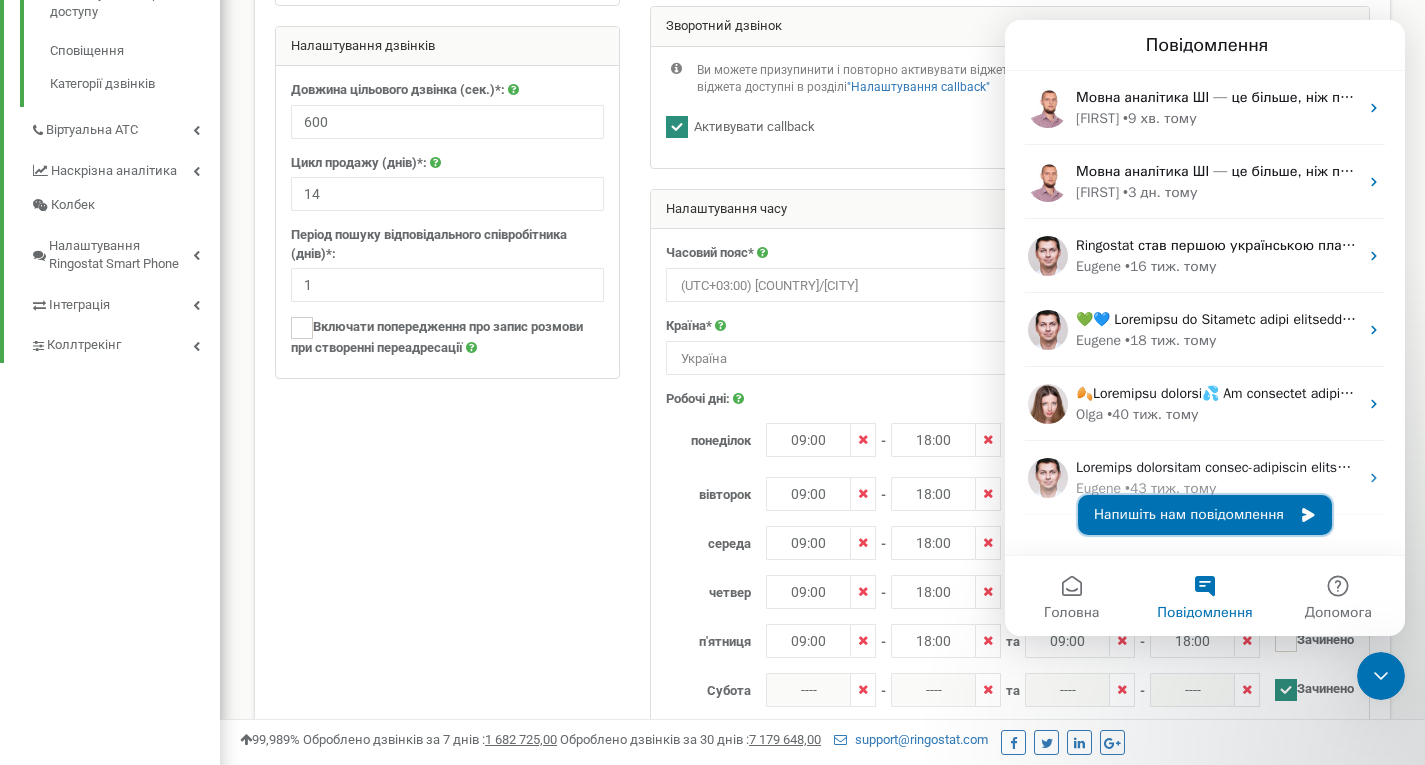 click on "Напишіть нам повідомлення" at bounding box center [1205, 515] 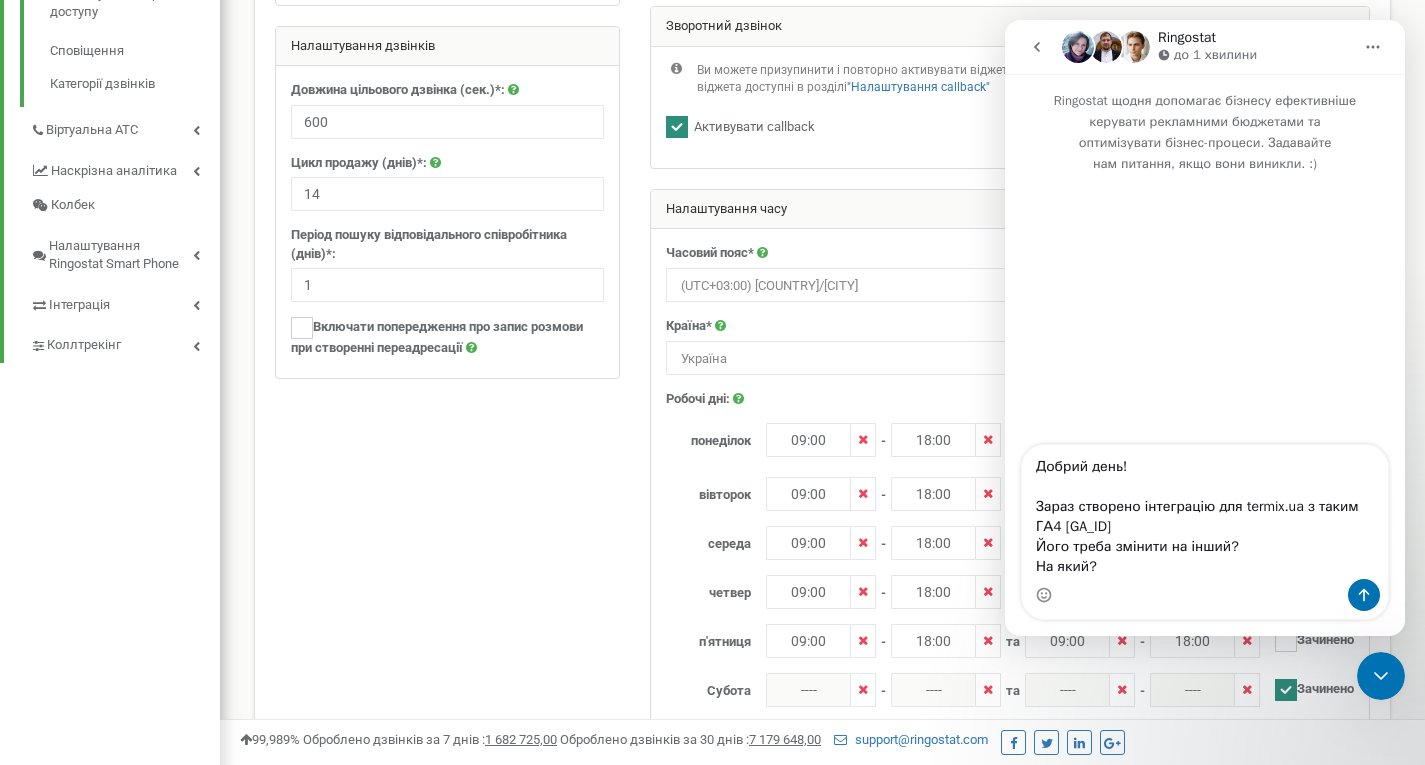 click on "Добрий день!
Зараз створено інтеграцію для termix.ua з таким ГА4 [GA_ID]
Його треба змінити на інший?
На який?" at bounding box center (1205, 512) 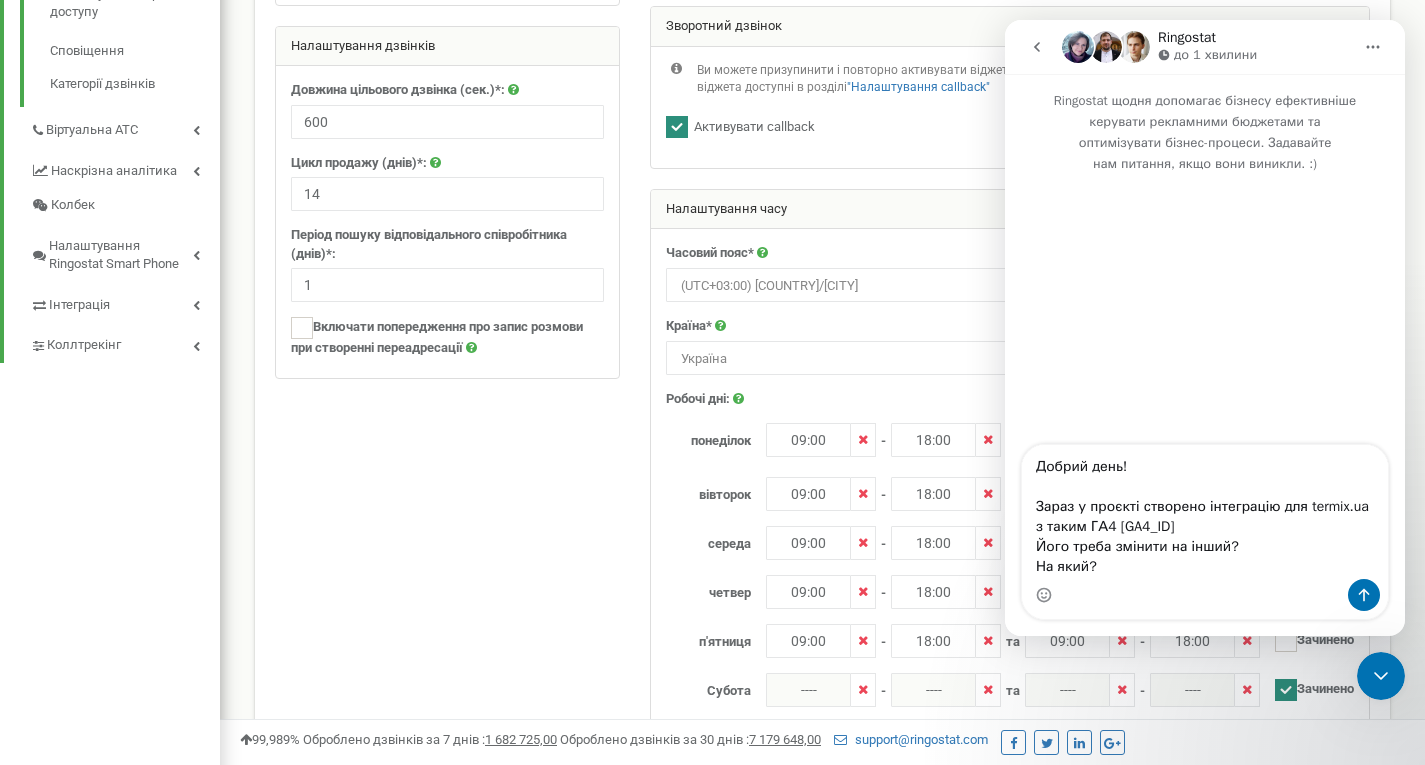 drag, startPoint x: 1251, startPoint y: 547, endPoint x: 1074, endPoint y: 548, distance: 177.00282 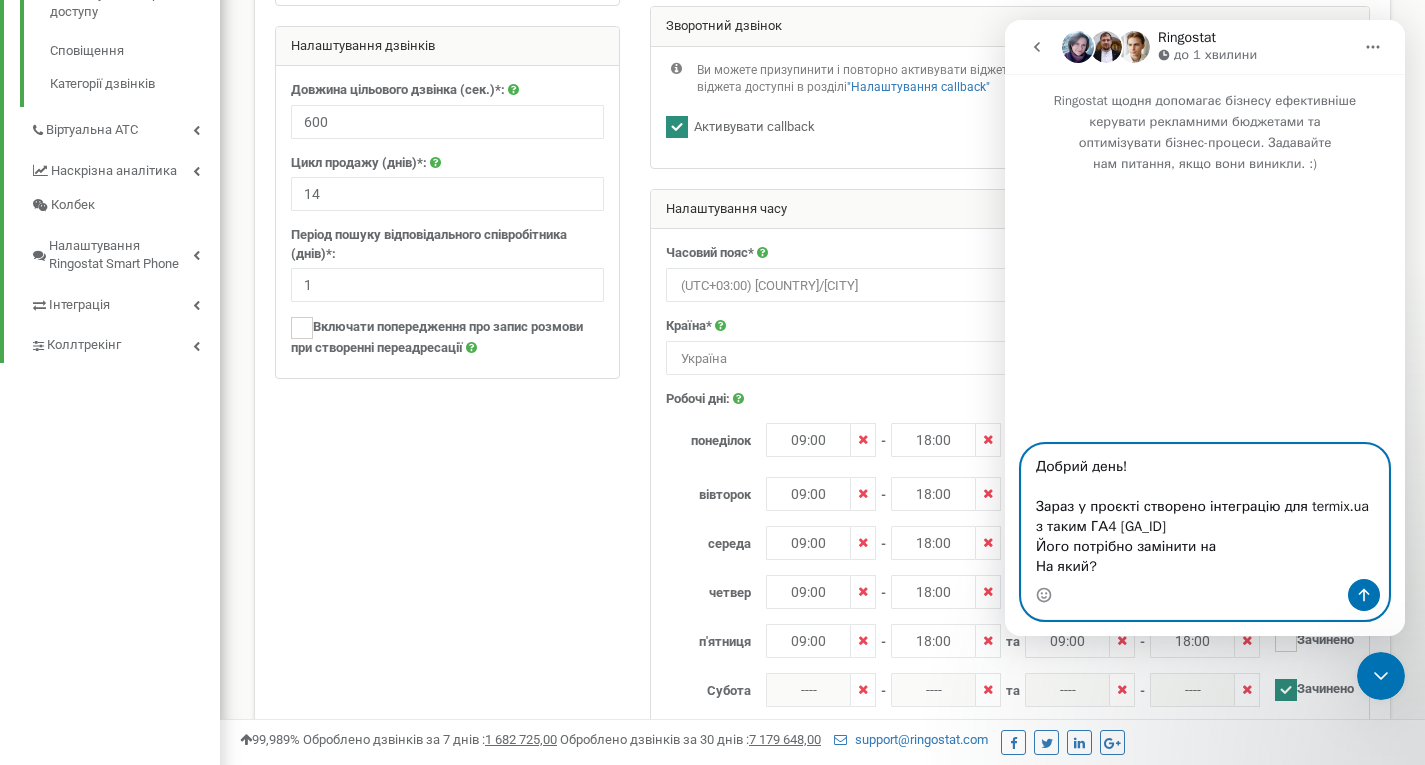 click on "Добрий день!
Зараз у проєкті створено інтеграцію для termix.ua з таким ГА4 [GA_ID]
Його потрібно замінити на
На який?" at bounding box center (1205, 512) 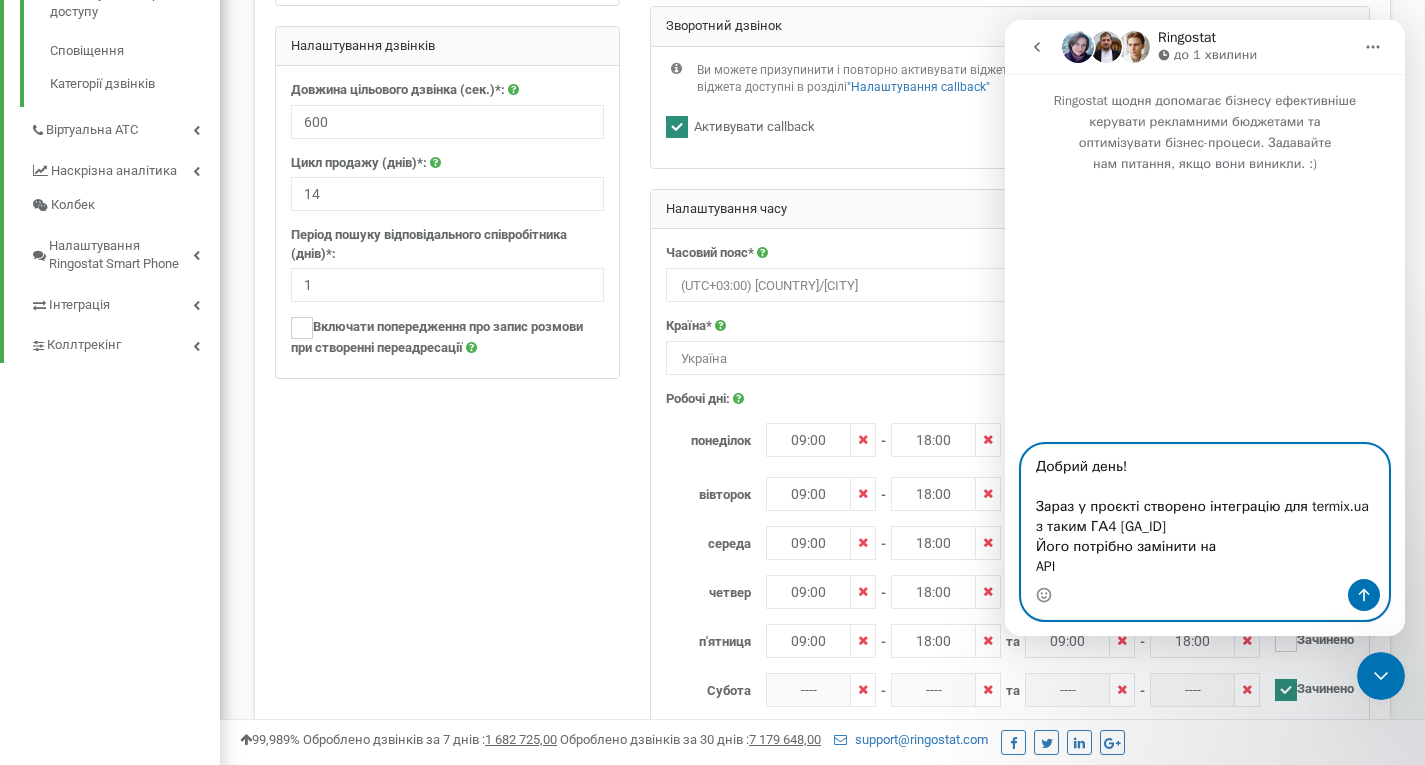 paste on "[RANDOM_STRING]" 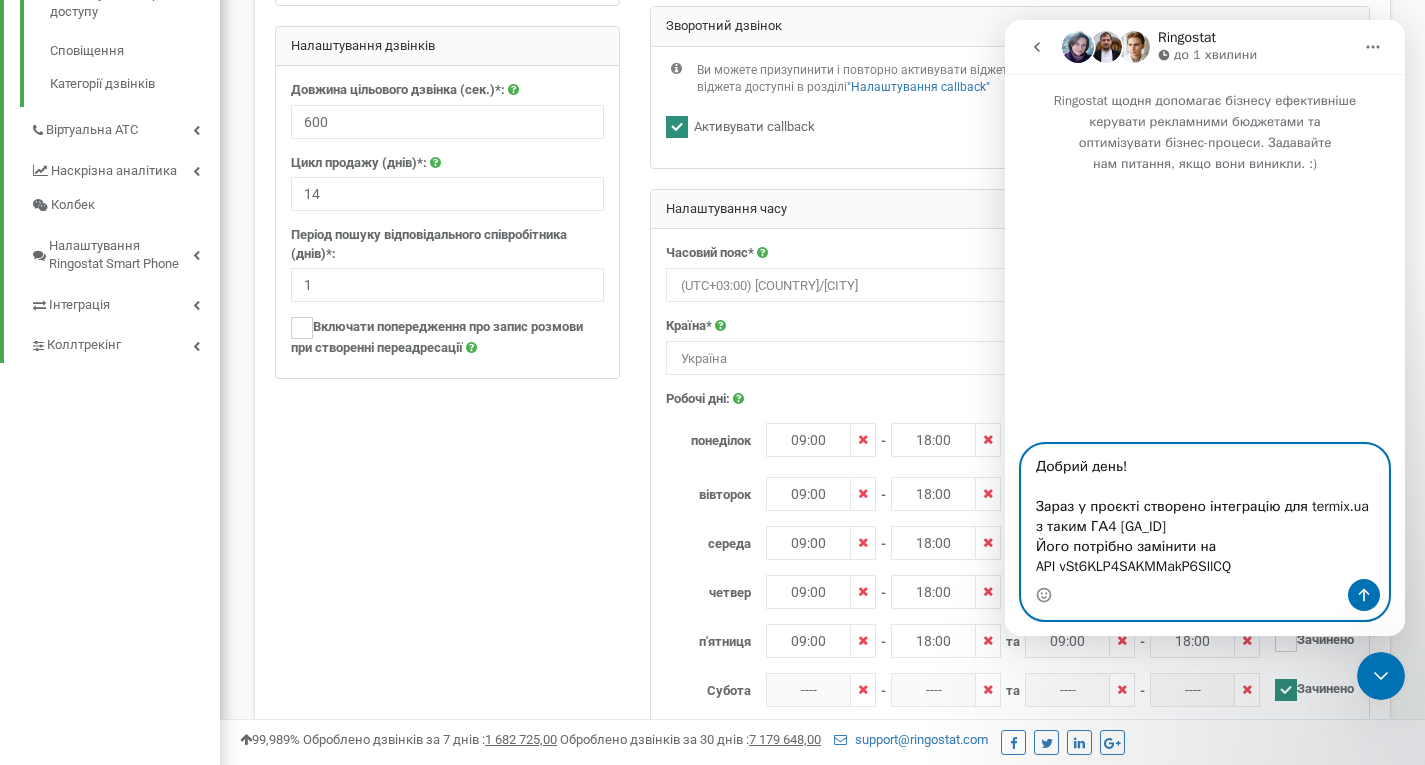click on "Добрий день!
Зараз у проєкті створено інтеграцію для termix.ua з таким ГА4 [GA_ID]
Його потрібно замінити на
API vSt6KLP4SAKMMakP6SllCQ" at bounding box center [1205, 512] 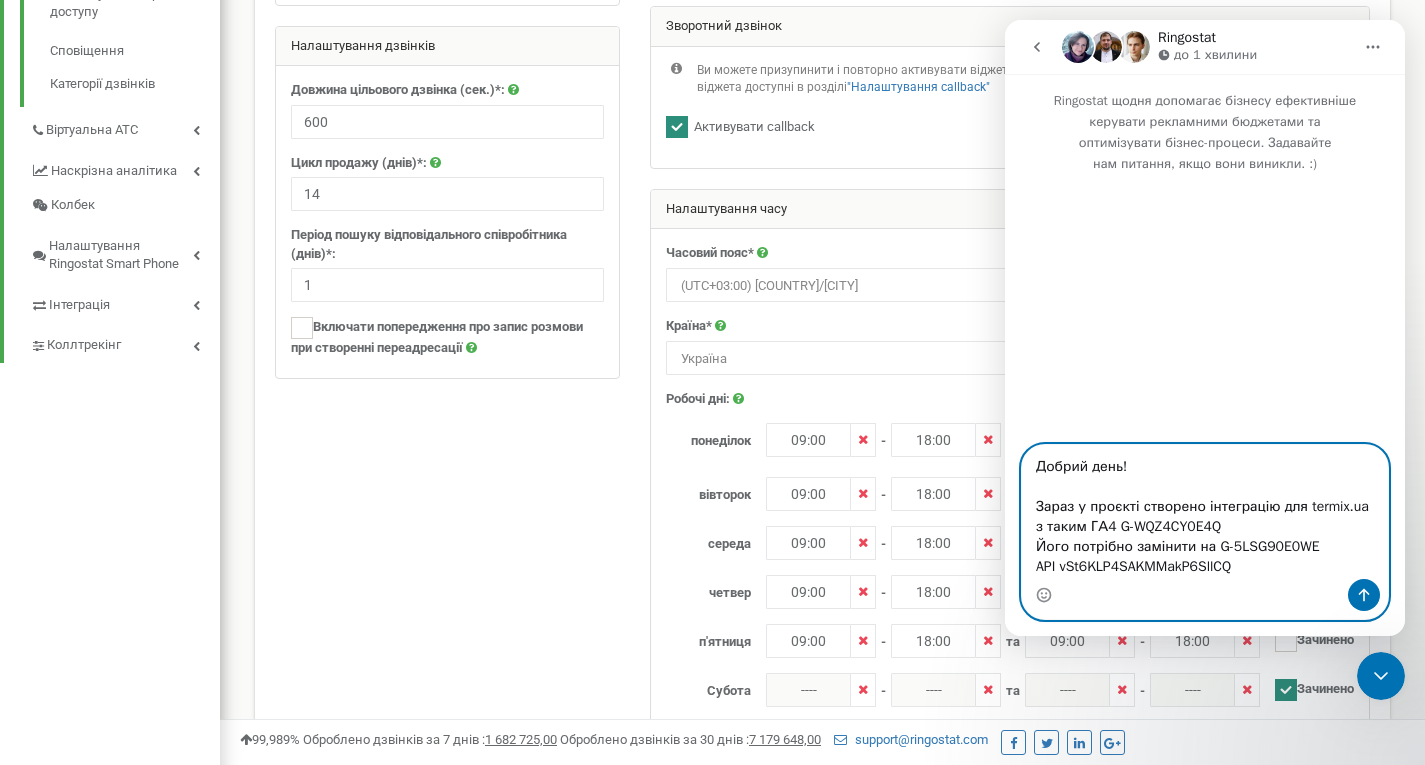 type on "Добрий день!
Зараз у проєкті створено інтеграцію для termix.ua з таким ГА4 G-WQZ4CY0E4Q
Його потрібно замінити на G-5LSG90E0WE
API vSt6KLP4SAKMMakP6SllCQ" 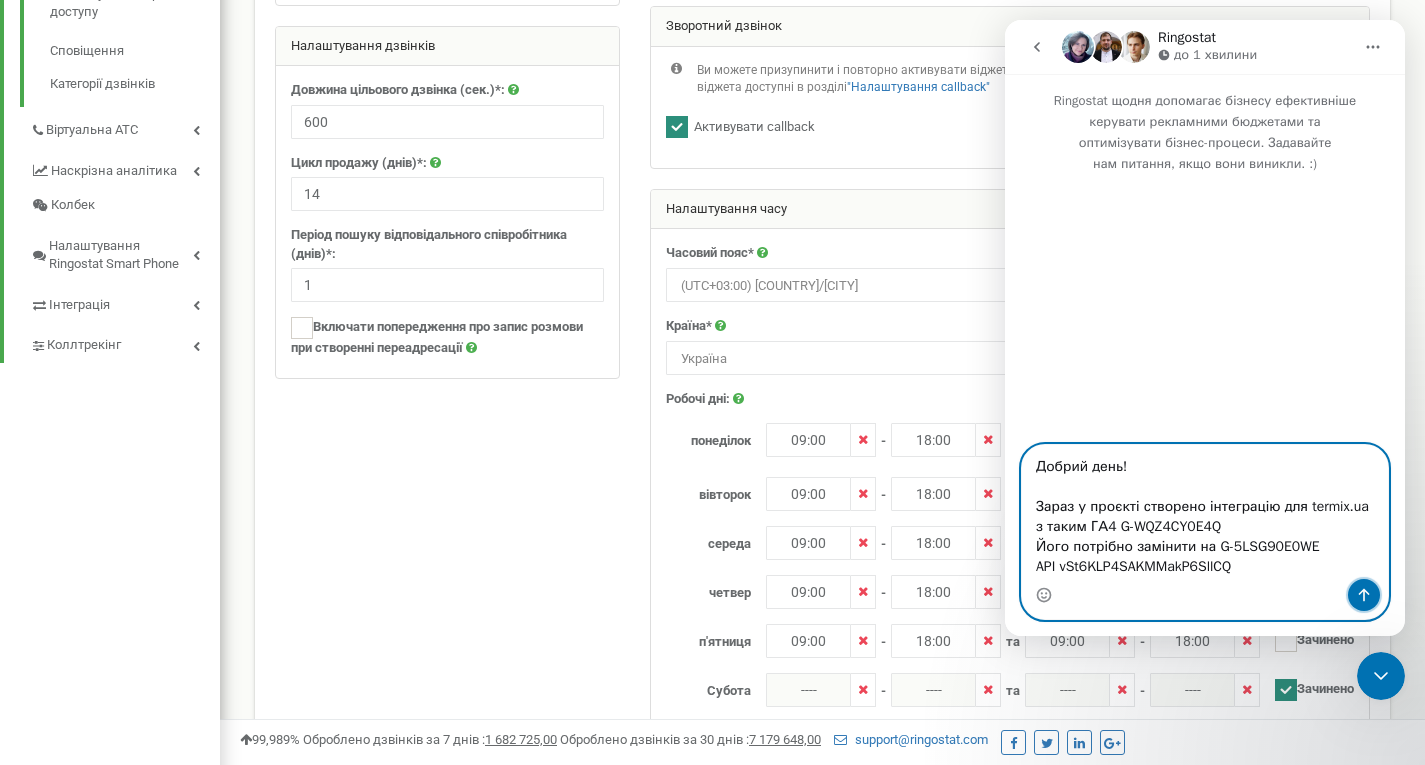 click at bounding box center (1364, 595) 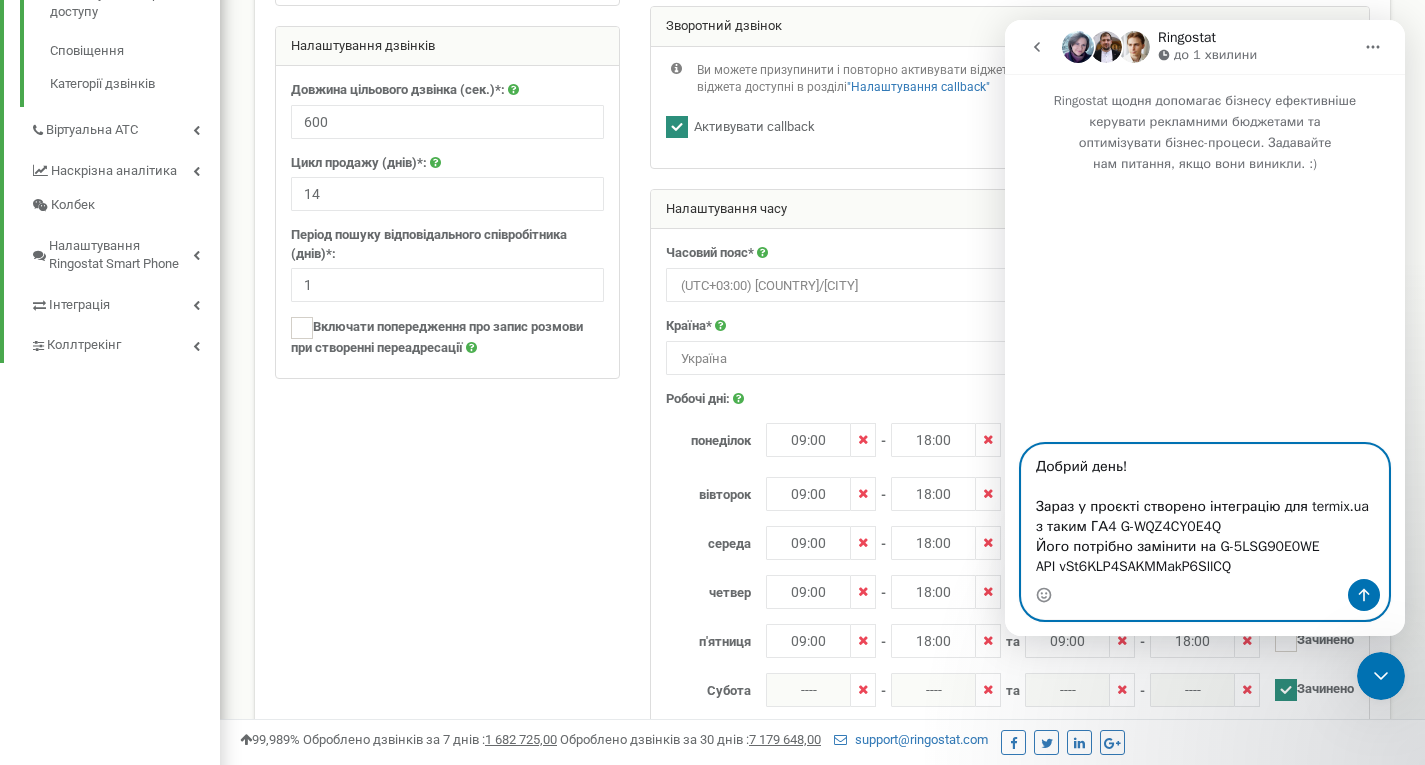 type 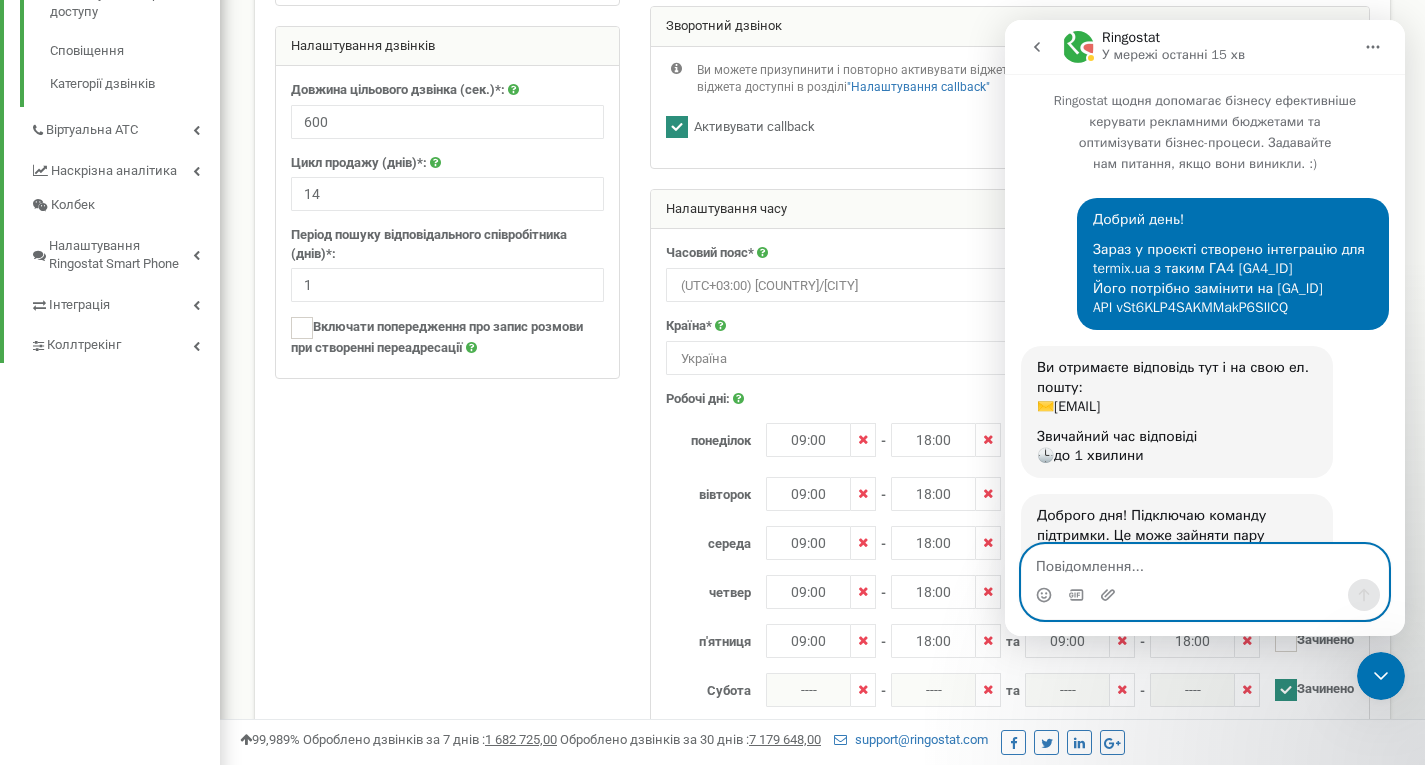 scroll, scrollTop: 52, scrollLeft: 0, axis: vertical 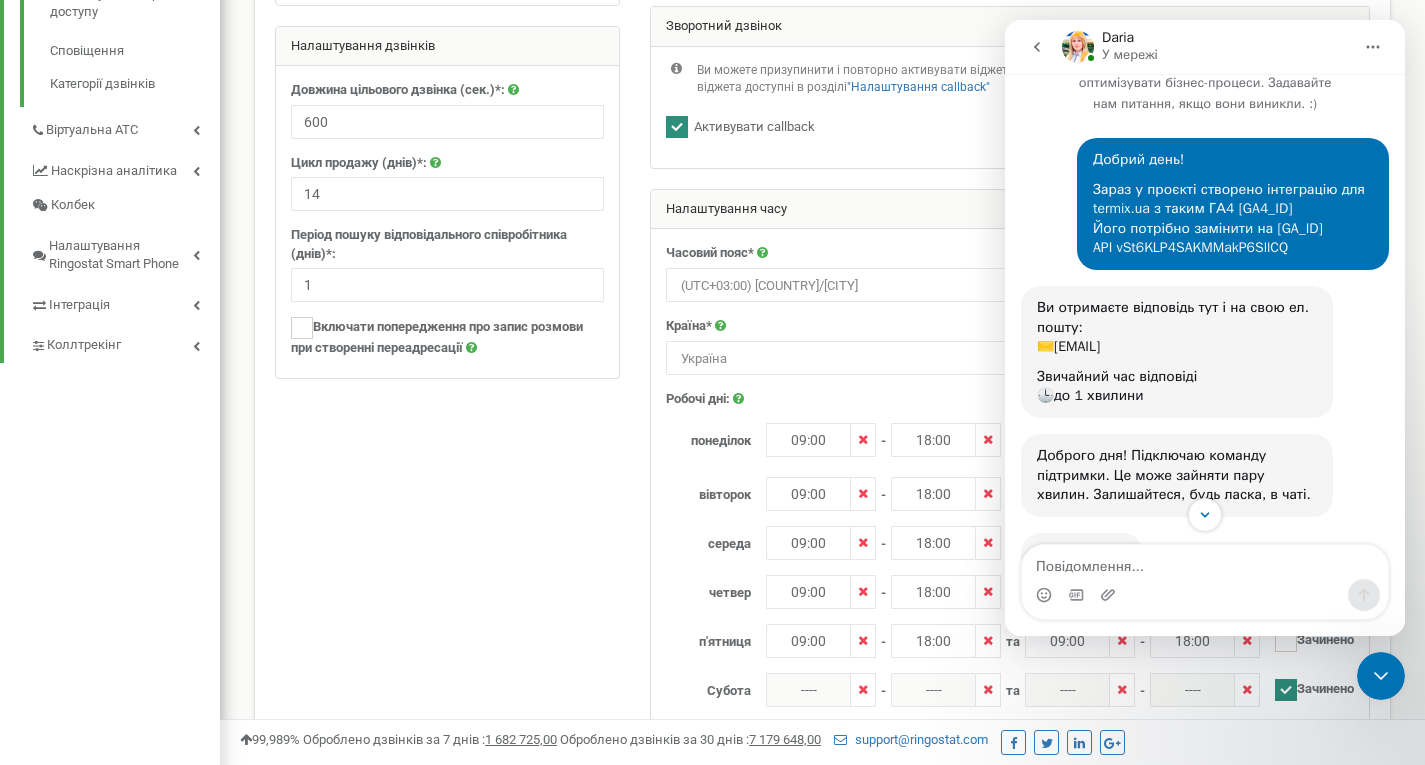 drag, startPoint x: 1224, startPoint y: 187, endPoint x: 1325, endPoint y: 183, distance: 101.07918 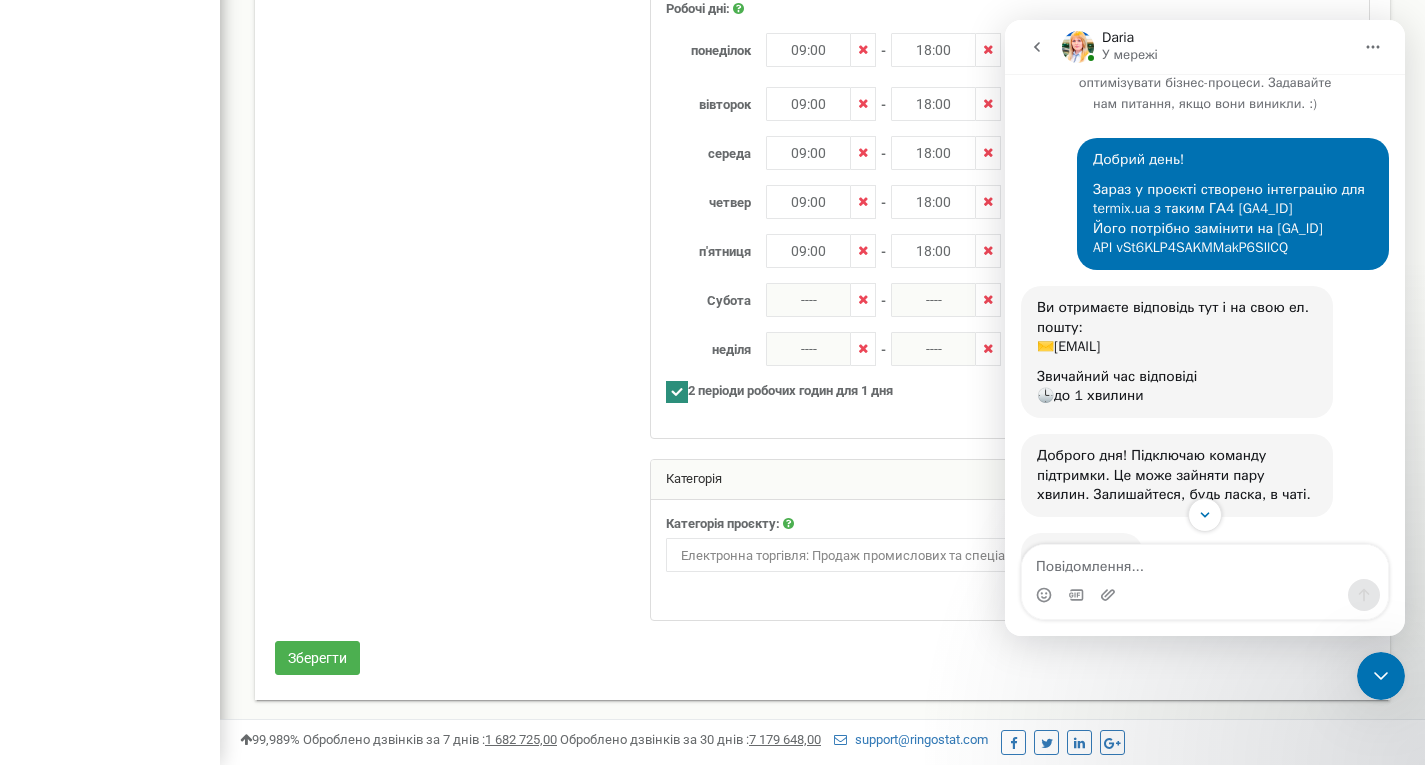 scroll, scrollTop: 1105, scrollLeft: 0, axis: vertical 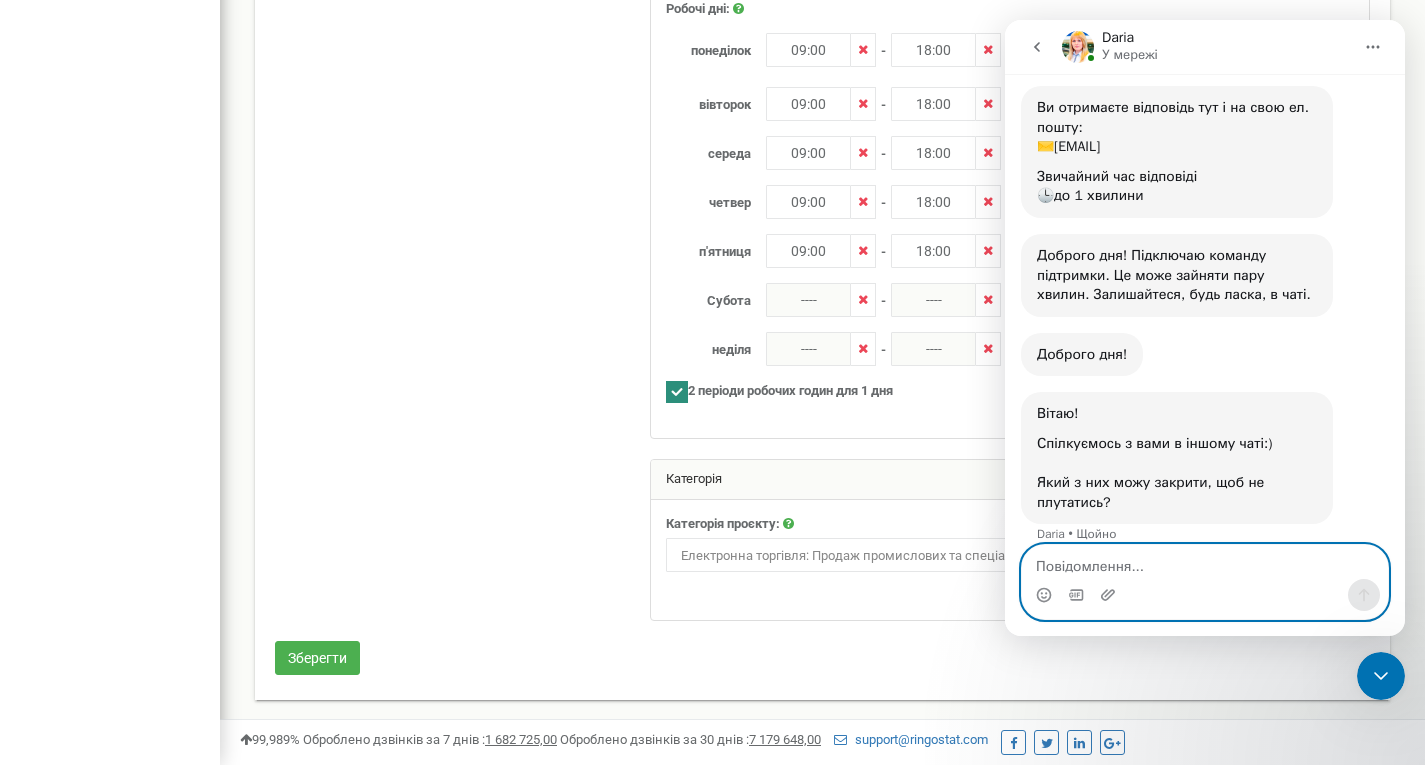 click at bounding box center [1205, 562] 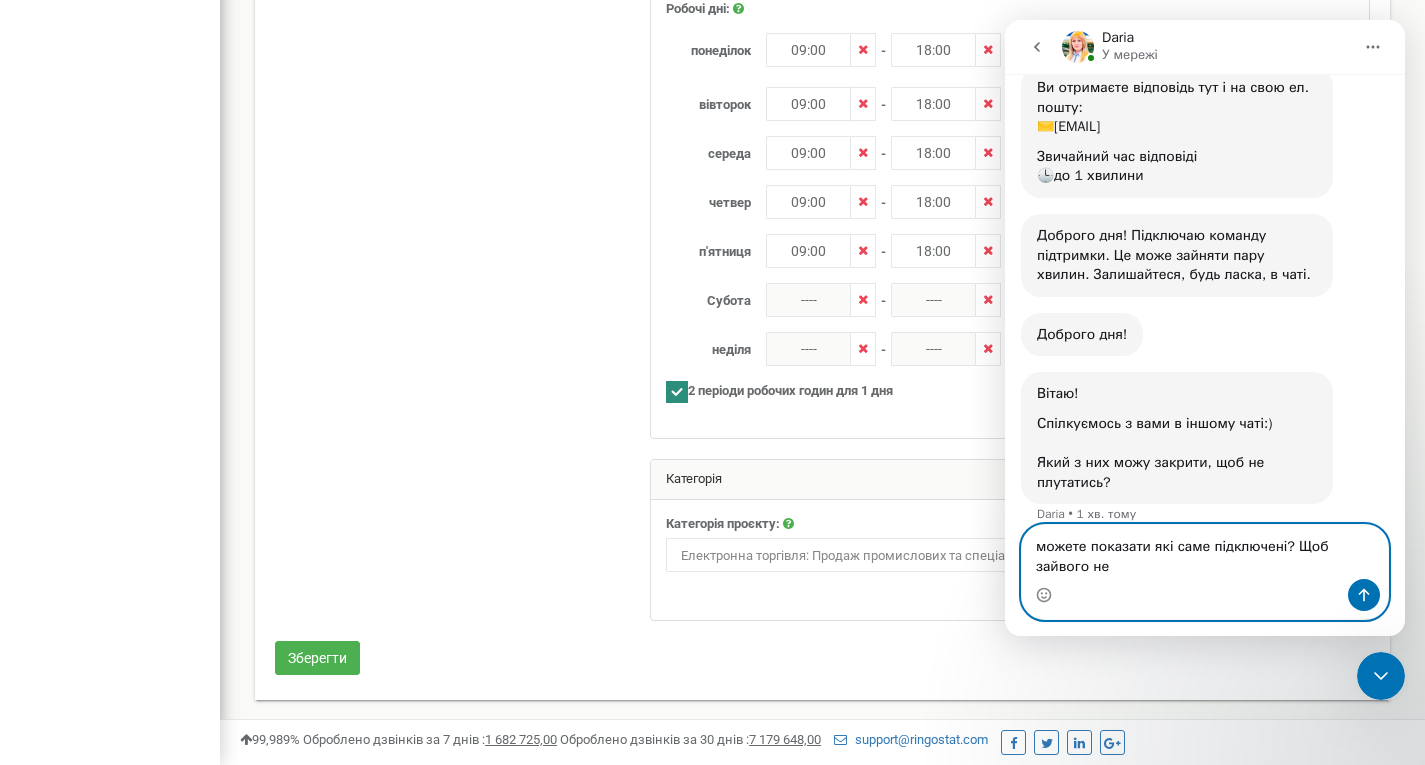 scroll, scrollTop: 280, scrollLeft: 0, axis: vertical 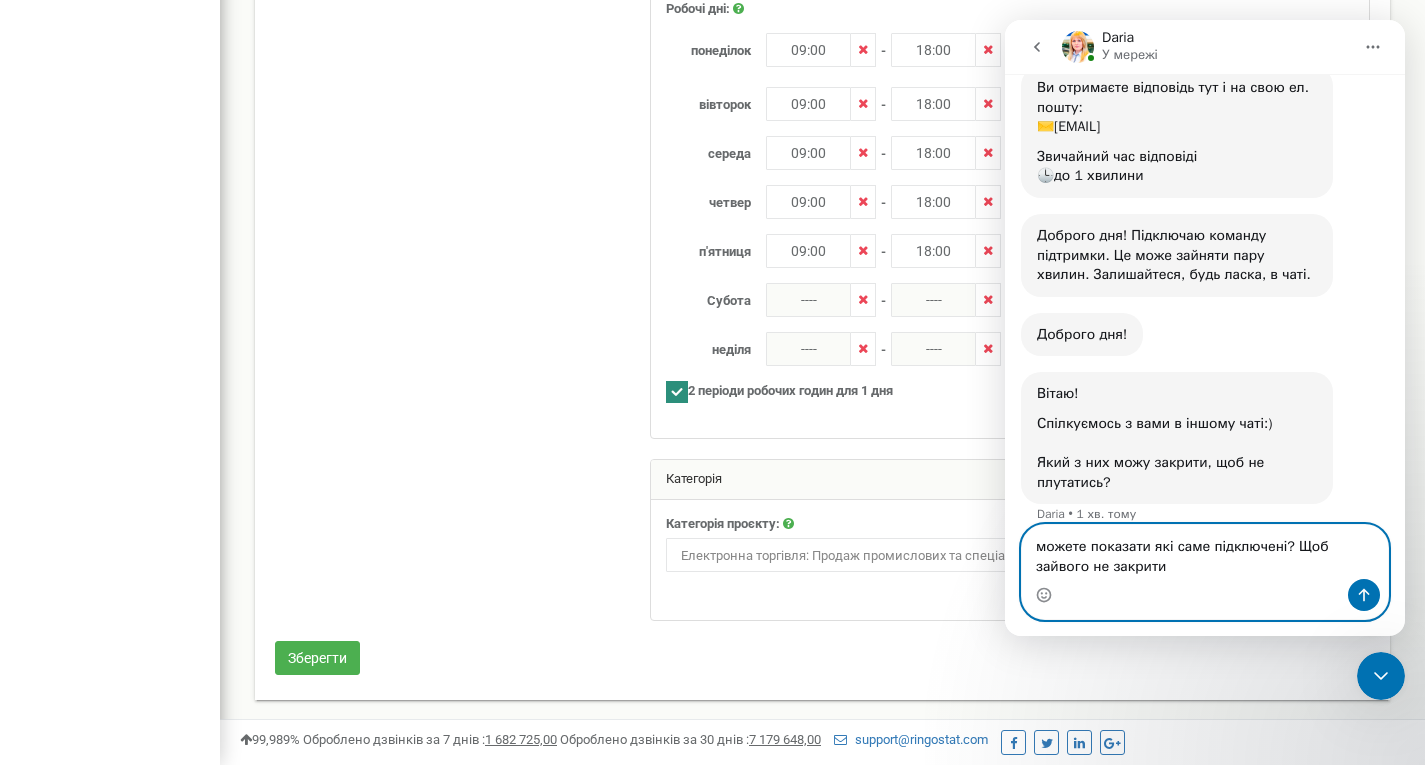 type on "можете показати які саме підключені? Щоб зайвого не закрити)" 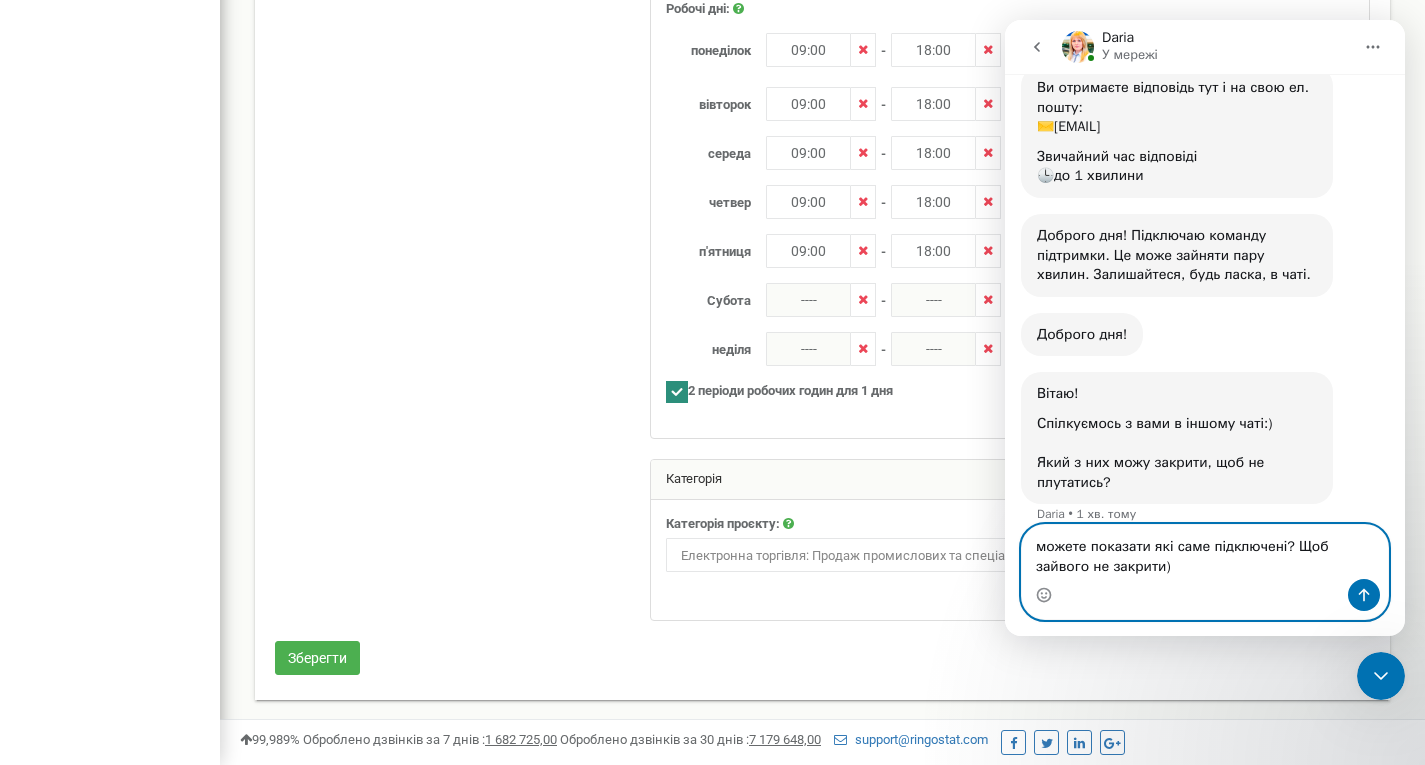 type 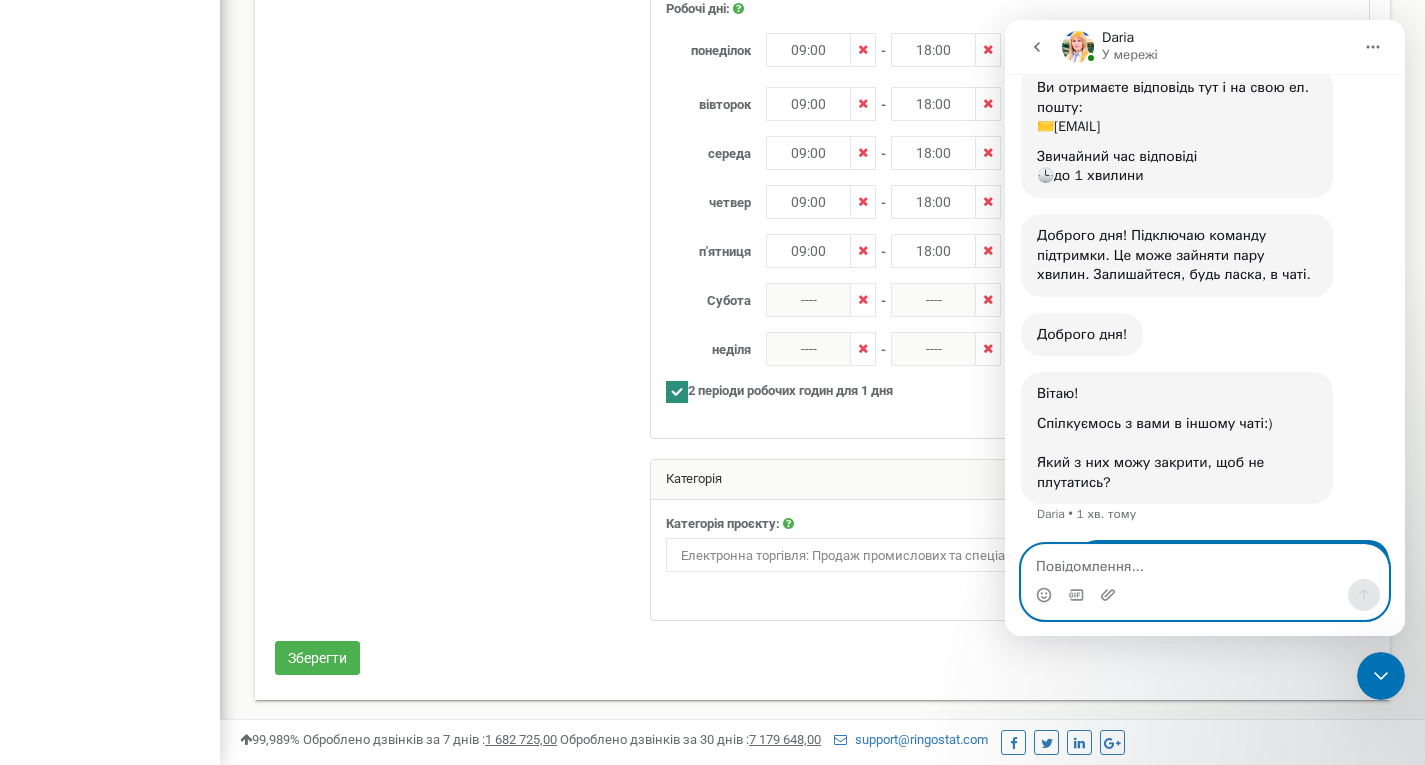 scroll, scrollTop: 339, scrollLeft: 0, axis: vertical 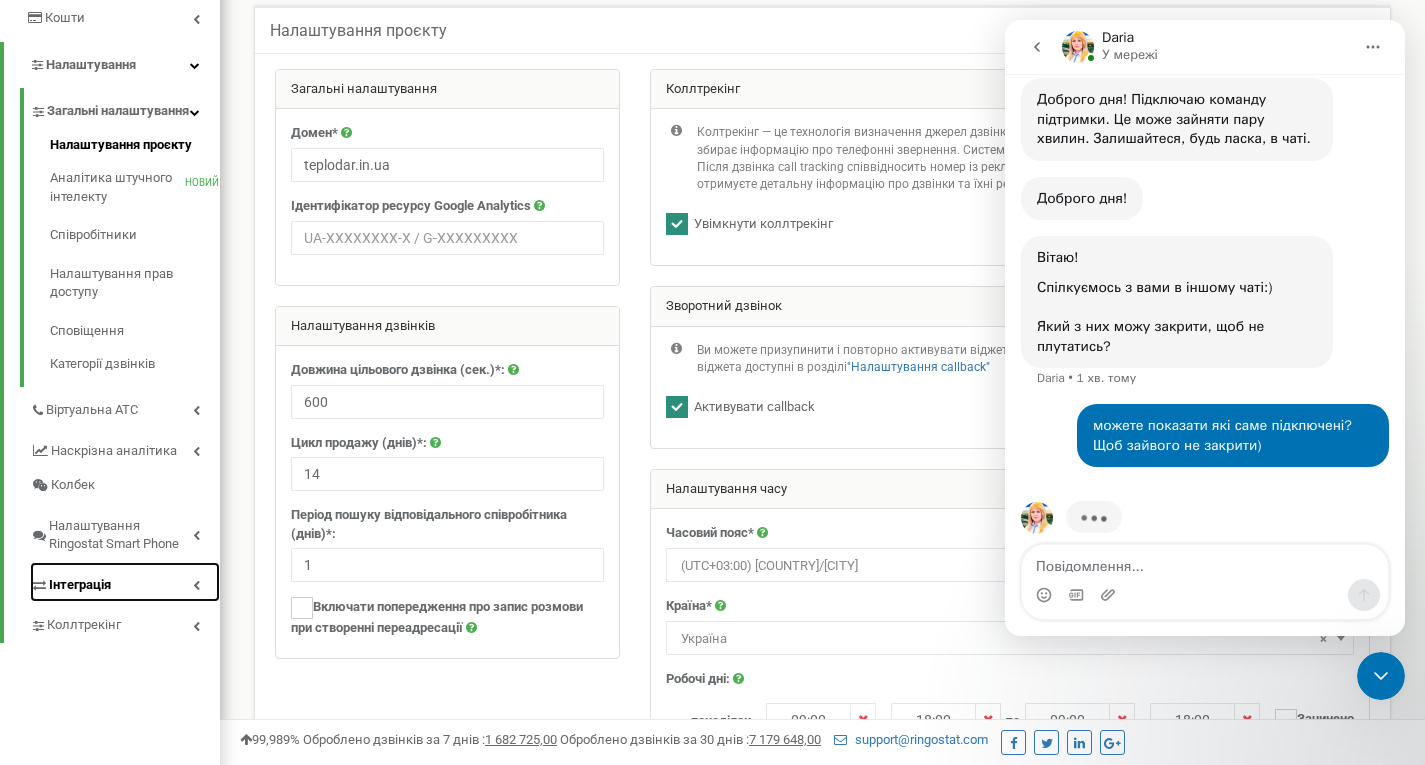 click on "Інтеграція" at bounding box center [125, 582] 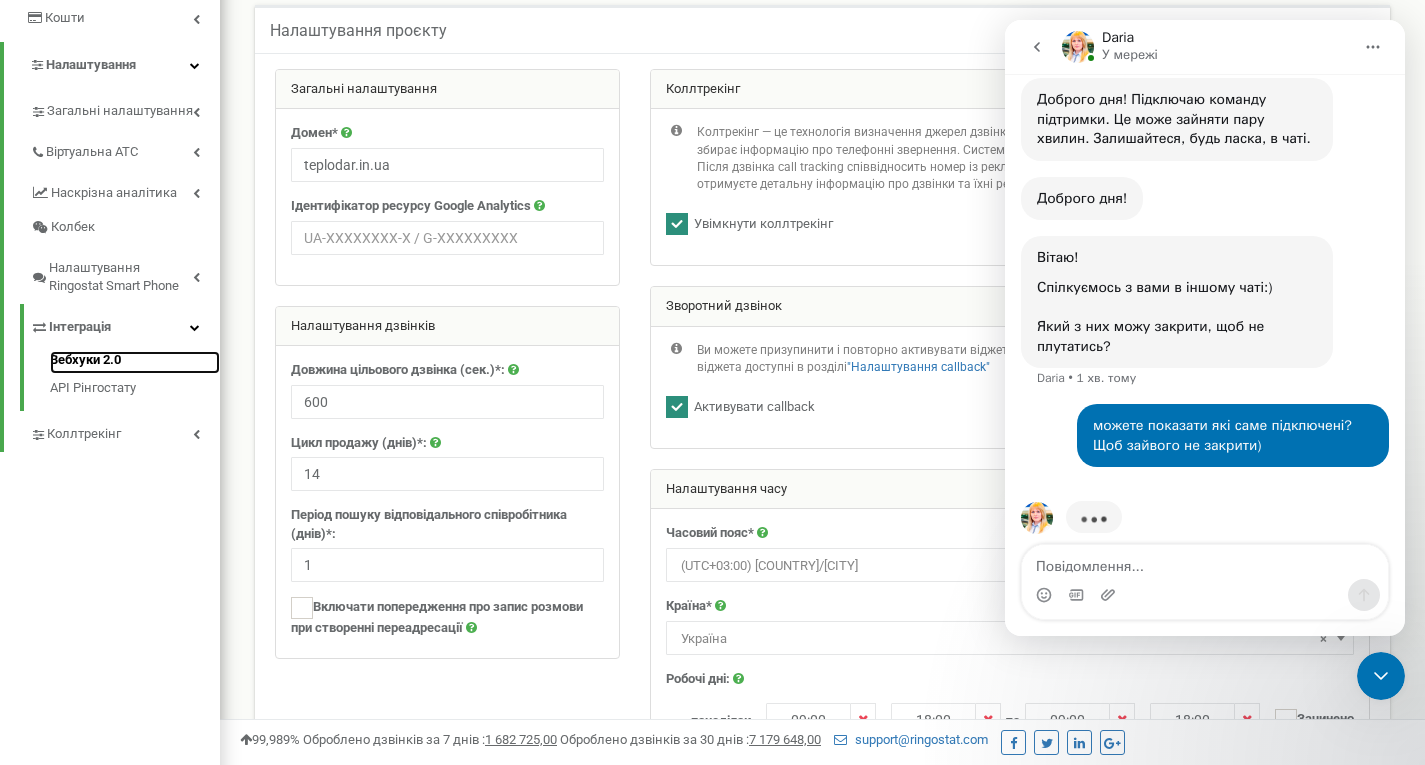 click on "Вебхуки 2.0" at bounding box center [85, 359] 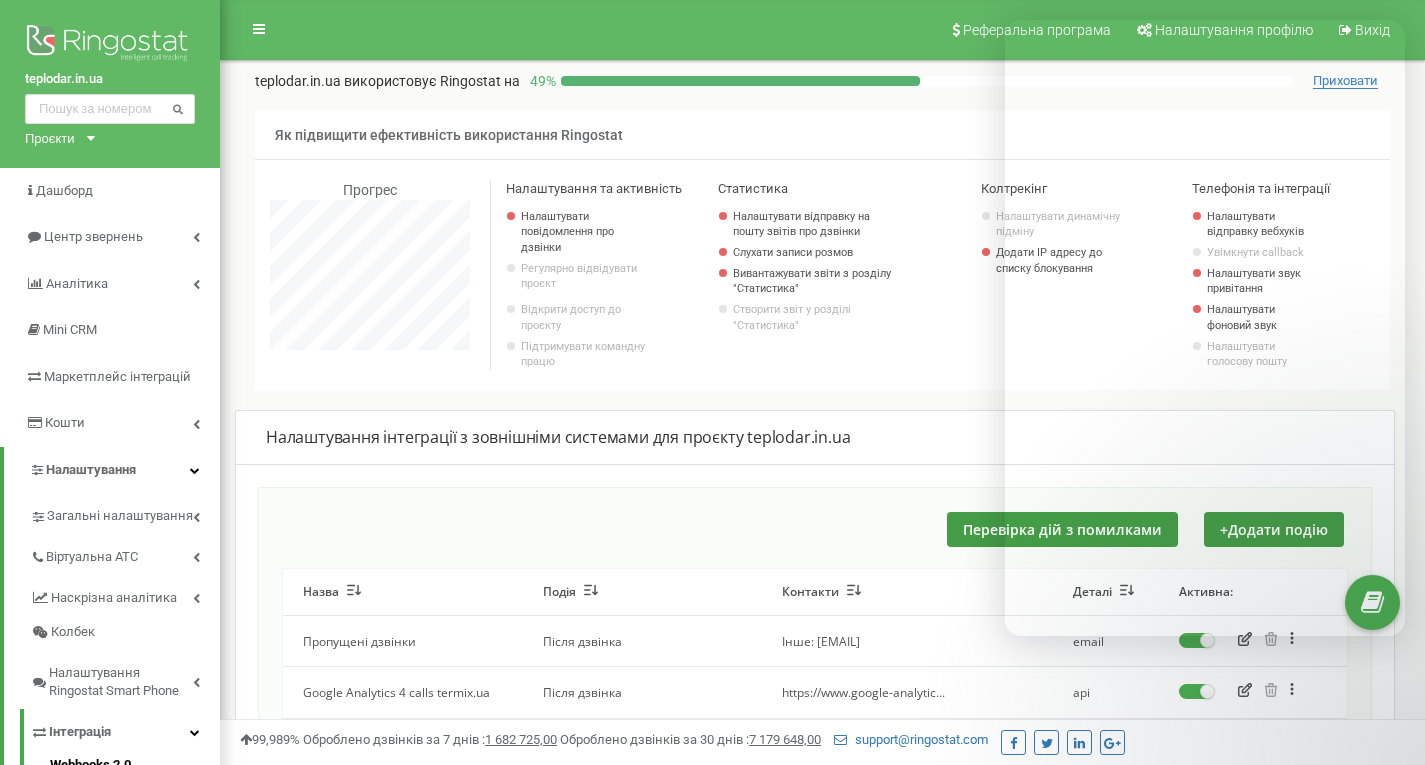 scroll, scrollTop: 400, scrollLeft: 0, axis: vertical 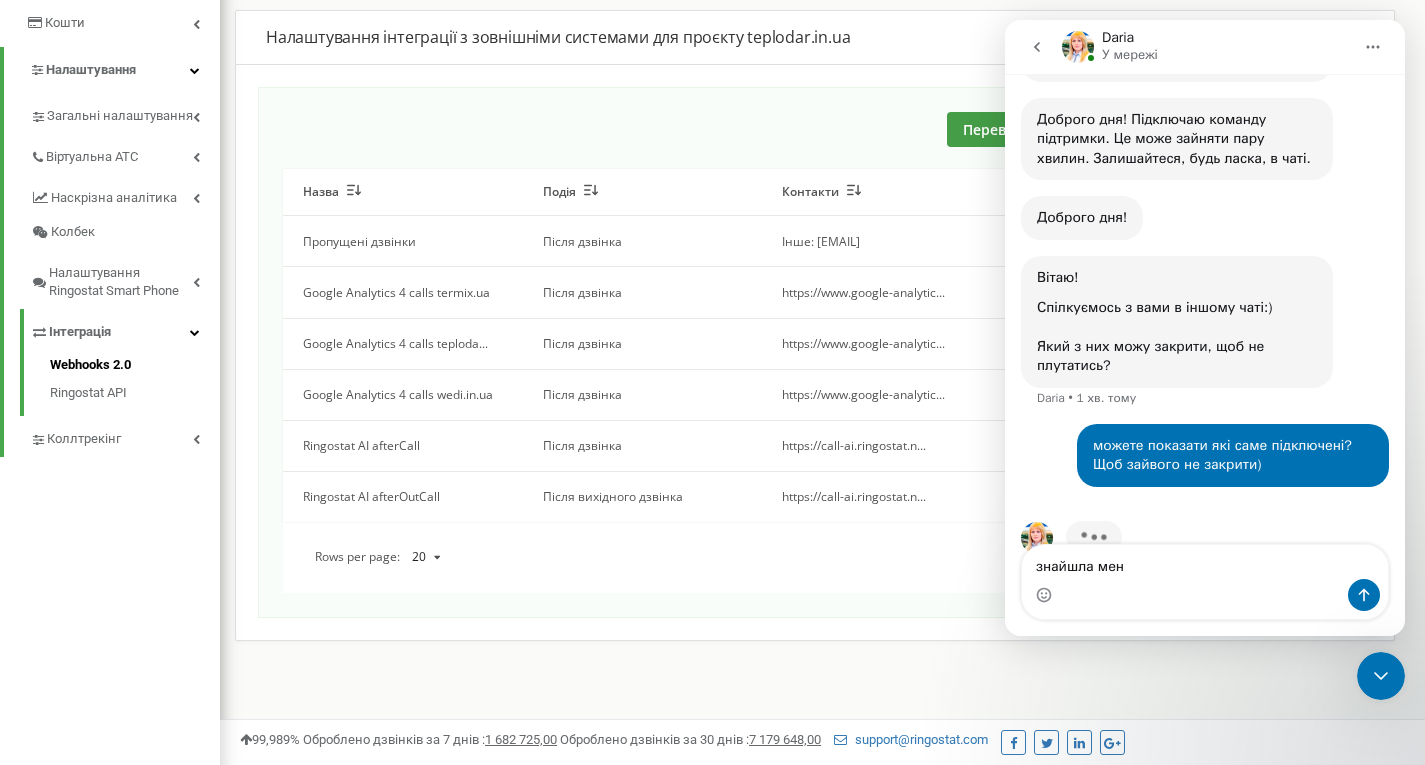 type on "знайшла меню" 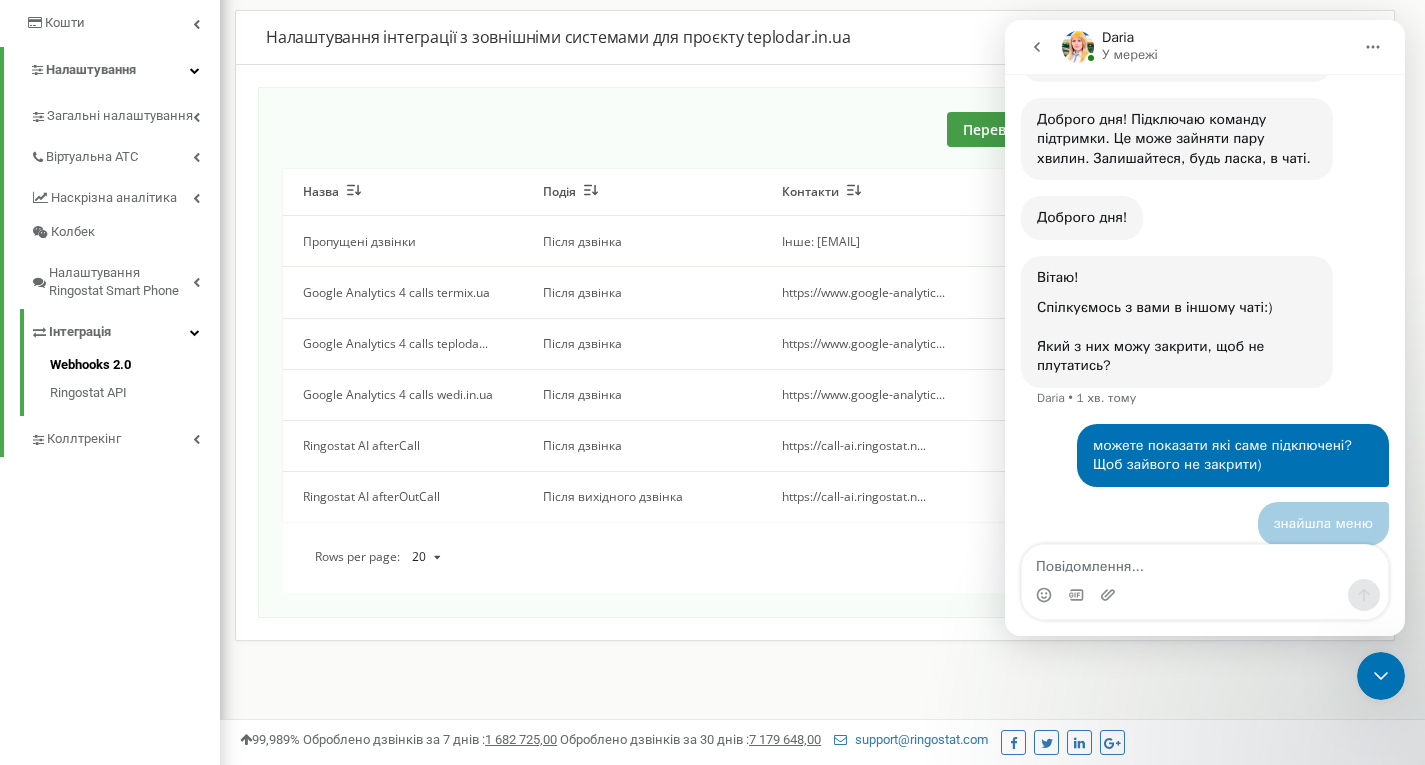 scroll, scrollTop: 462, scrollLeft: 0, axis: vertical 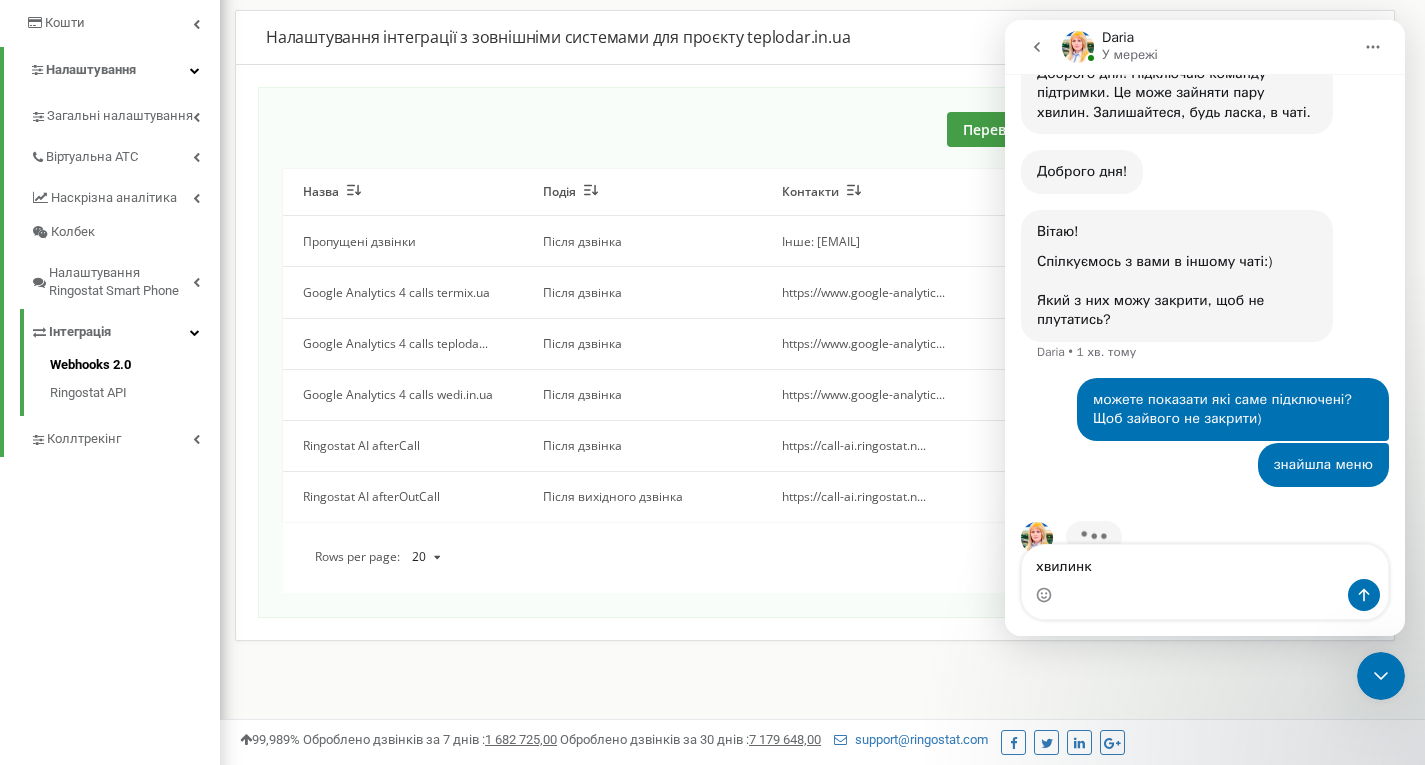 type on "хвилинку" 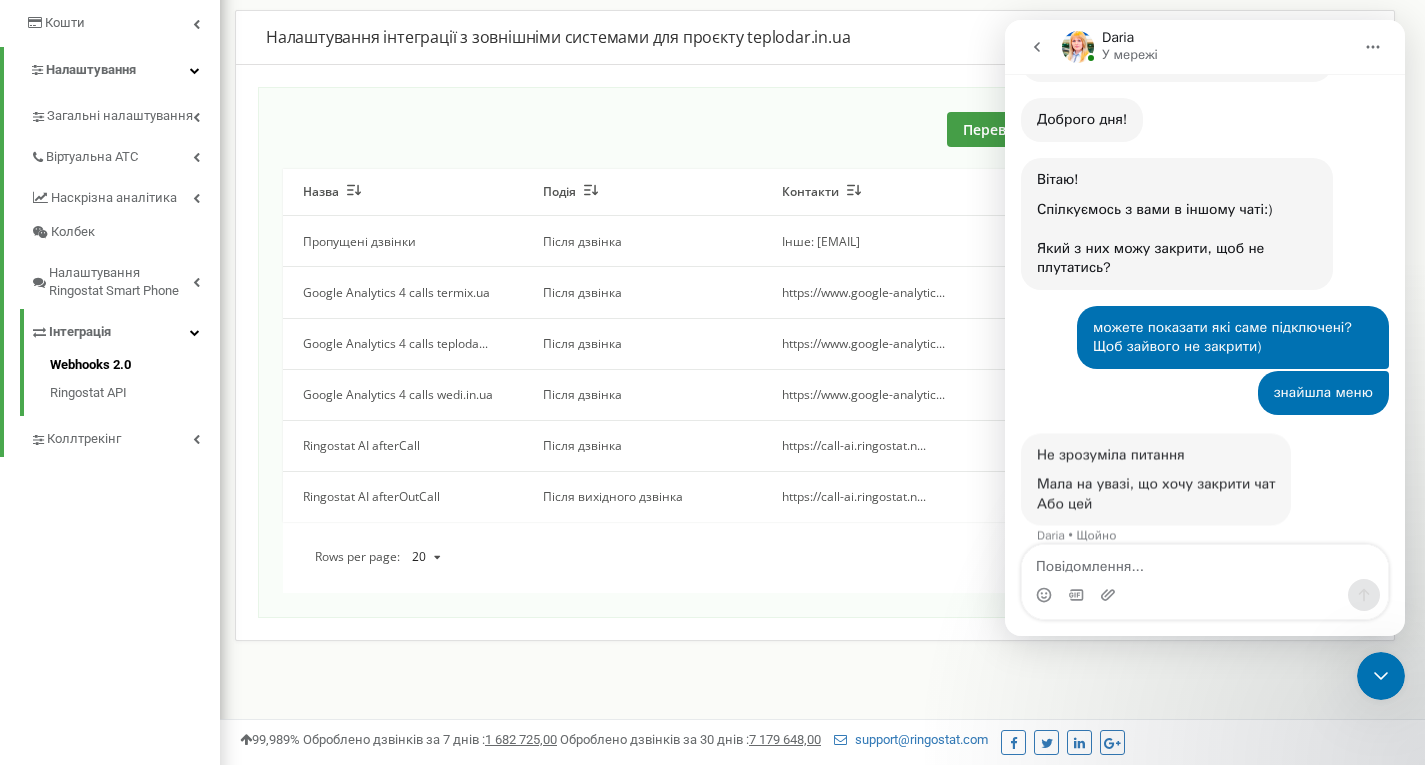 scroll, scrollTop: 553, scrollLeft: 0, axis: vertical 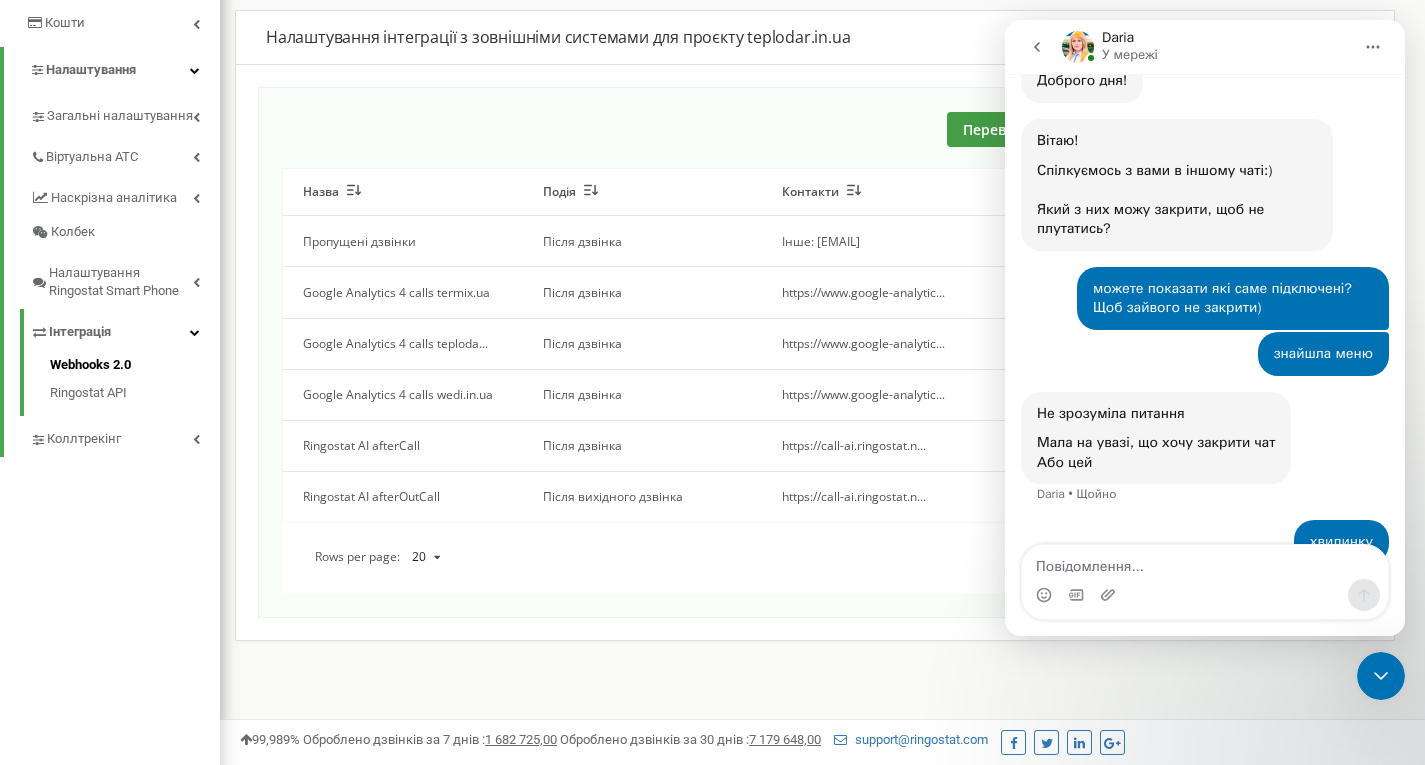 click at bounding box center (1205, 562) 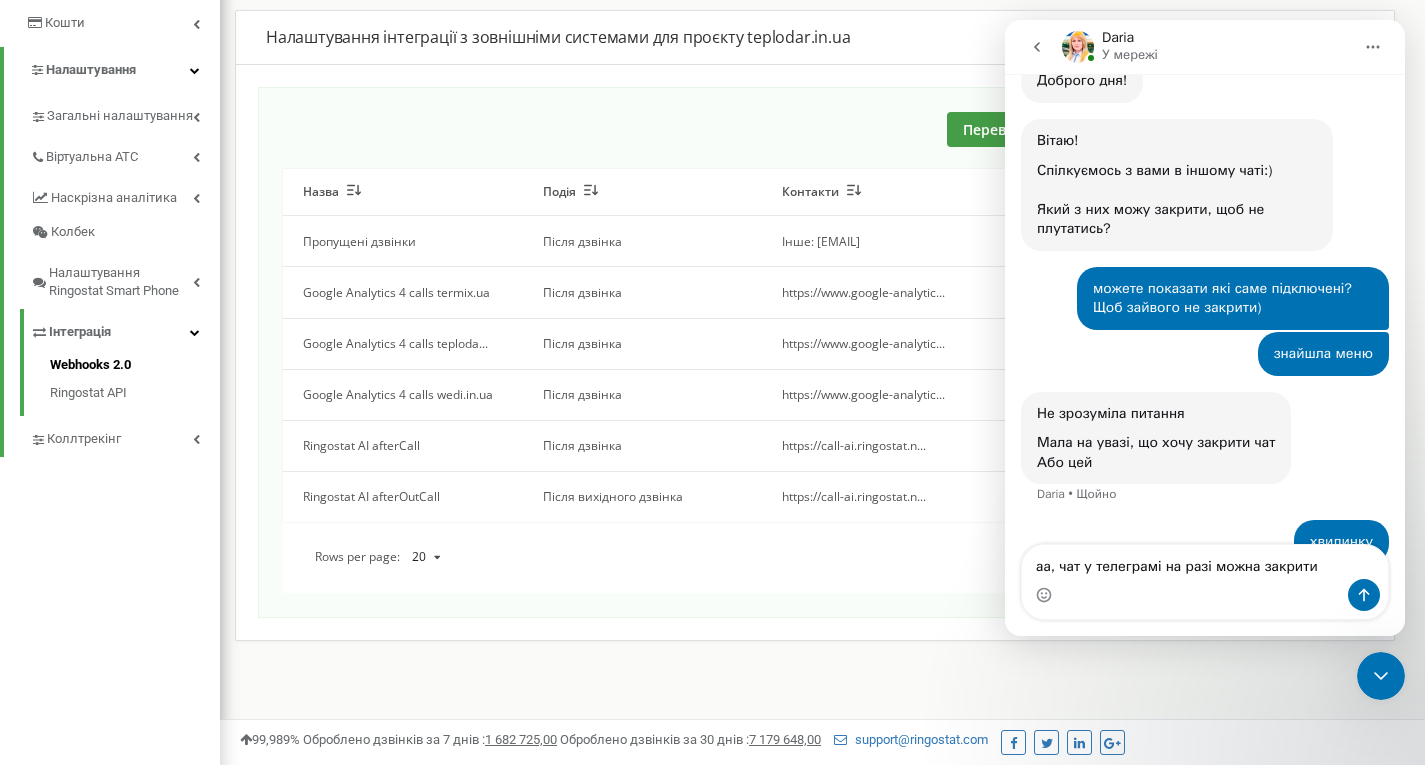type on "аа, чат у телеграмі на разі можна закрити)" 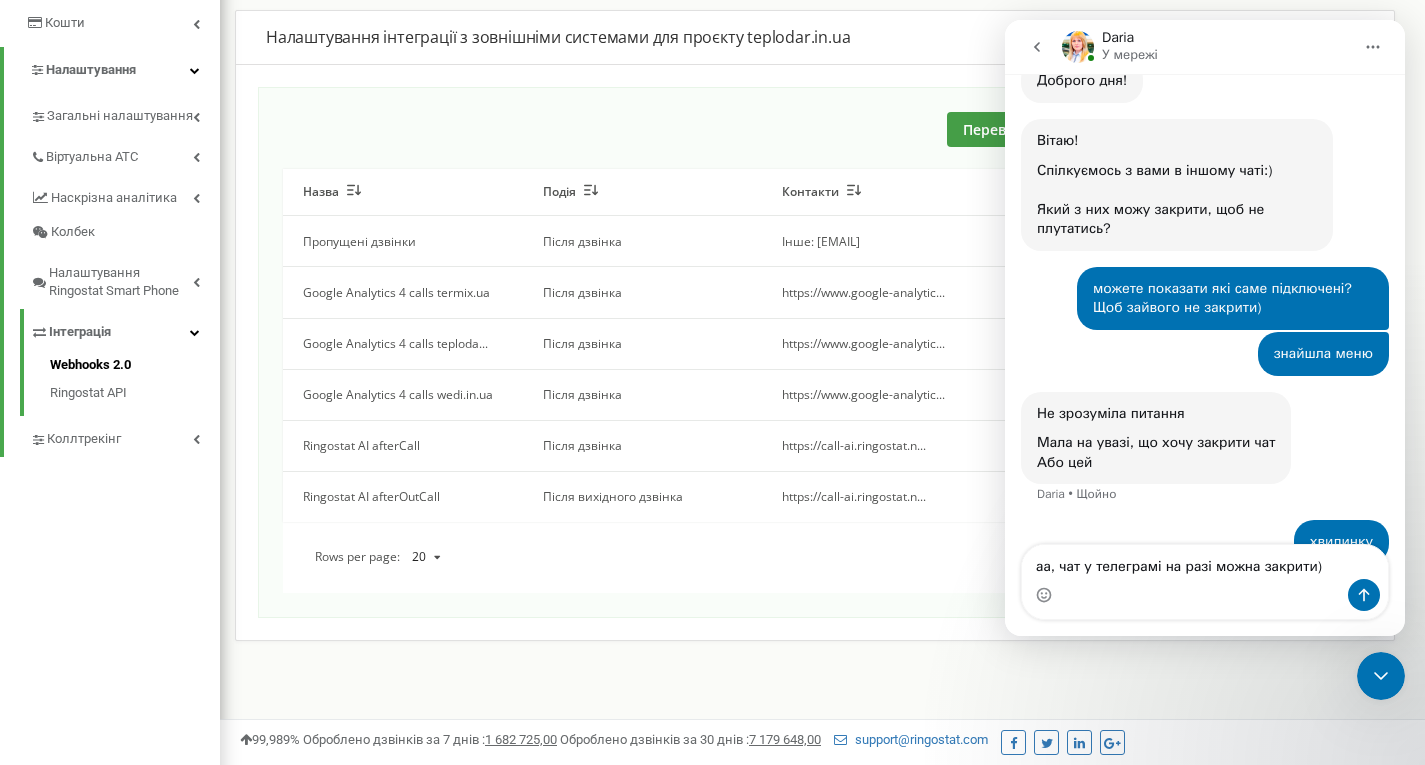 type 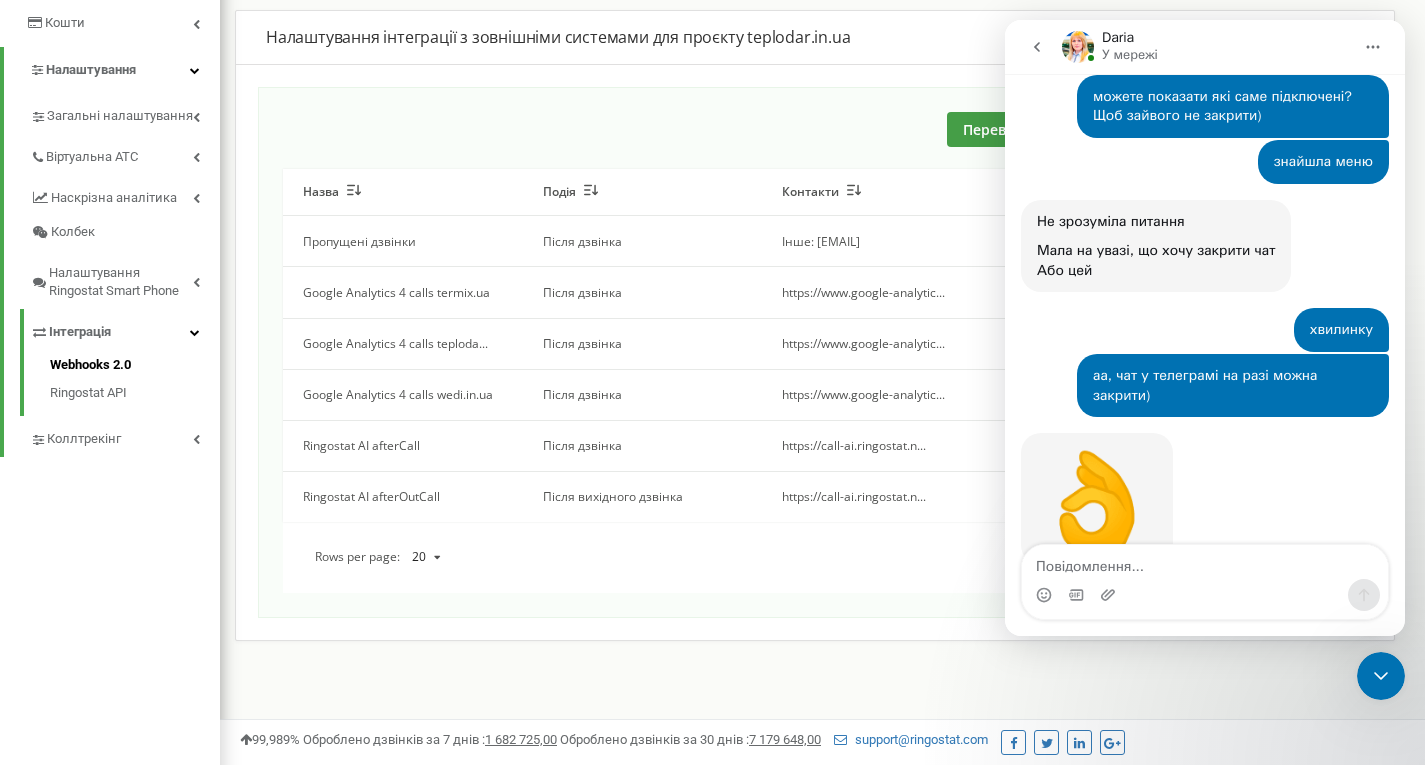 scroll, scrollTop: 747, scrollLeft: 0, axis: vertical 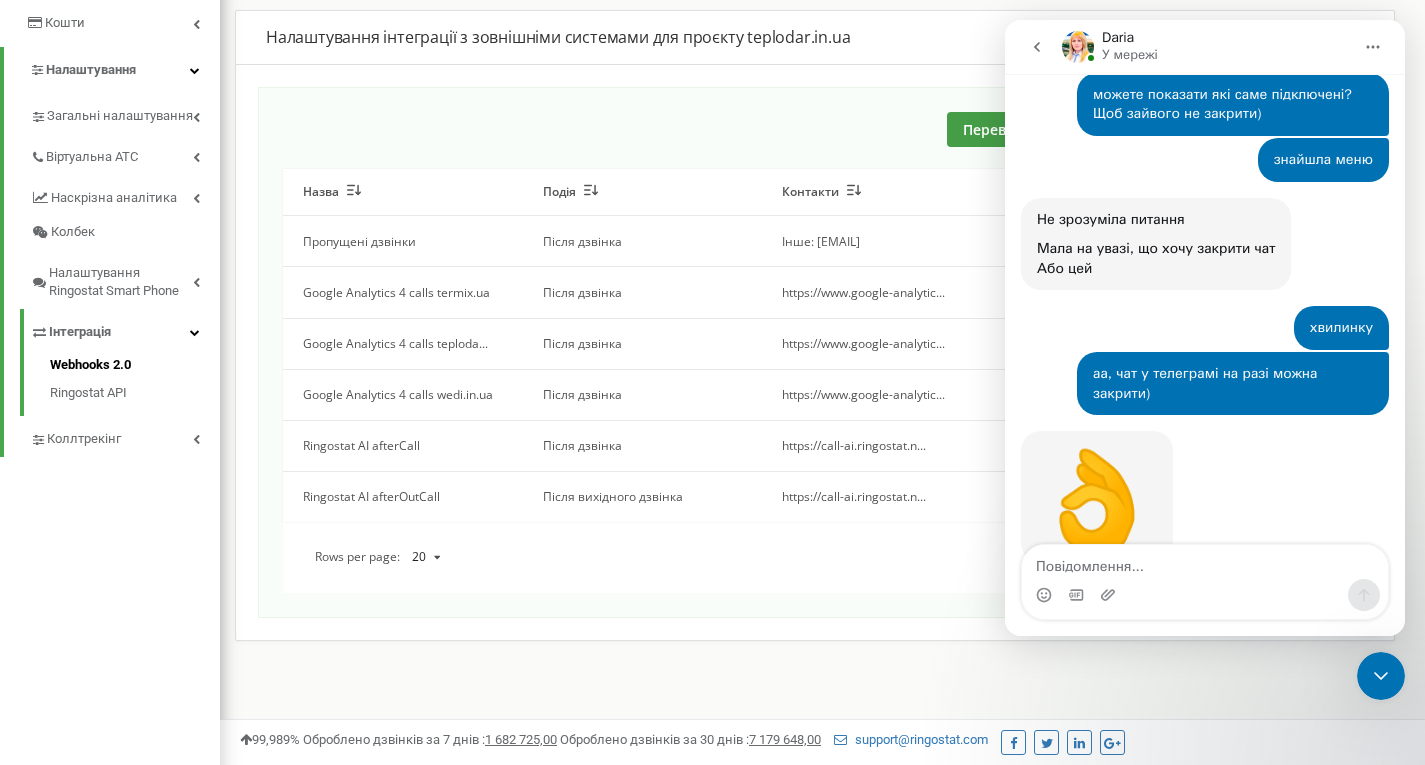 click on "Реферальна програма
Налаштування профілю
Вихід
teplodar.in.ua   використовує Ringostat на  49 % Приховати Як підвищити ефективність використання Ringostat Прогрес Налаштування та активність Налаштувати повідомлення про дзвінки Регулярно відвідувати проєкт Відкрити доступ до проєкту Підтримувати командну працю Статистика Налаштувати відправку на пошту звітів про дзвінки Слухати записи розмов Вивантажувати звіти з розділу "Статистика"" at bounding box center (822, 200) 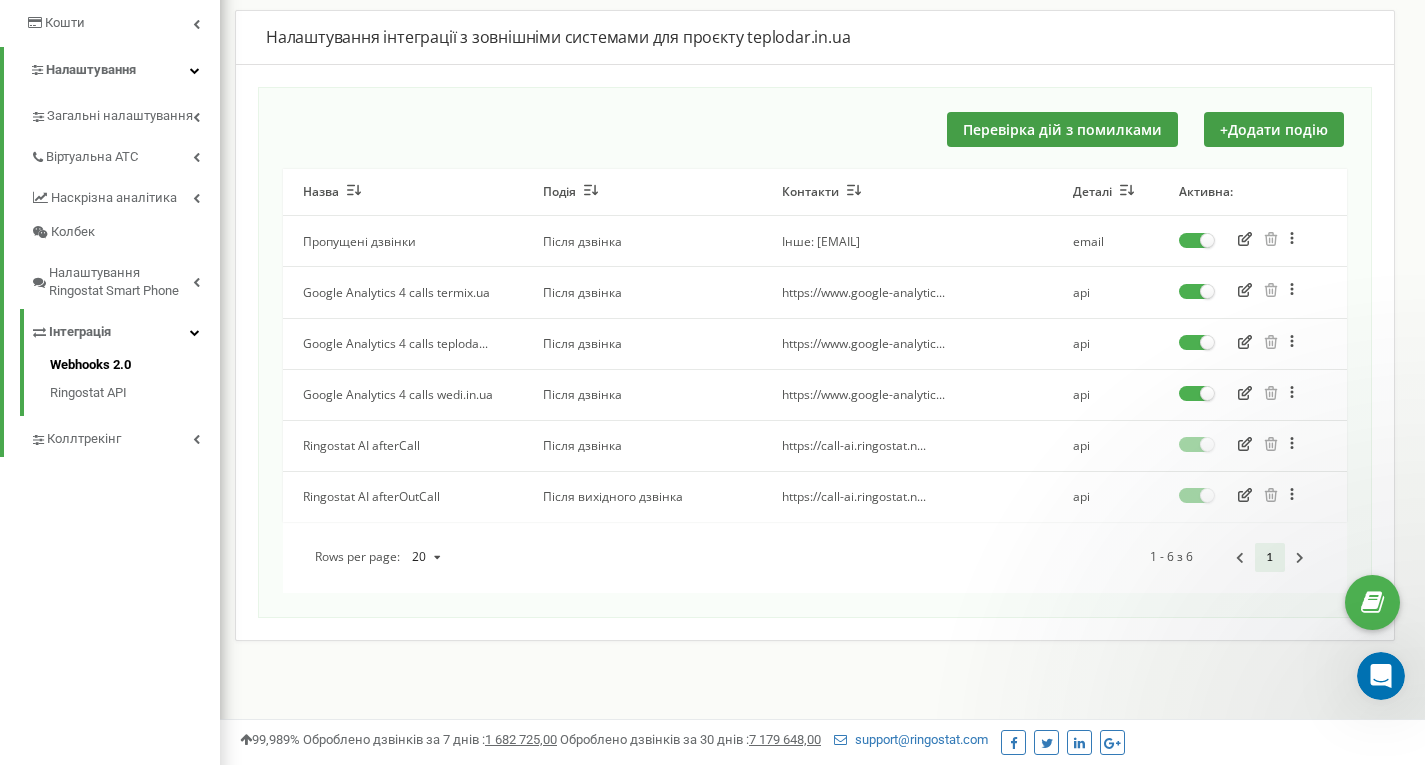 scroll, scrollTop: 0, scrollLeft: 0, axis: both 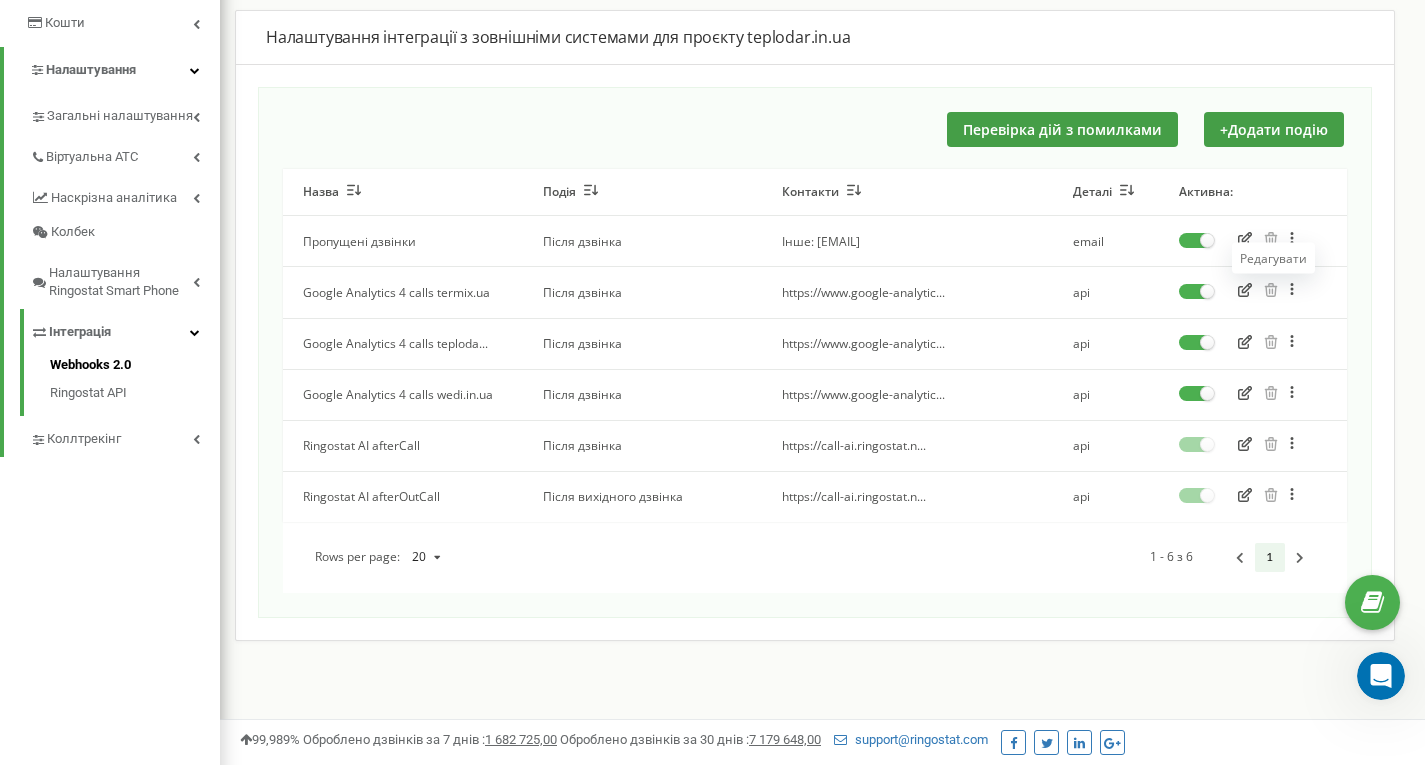 click 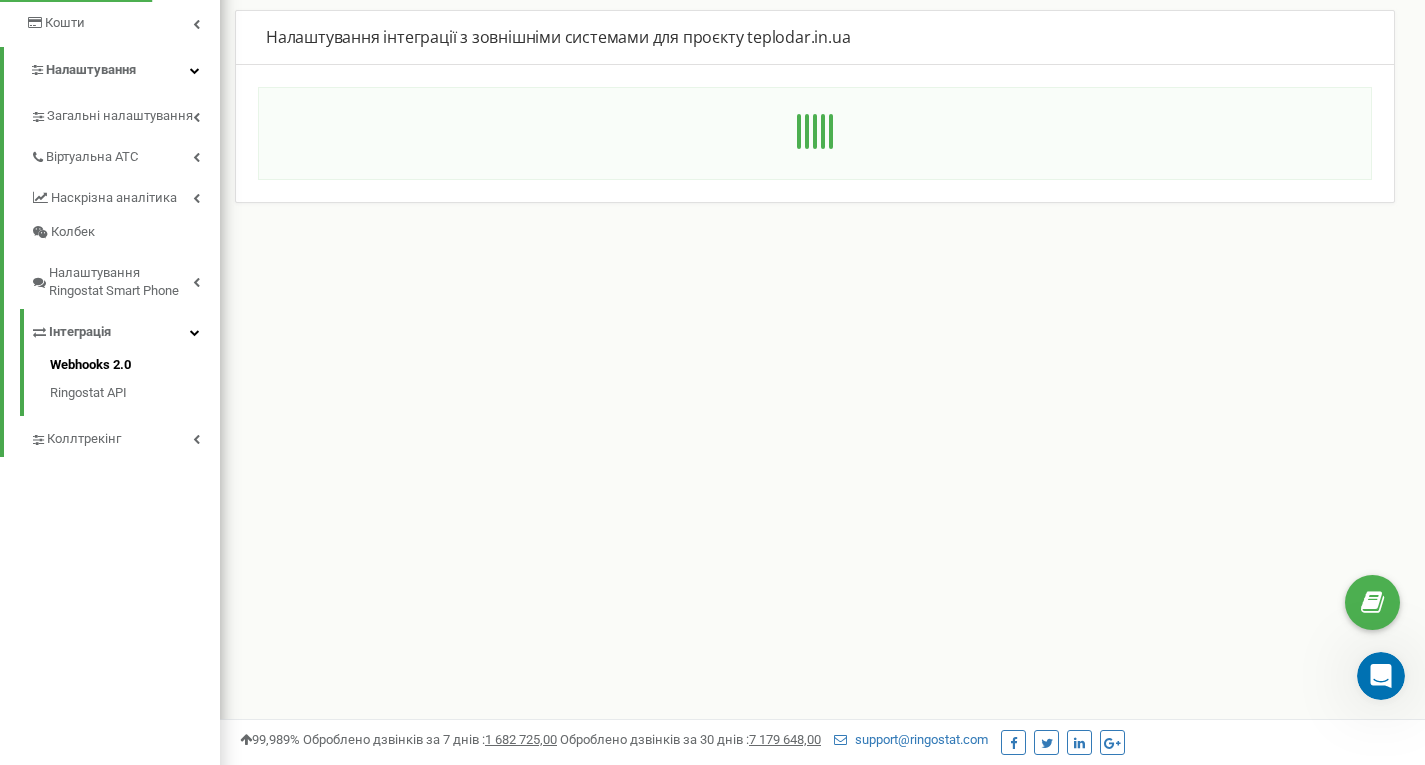 scroll, scrollTop: 0, scrollLeft: 0, axis: both 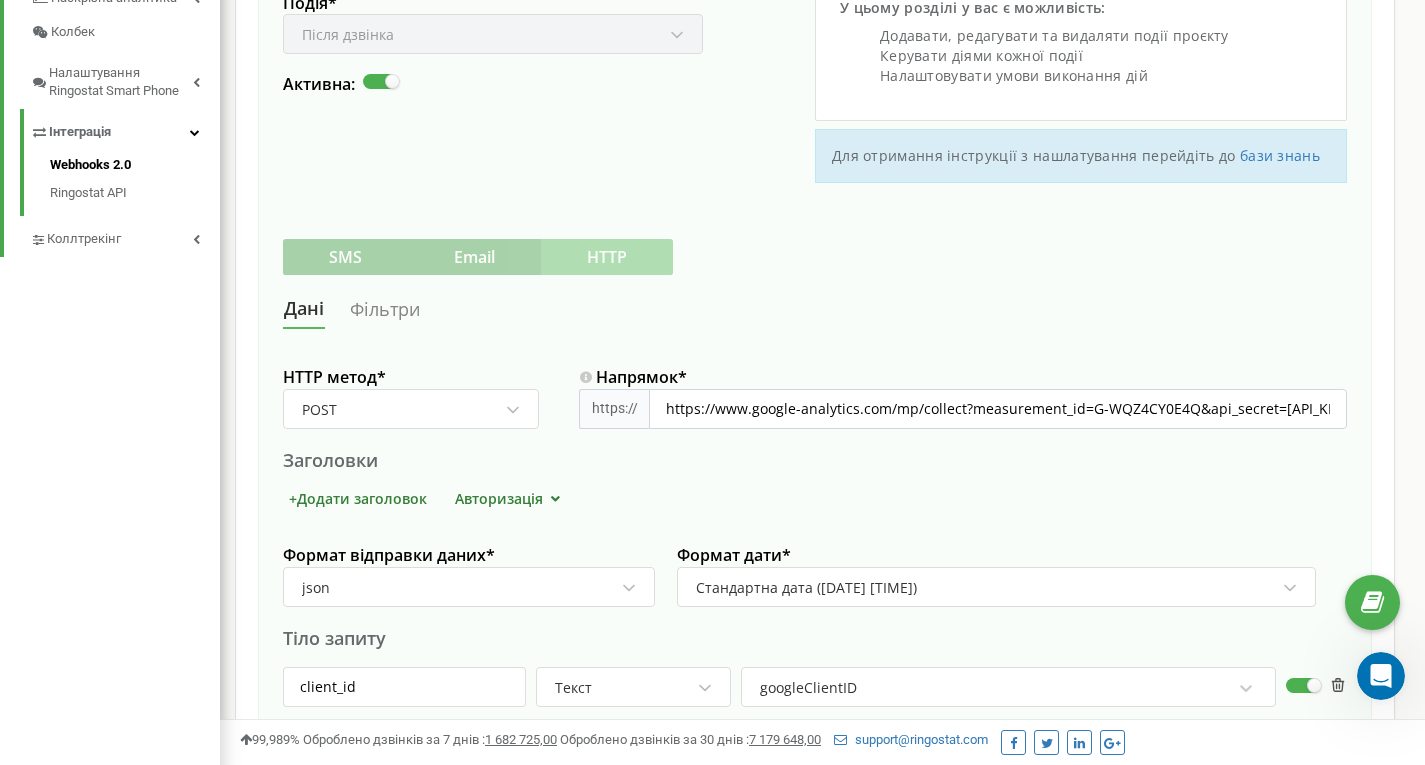 click at bounding box center (1381, 676) 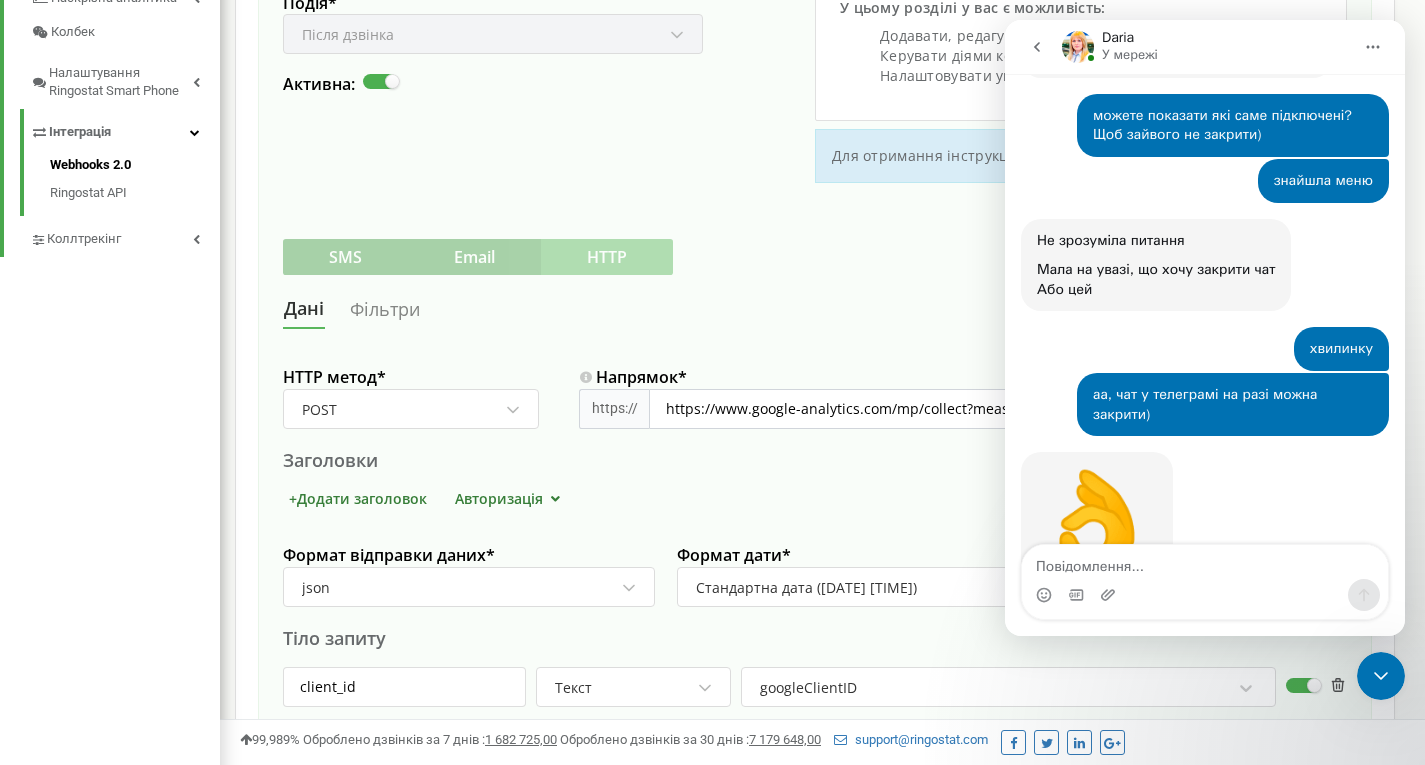 scroll, scrollTop: 747, scrollLeft: 0, axis: vertical 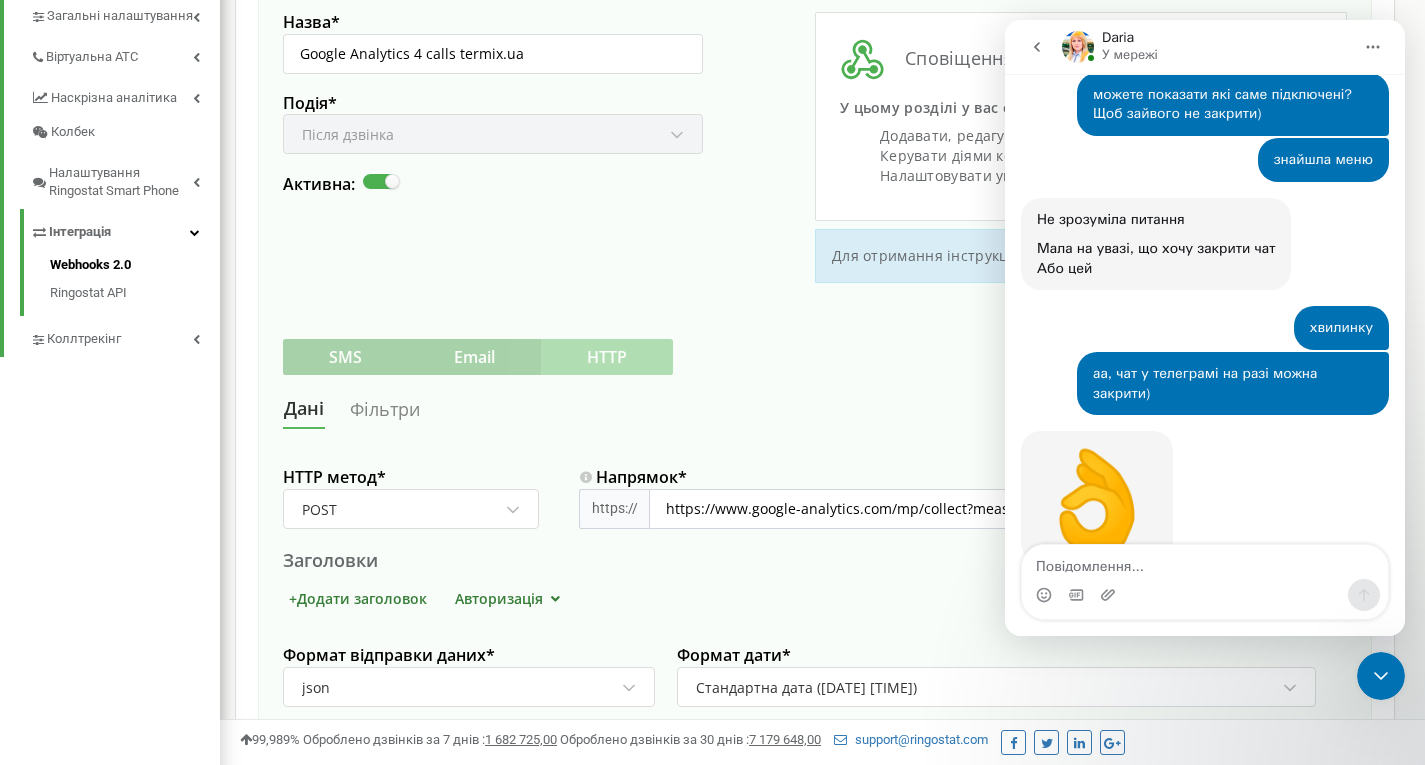click on "Фільтри" at bounding box center (385, 409) 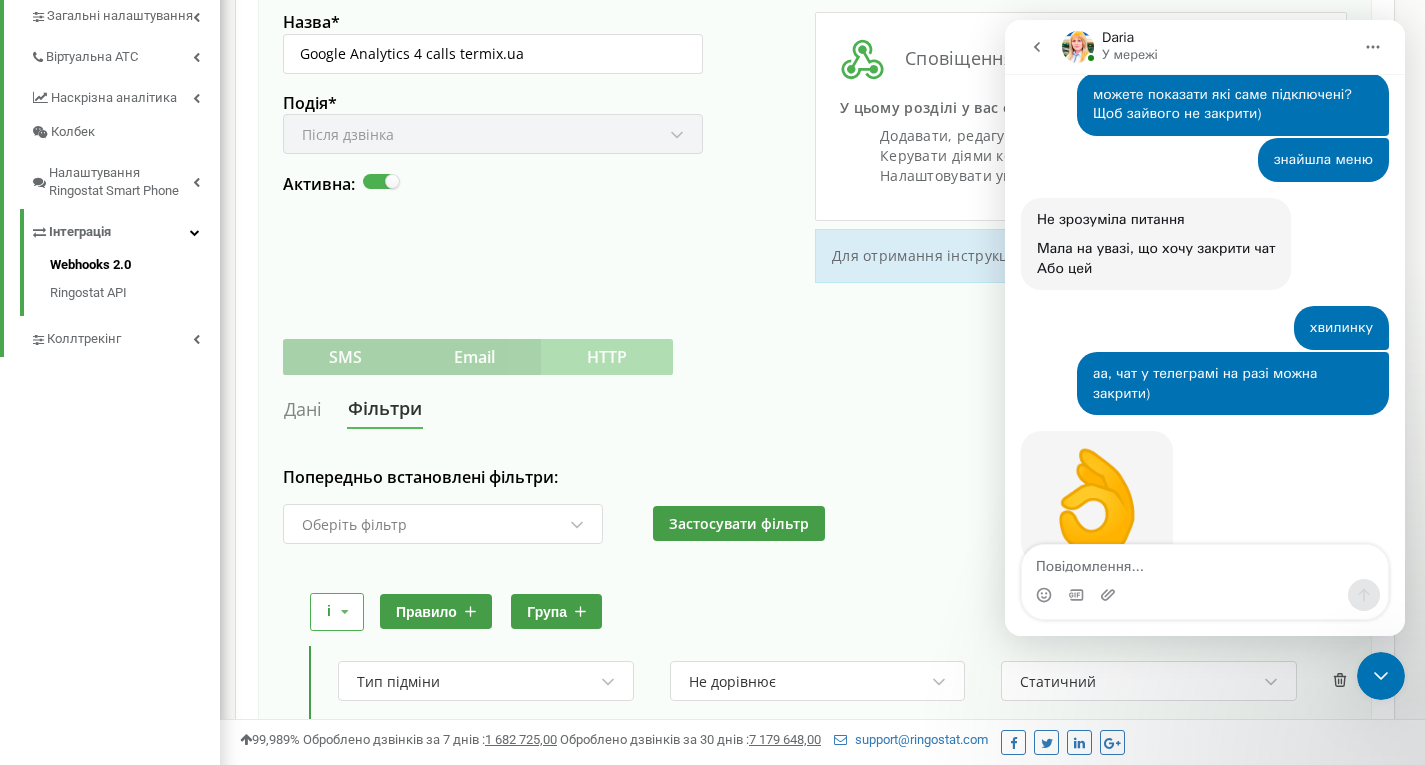 scroll, scrollTop: 1392, scrollLeft: 1205, axis: both 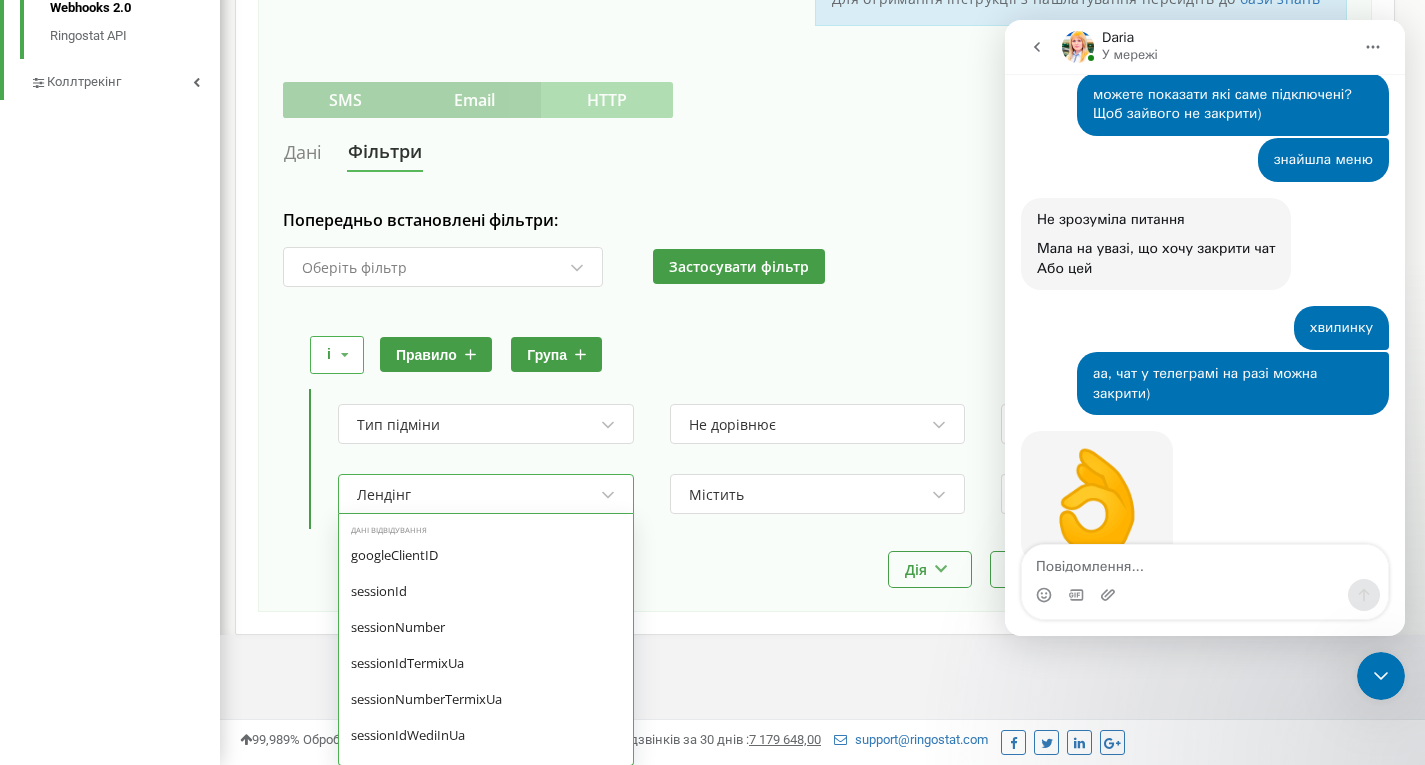 click on "Лендінг" at bounding box center (477, 495) 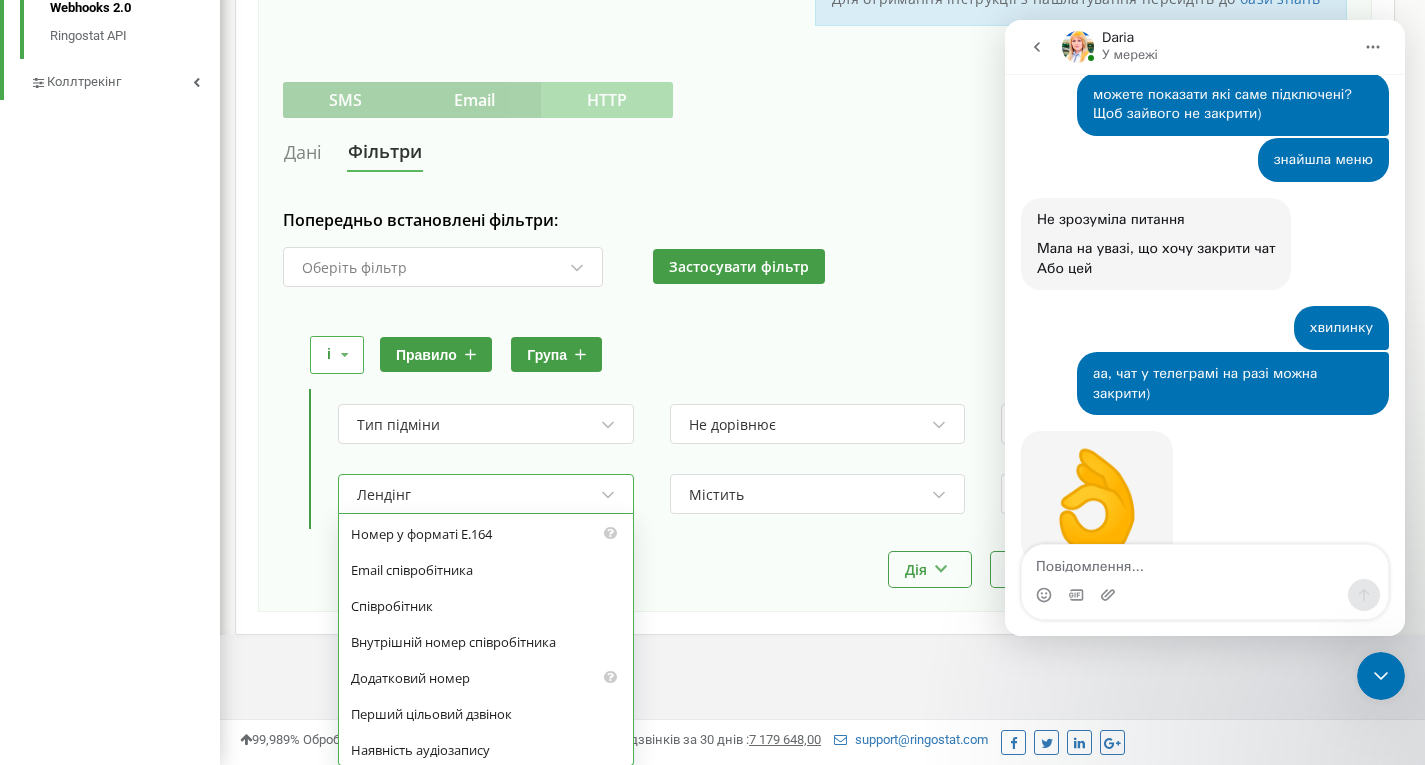 scroll, scrollTop: 1395, scrollLeft: 0, axis: vertical 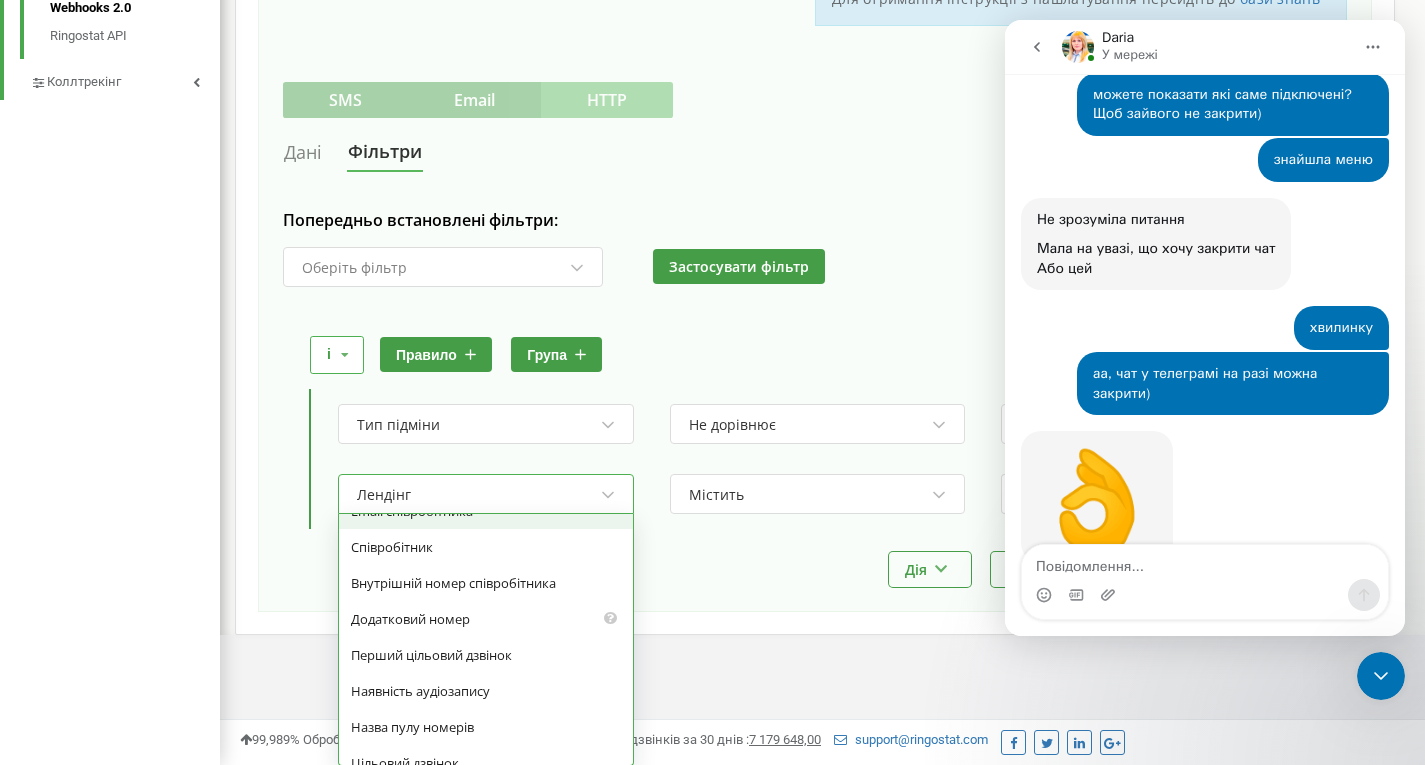 click on "Дія Зробити копію Змінити момент відправки Видалити Прев'ю Показати приклад Виконати та показати приклад Скасувати Зберегти" at bounding box center [815, 569] 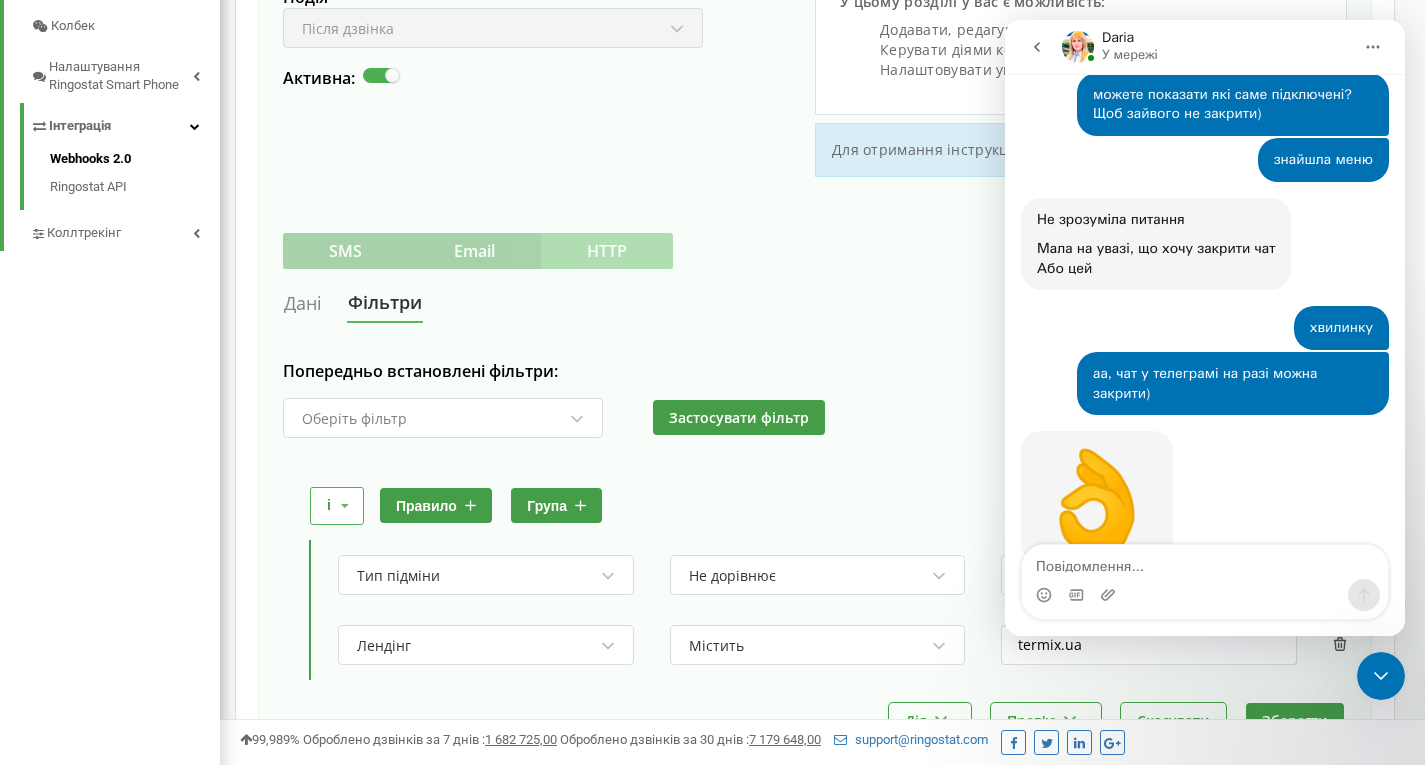 scroll, scrollTop: 657, scrollLeft: 0, axis: vertical 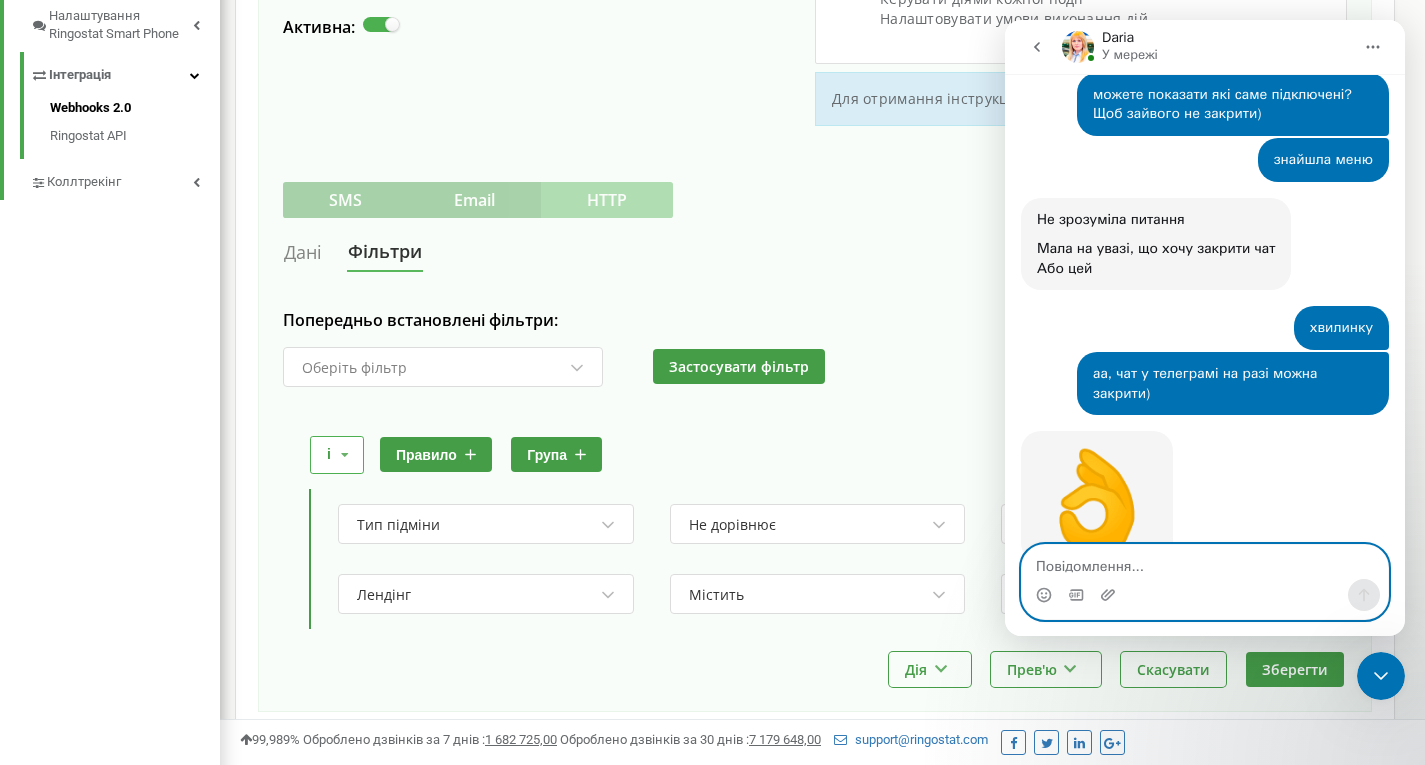 click at bounding box center [1205, 562] 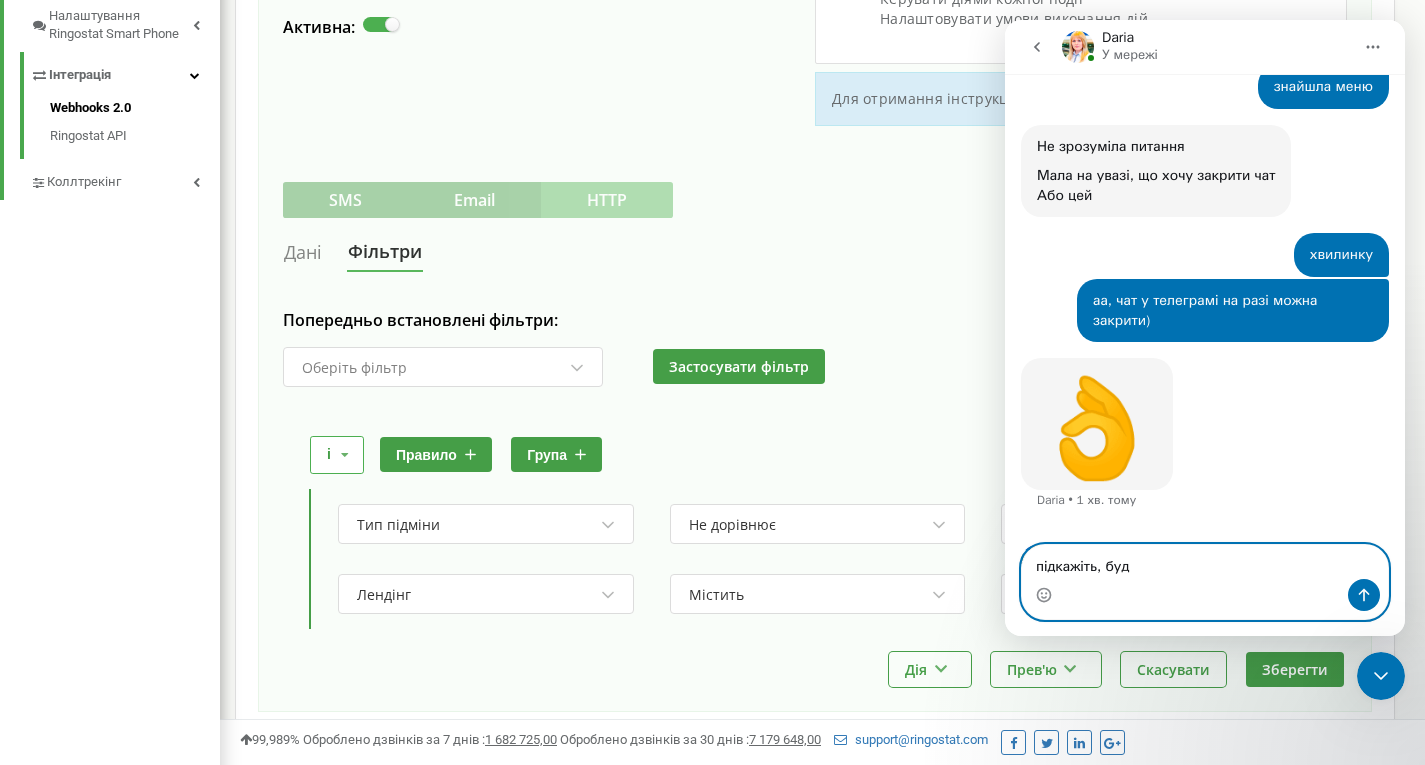 scroll, scrollTop: 824, scrollLeft: 0, axis: vertical 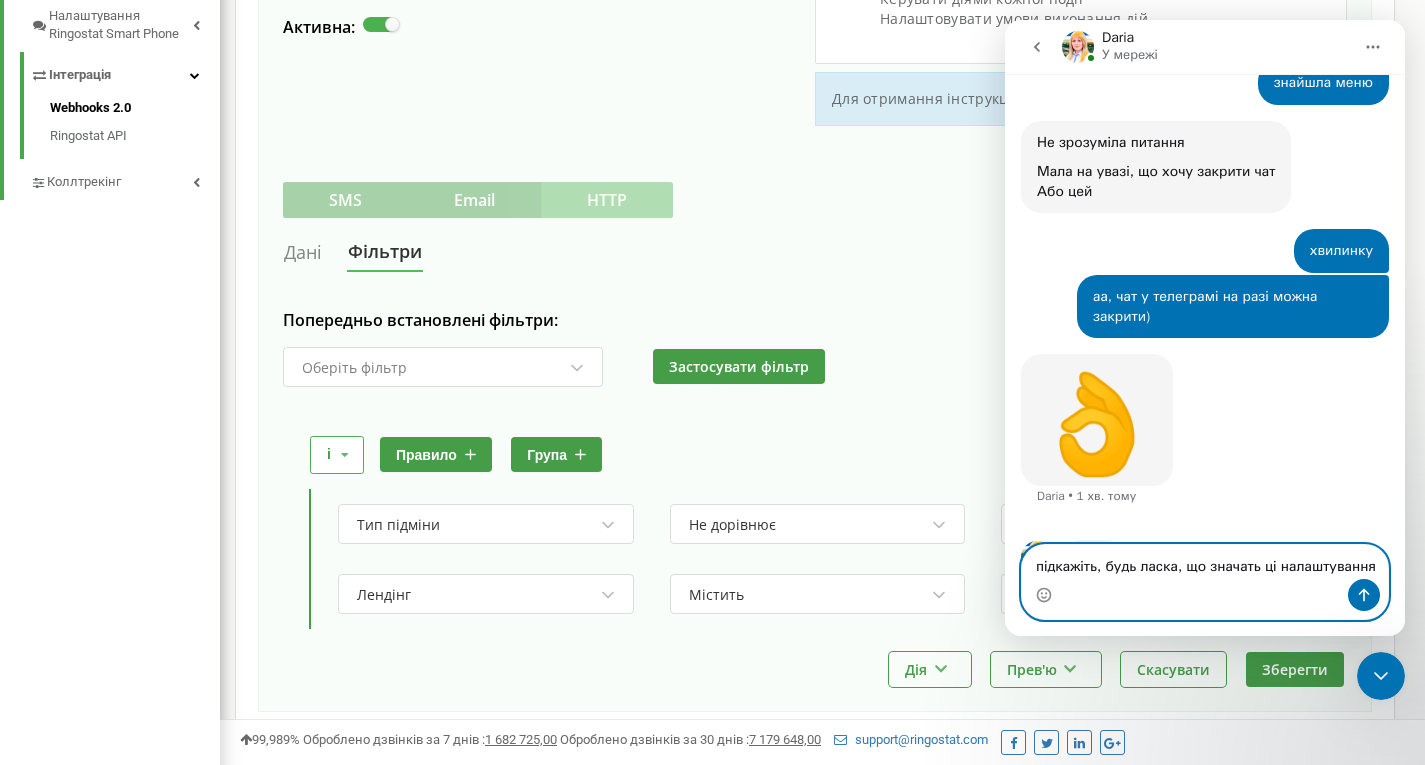 type on "підкажіть, будь ласка, що значать ці налаштування?" 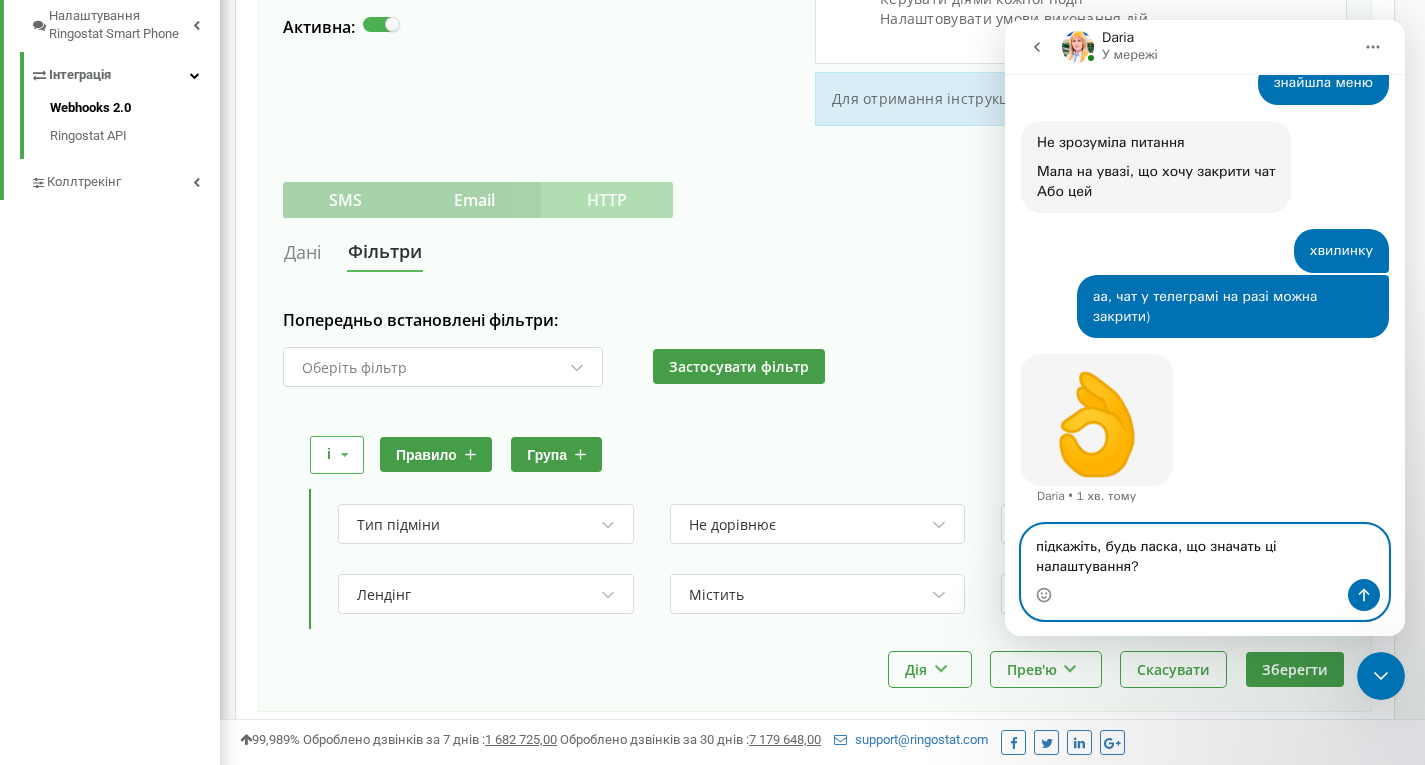 paste 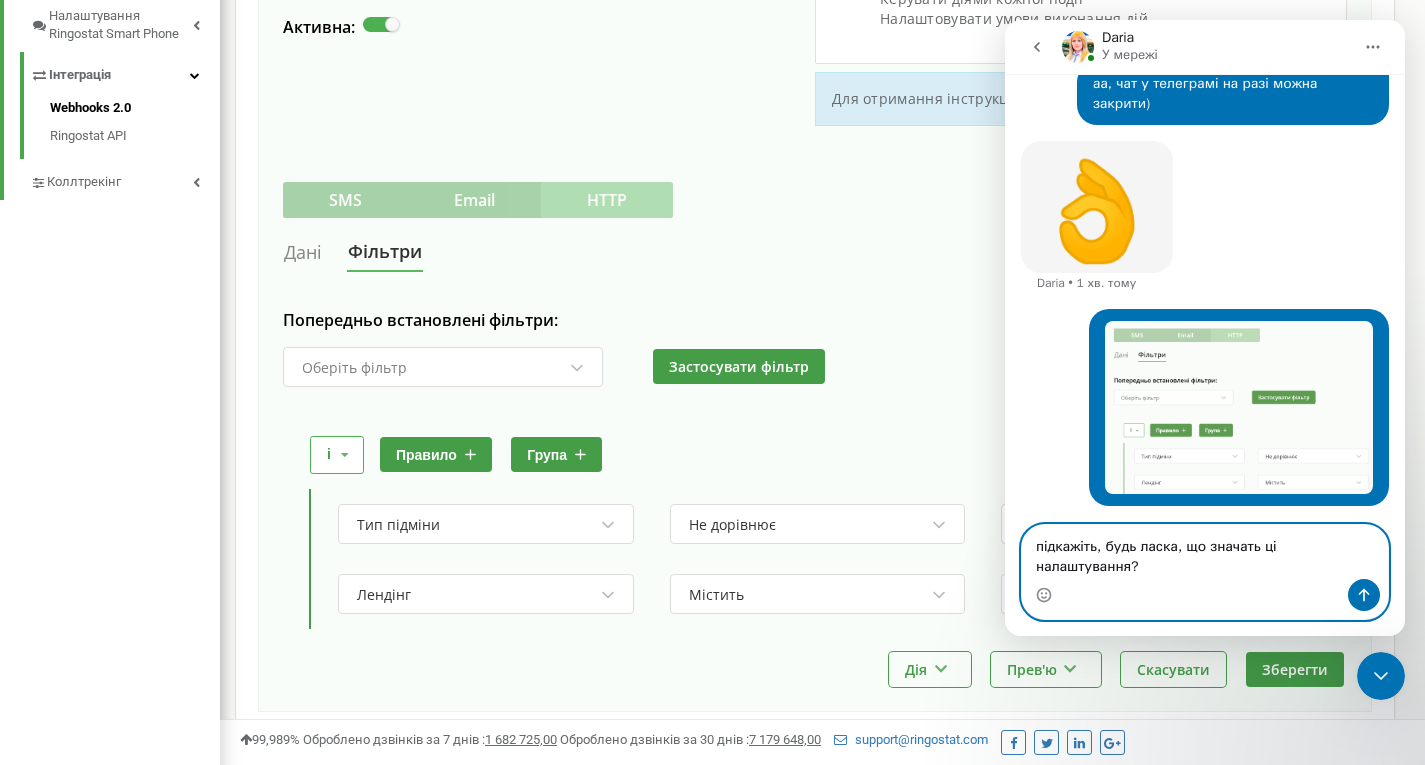 type 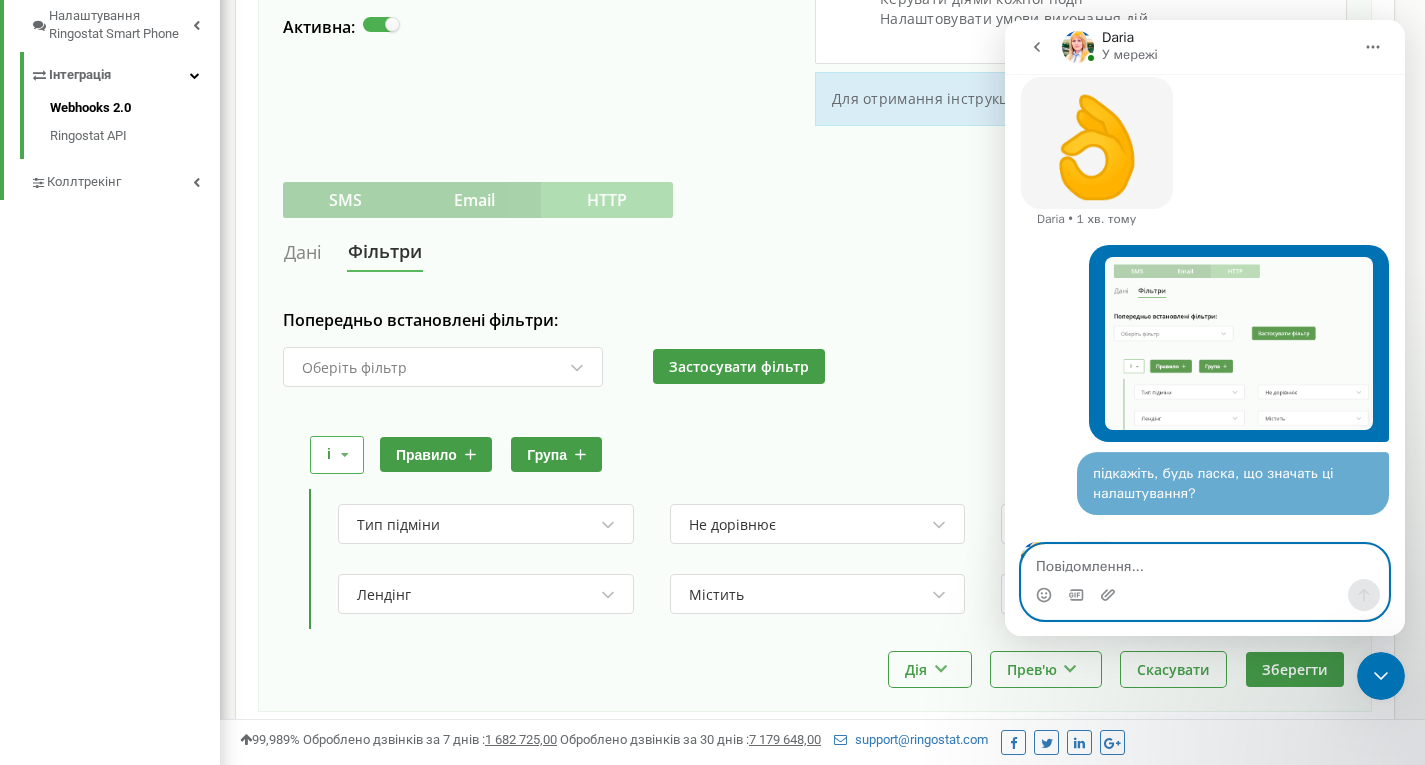 scroll, scrollTop: 1102, scrollLeft: 0, axis: vertical 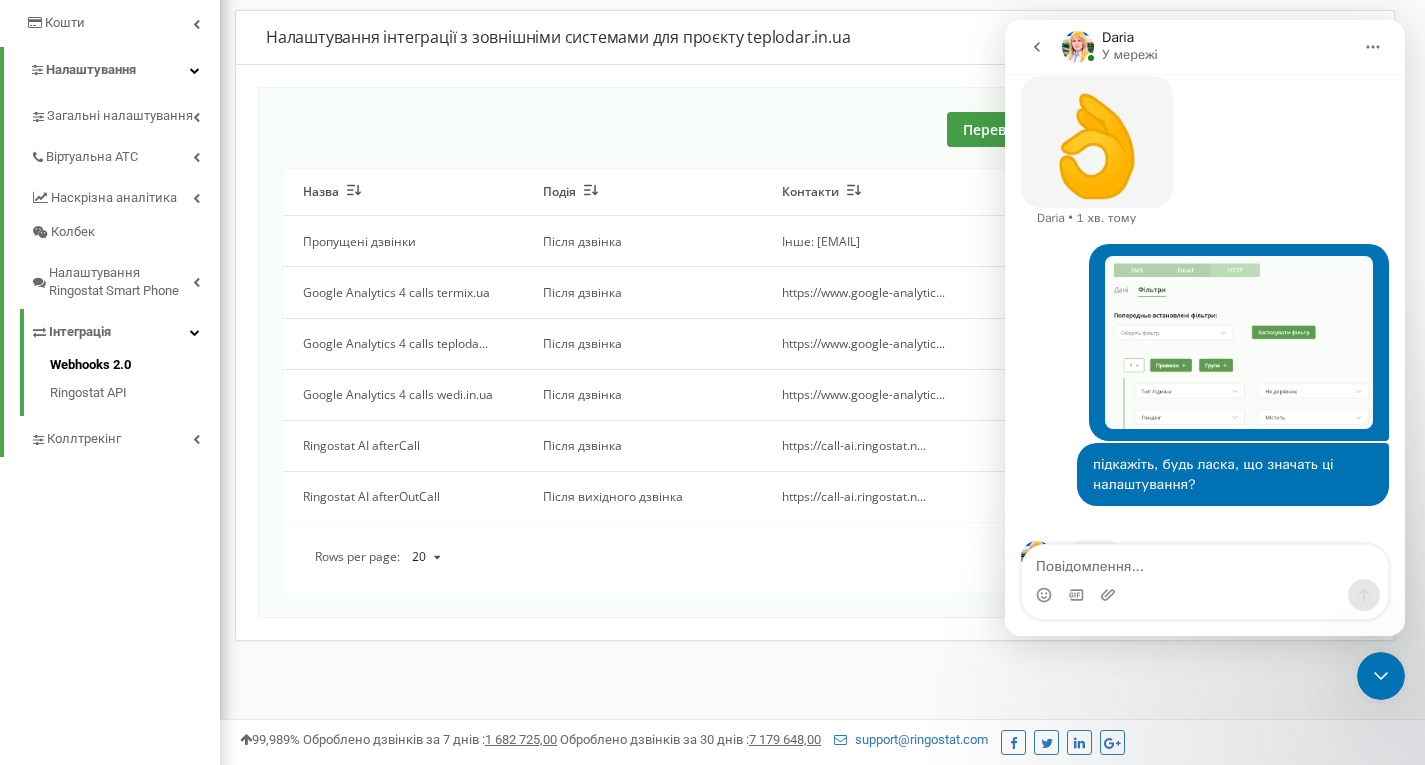 click on "Google Analytics 4 calls teploda..." at bounding box center [395, 343] 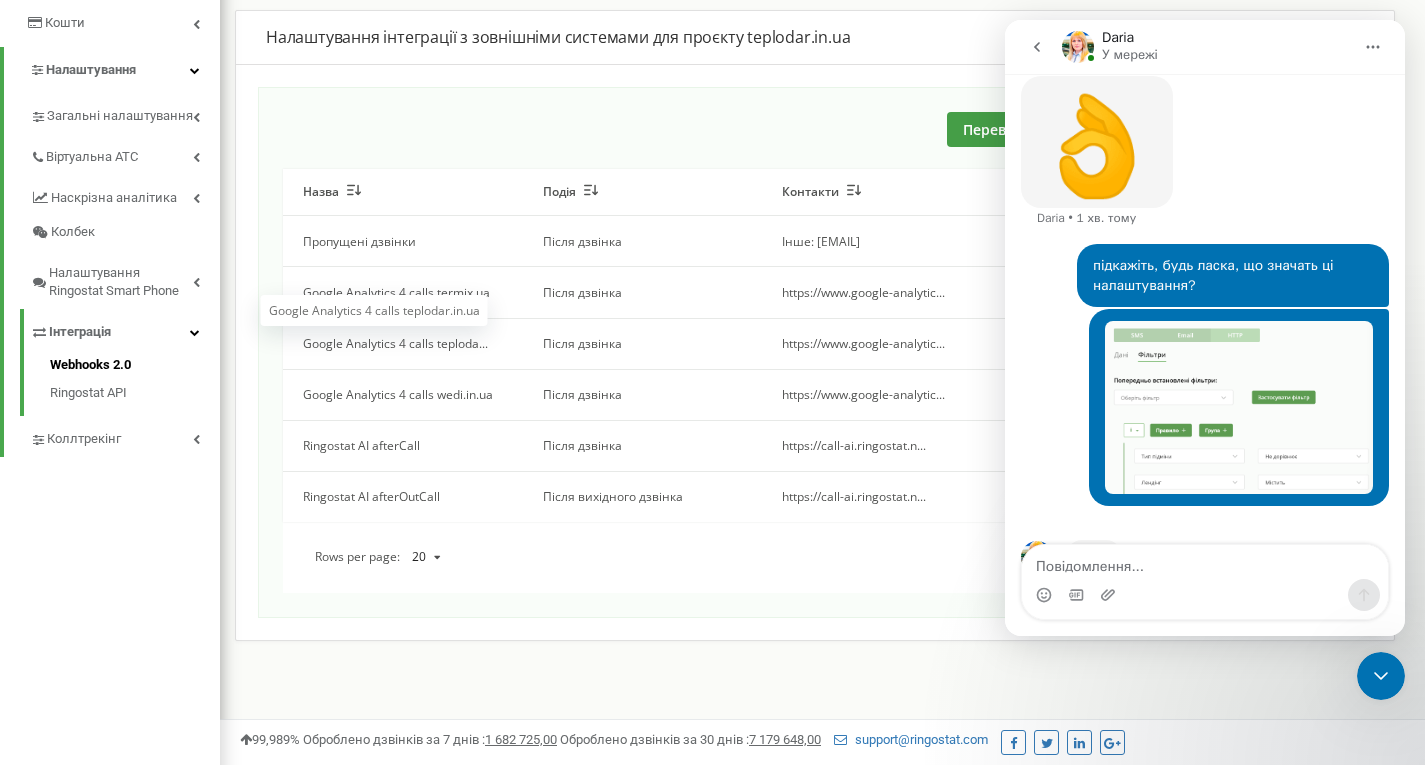 click on "Google Analytics 4 calls teploda..." at bounding box center (395, 343) 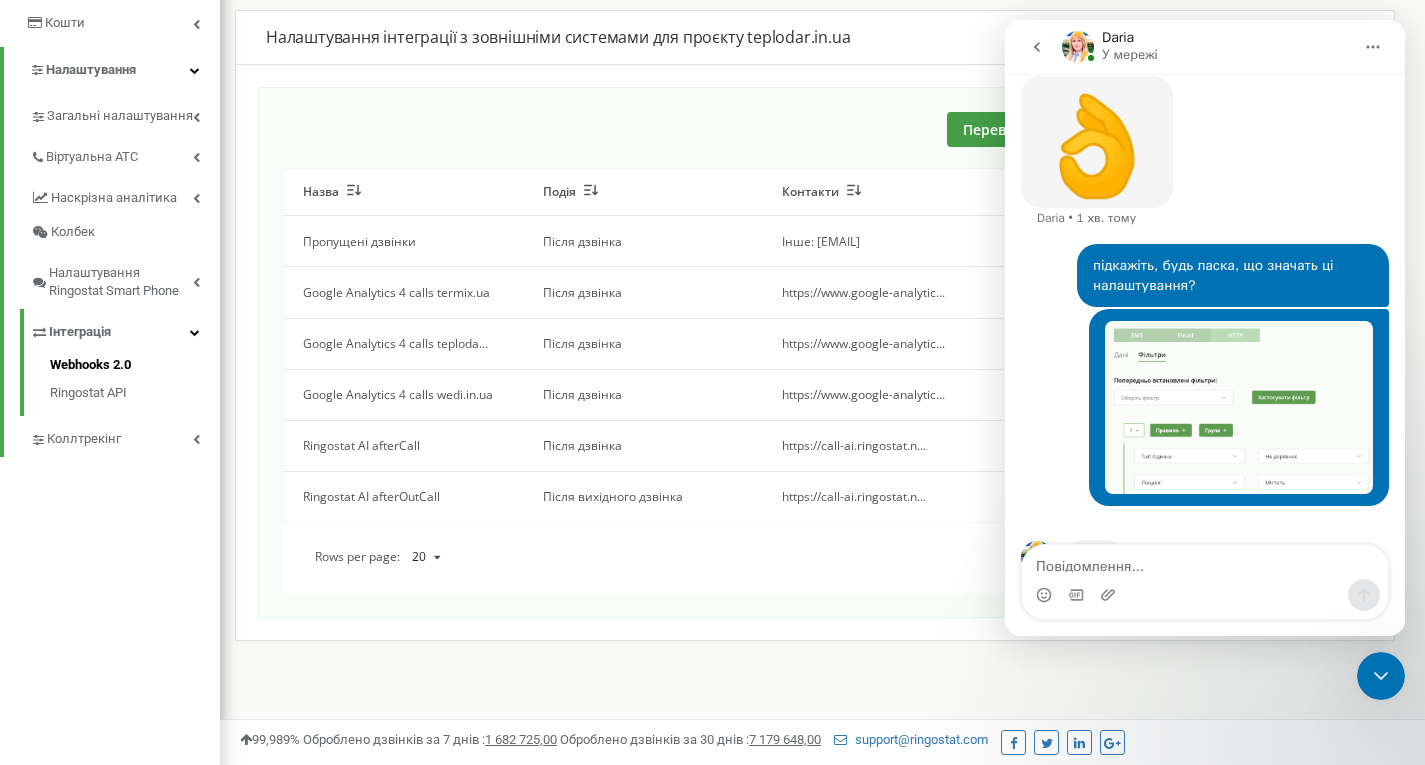 drag, startPoint x: 1380, startPoint y: 681, endPoint x: 1362, endPoint y: 671, distance: 20.59126 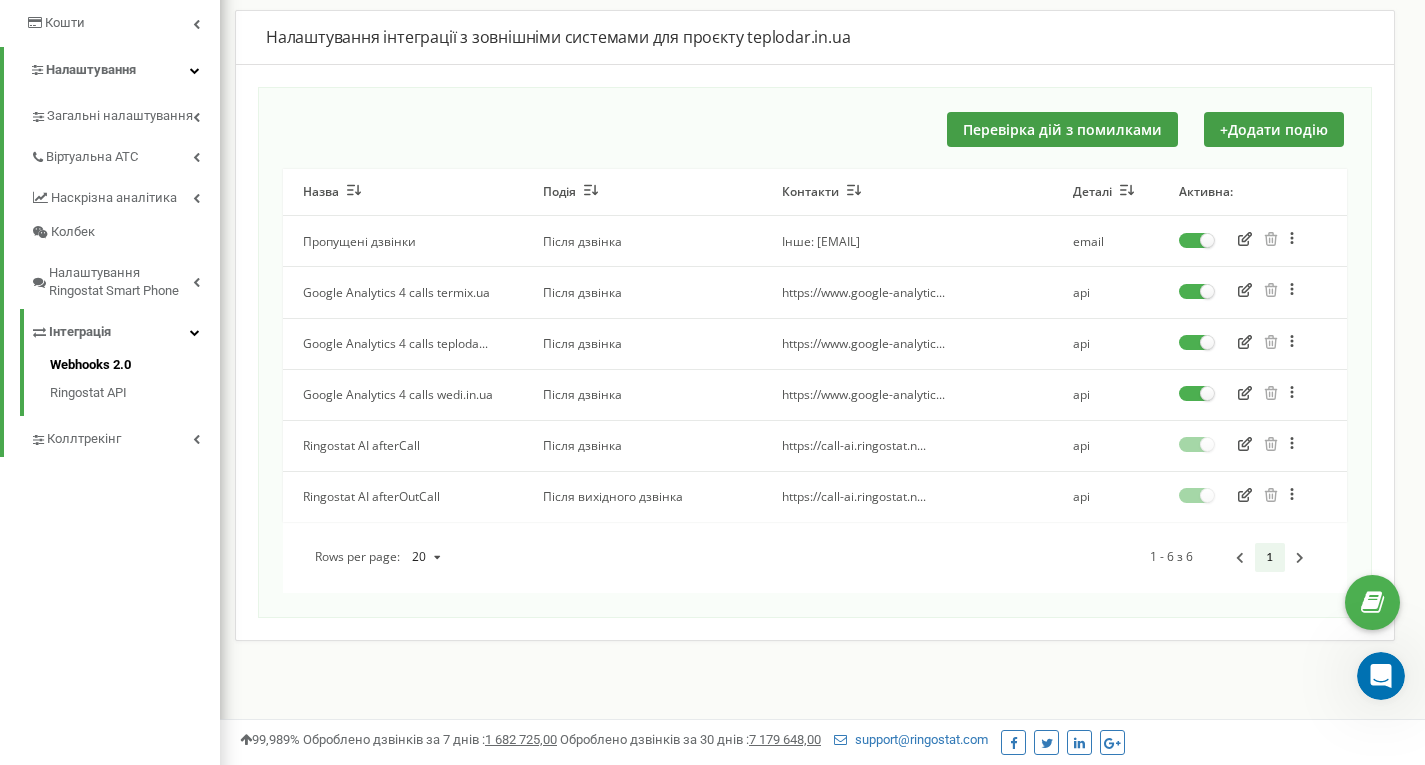 click 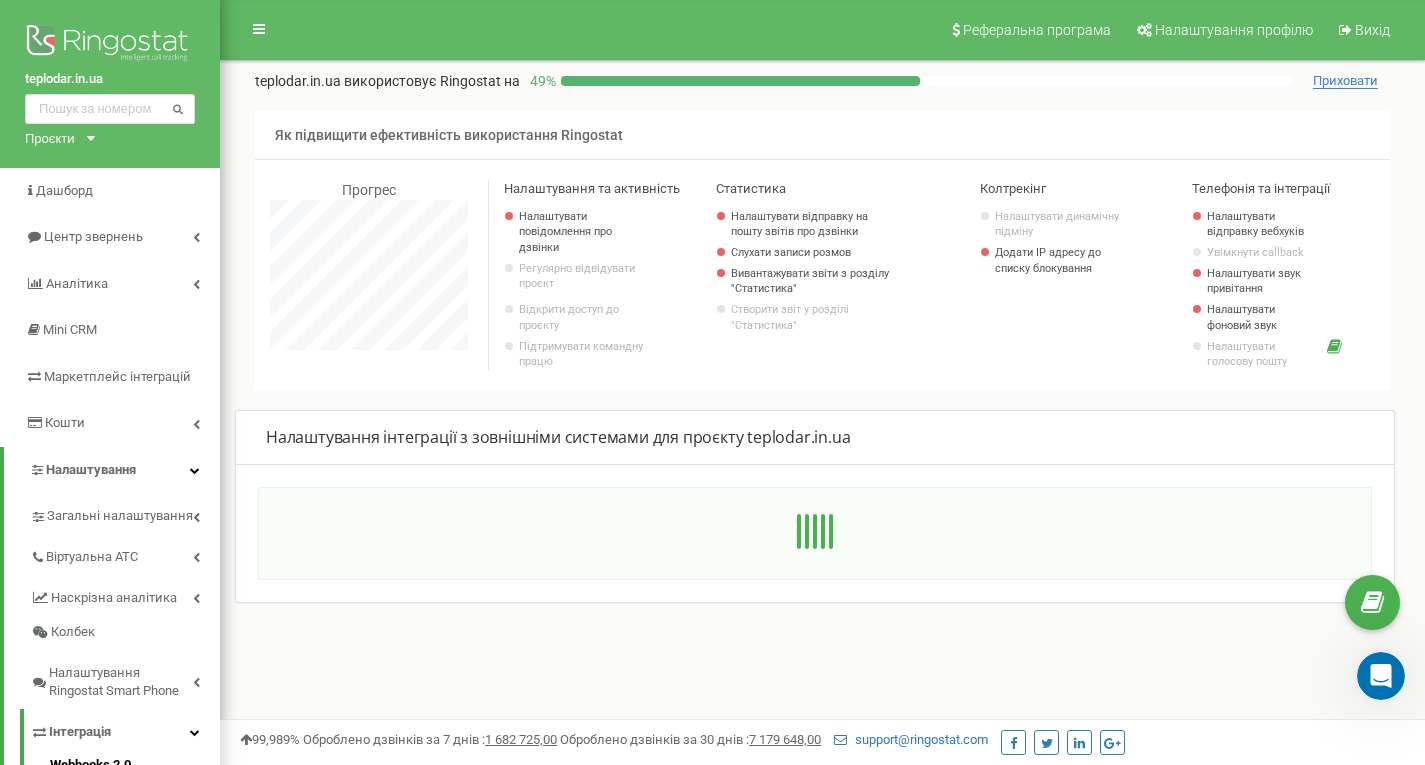 scroll, scrollTop: 400, scrollLeft: 0, axis: vertical 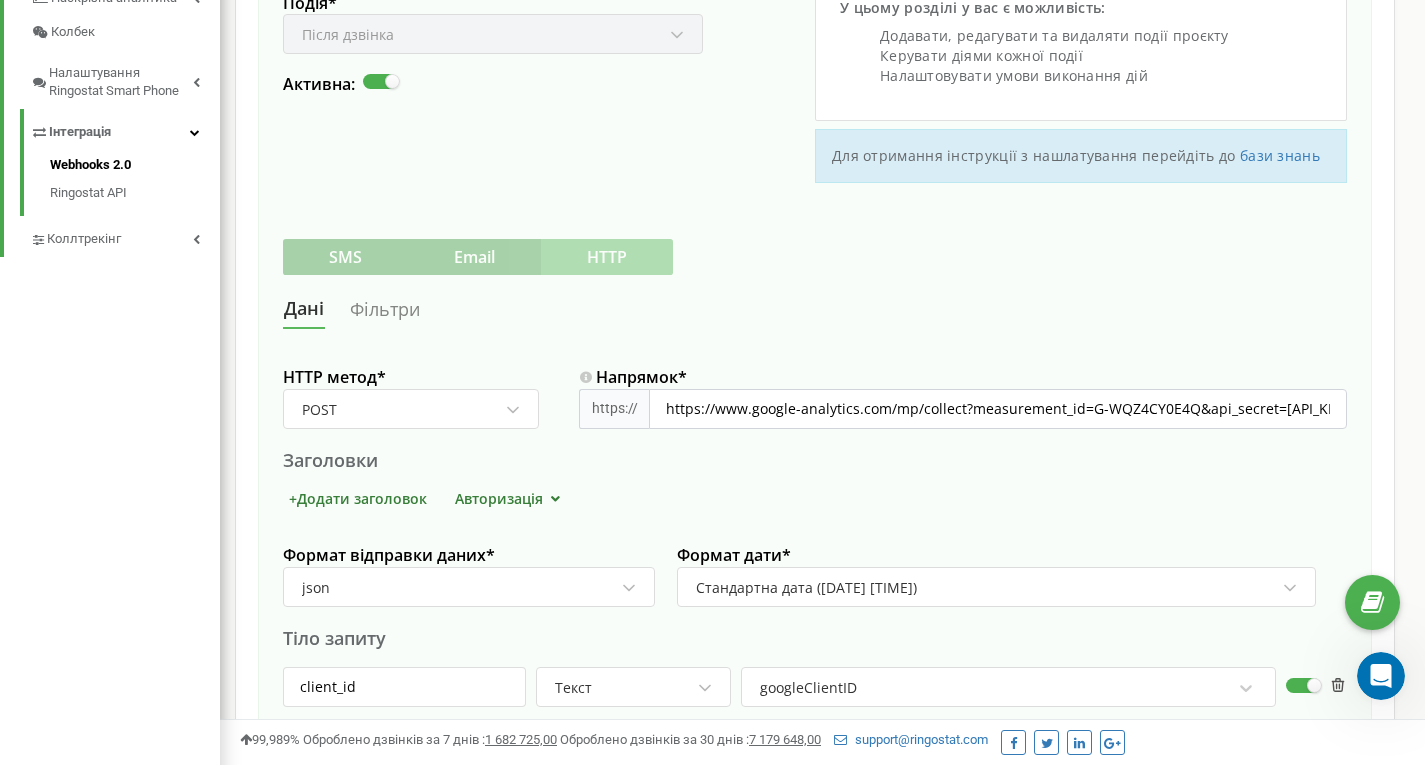 click on "Фільтри" at bounding box center (385, 309) 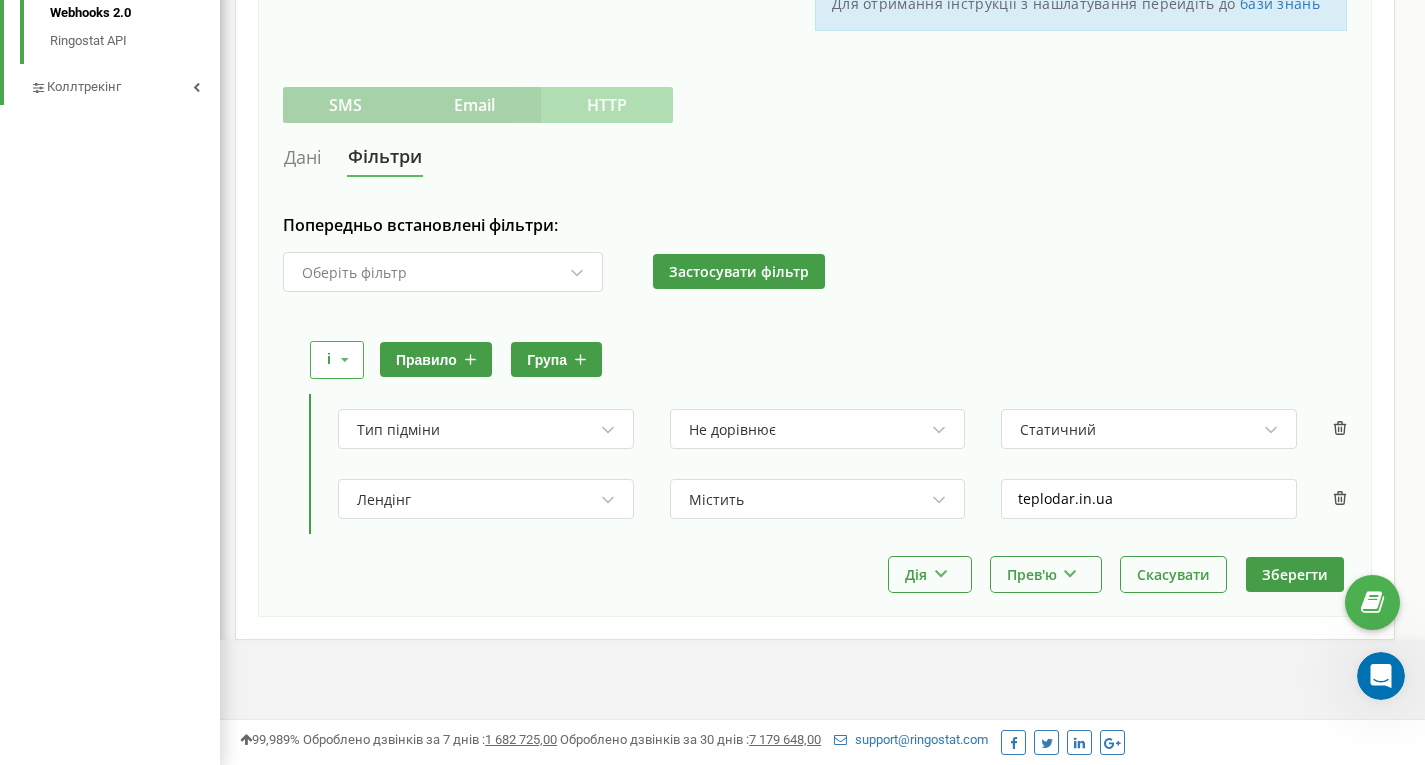 scroll, scrollTop: 757, scrollLeft: 0, axis: vertical 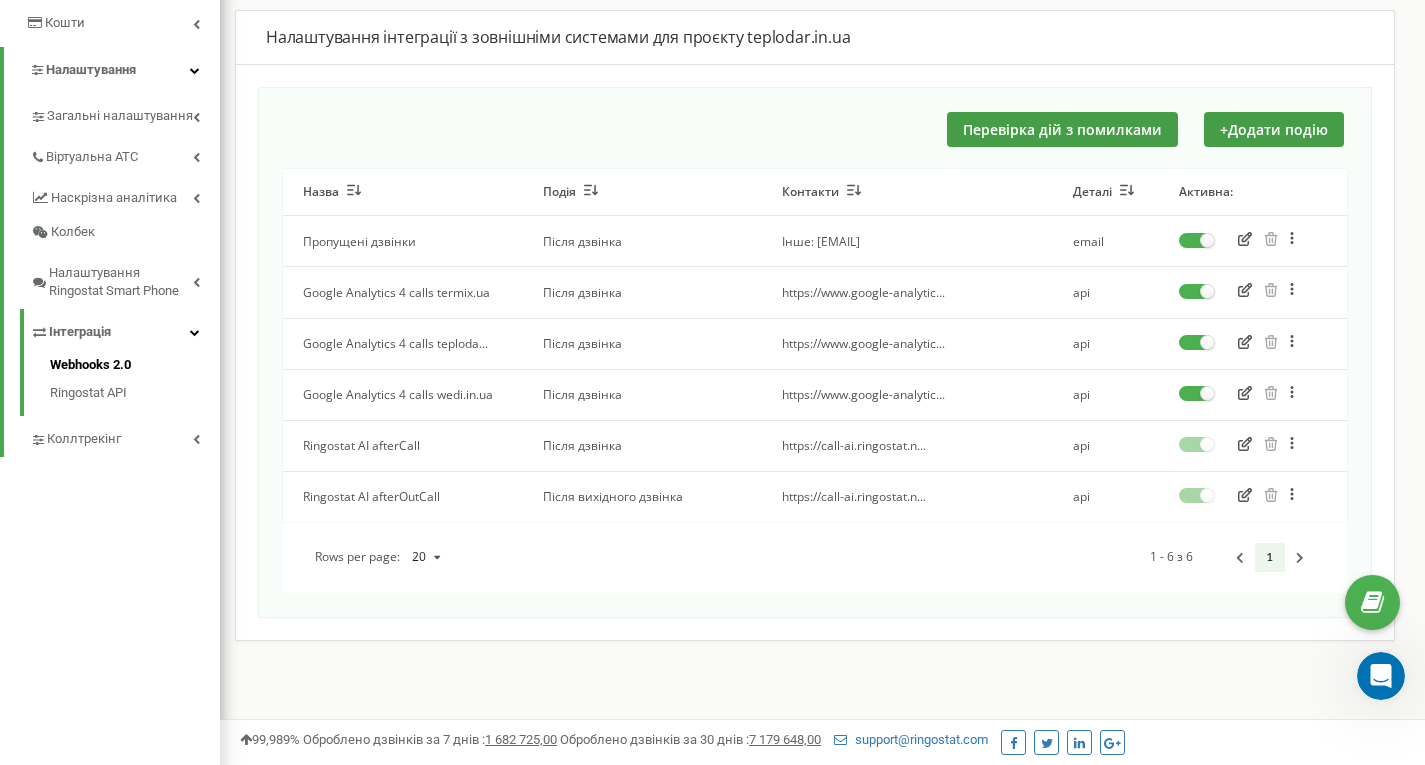 click 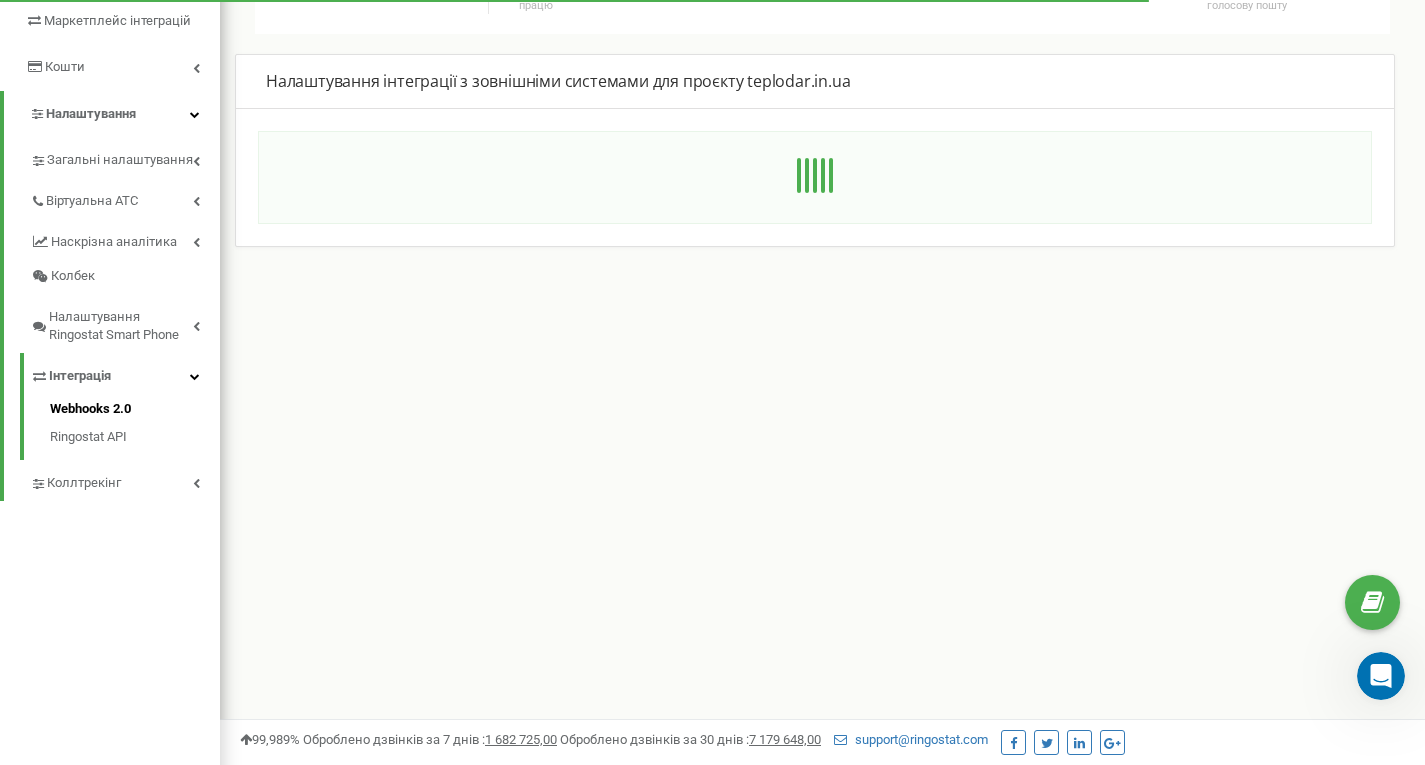 scroll, scrollTop: 400, scrollLeft: 0, axis: vertical 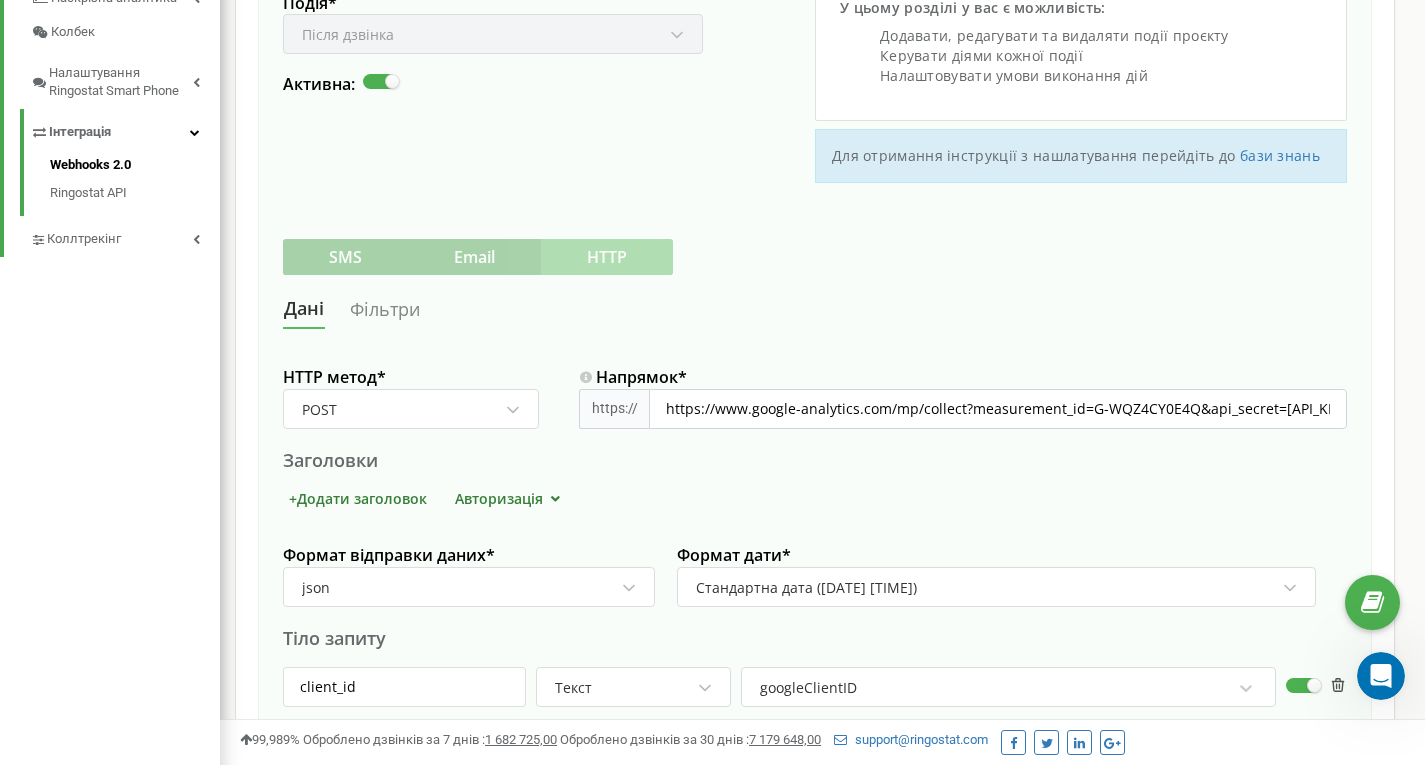 click on "Дані Фільтри HTTP метод * POST Напрямок * https:// https://www.google-analytics.com/mp/collect?measurement_id=G-WQZ4CY0E4Q&api_secret=zKh6lMeaQWmtW7riVUZFkA Заголовки +  Додати заголовок Авторизація   Формат відправки даних * json Формат дати * Стандартна дата (2023-01-20 15:00:00) Тіло запиту client_id Текст googleClientID events Масив Об'єкт
To pick up a draggable item, press the space bar.
While dragging, use the arrow keys to move the item.
Press space again to drop the item in its new position, or press escape to cancel.
name Текст Ringostat_calls params Об'єкт +  Додати параметр data_source Текст Ringostat call_status Текст Статус дзвінка call_unique Текст Унікальний дзвінок insertion_type Текст Тип підміни pool_name Текст Назва пулу номерів ip Текст +" at bounding box center (815, 1098) 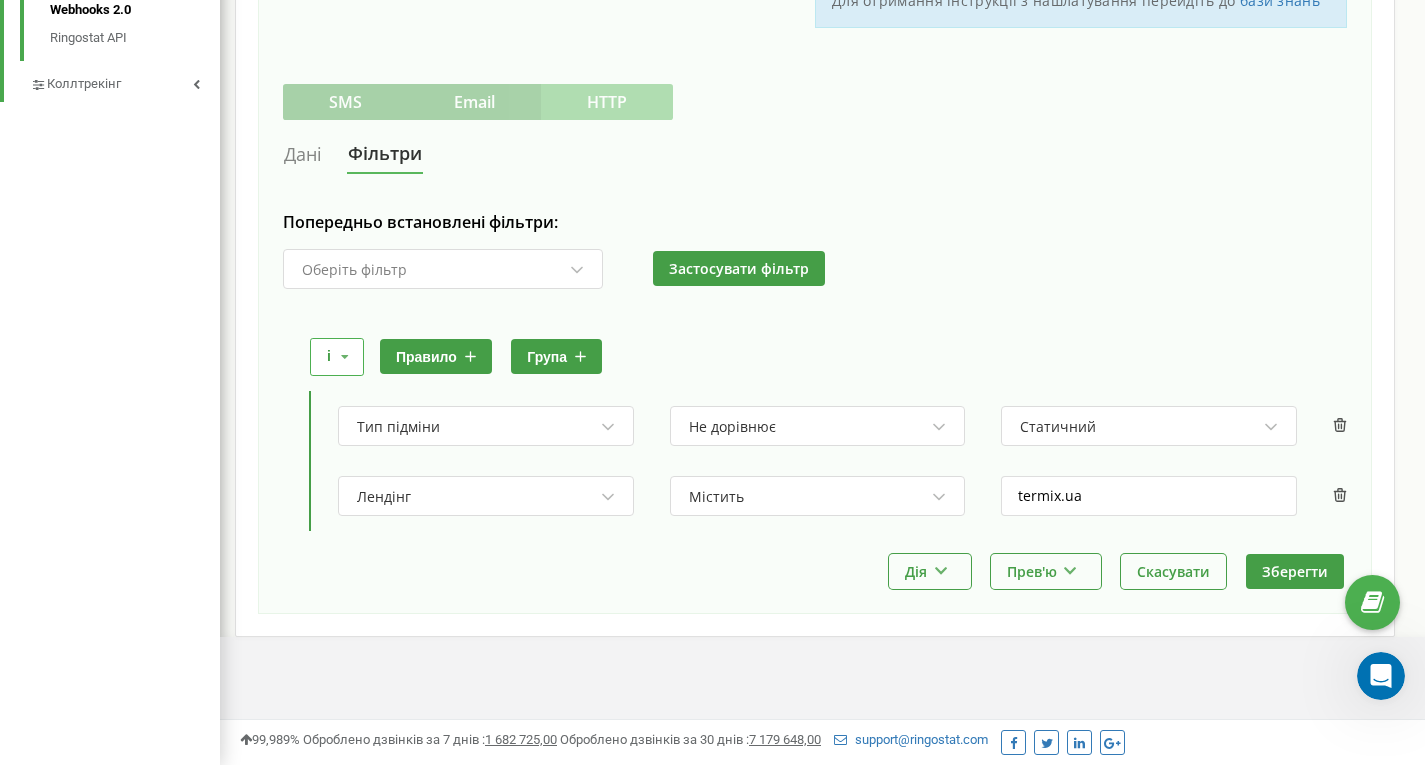 scroll, scrollTop: 757, scrollLeft: 0, axis: vertical 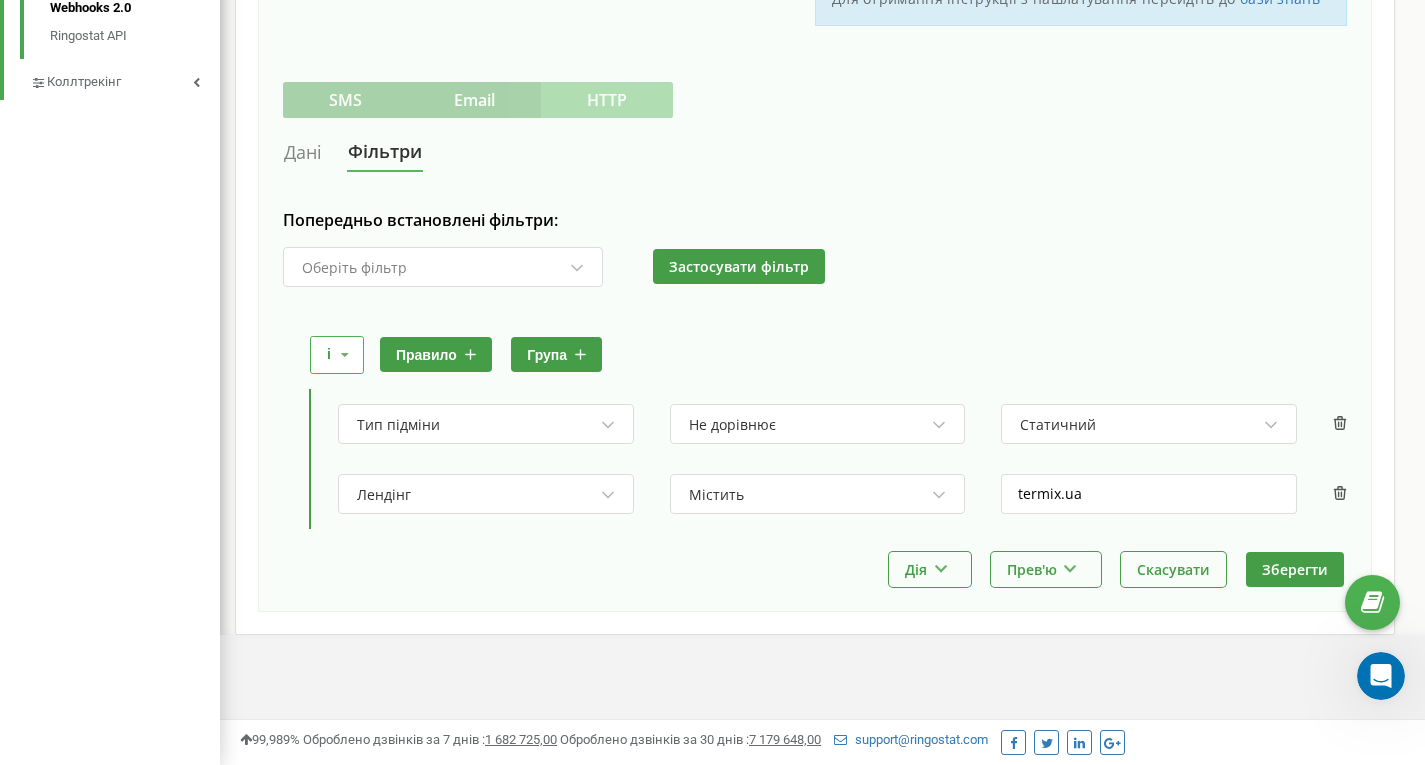 click on "Лендінг" at bounding box center [477, 495] 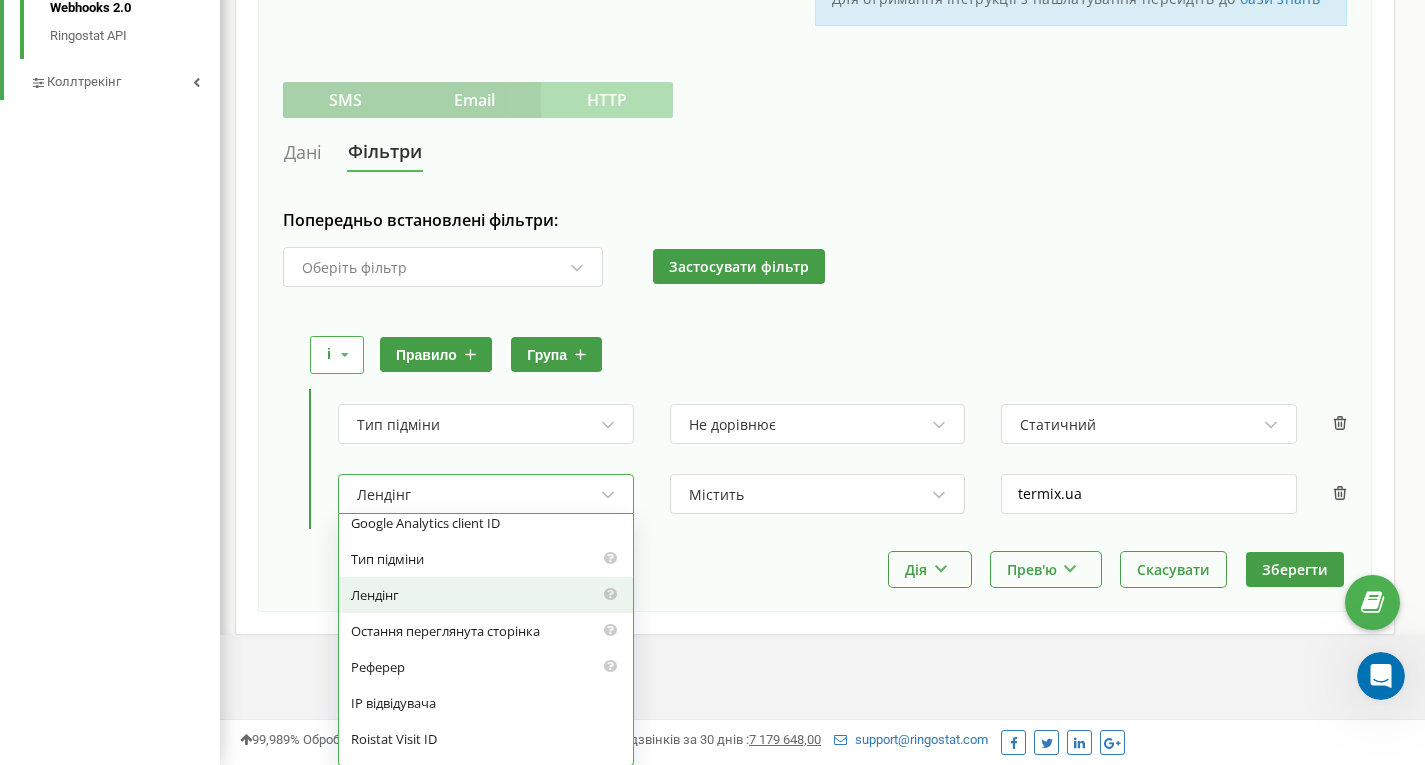 scroll, scrollTop: 295, scrollLeft: 0, axis: vertical 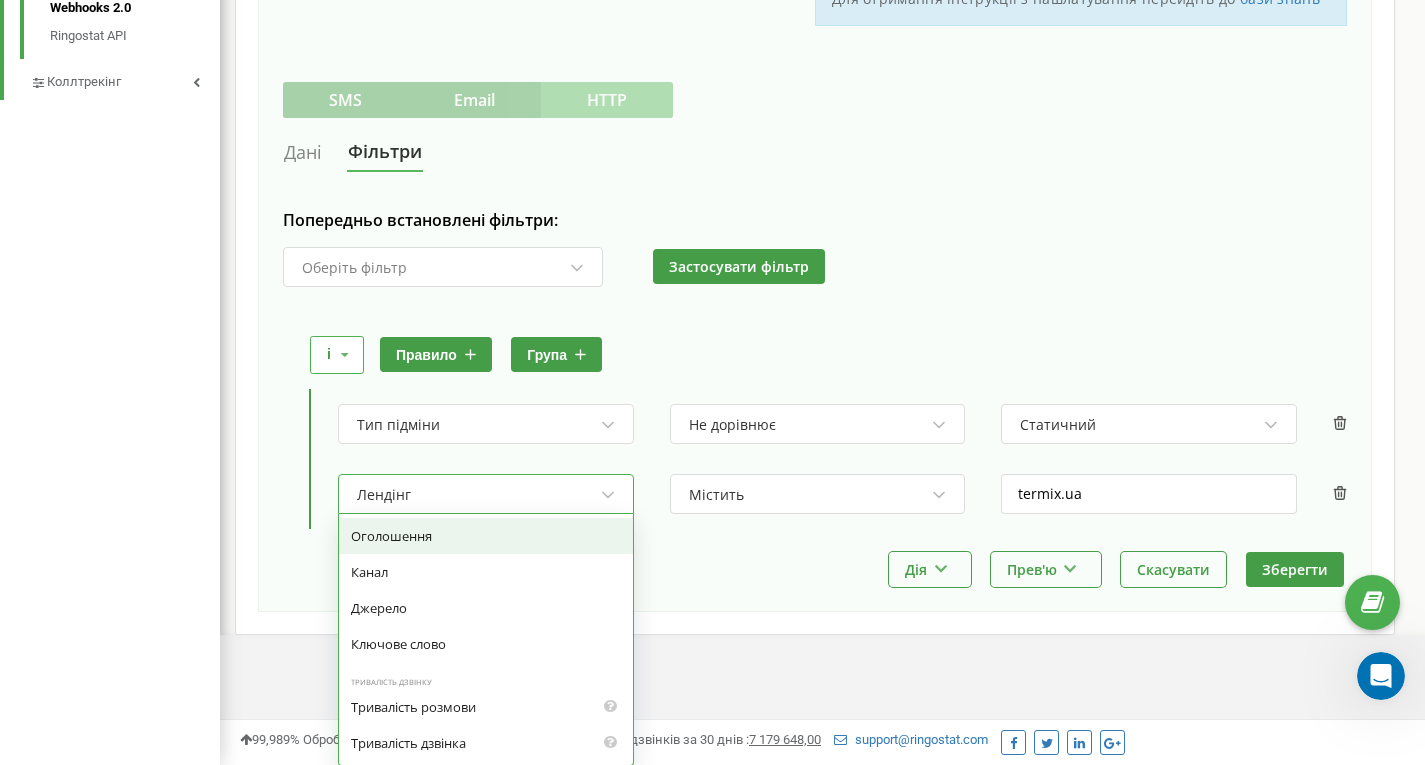 click on "Дія Зробити копію Змінити момент відправки Видалити Прев'ю Показати приклад Виконати та показати приклад Скасувати Зберегти" at bounding box center [815, 569] 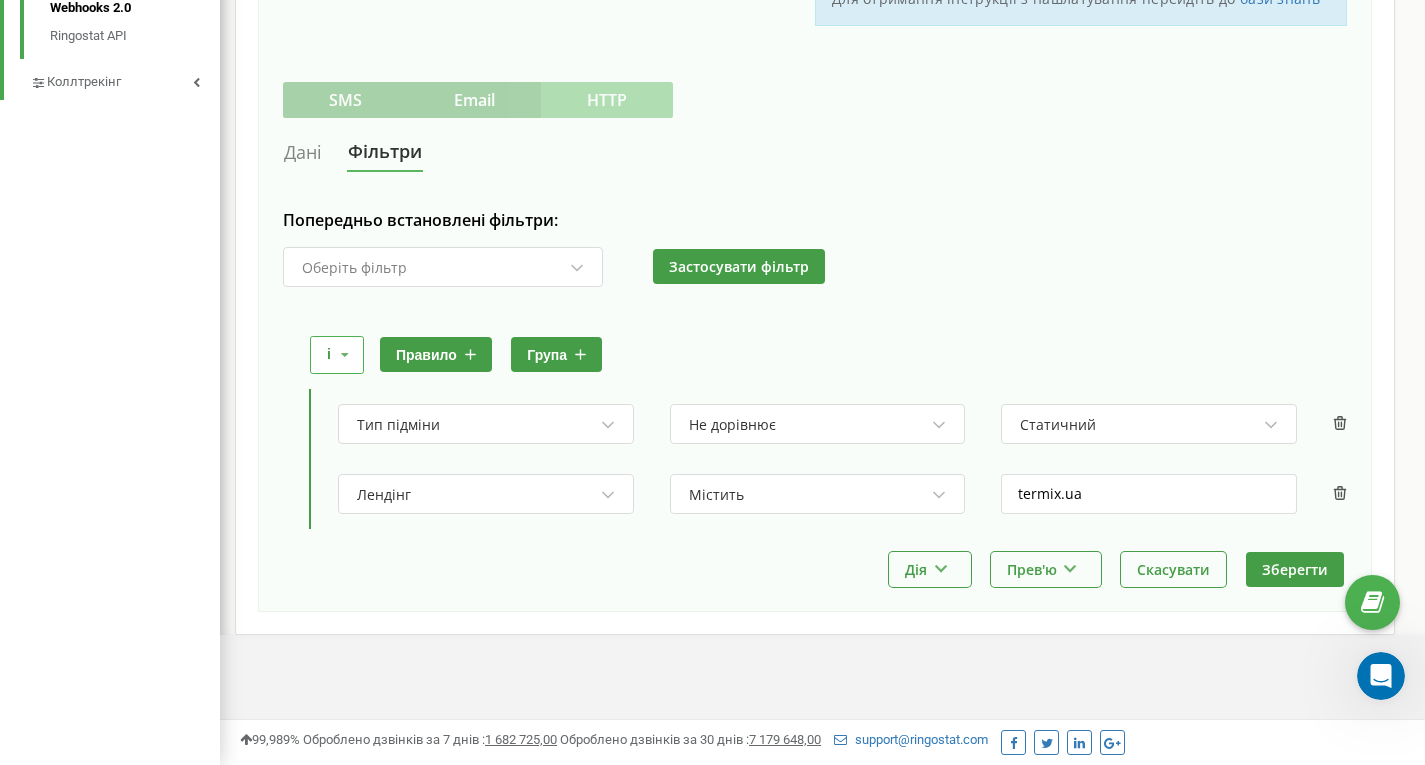 click on "teplodar.in.ua Проєкти termix.ua teplodar.in.ua Дашборд Центр звернень Аналiтика Mini CRM Маркетплейс інтеграцій Кошти Налаштування Загальні налаштування Віртуальна АТС Наскрізна аналітика Колбек Налаштування Ringostat Smart Phone Інтеграція Webhooks 2.0 Ringostat API Коллтрекінг Журнал дзвінків Журнал повідомлень Звіт про пропущені необроблені дзвінки Дзвінки в реальному часі NEW Ваші звіти Звіт маркетолога Звіти Looker Studio Розподіл дзвінків по дням тижня та погодинно Багатоканальні послідовності Статистика callback Звіт про ефективність роботи співробітників NEW Історія транзакцій Рахунки" at bounding box center [712, 4] 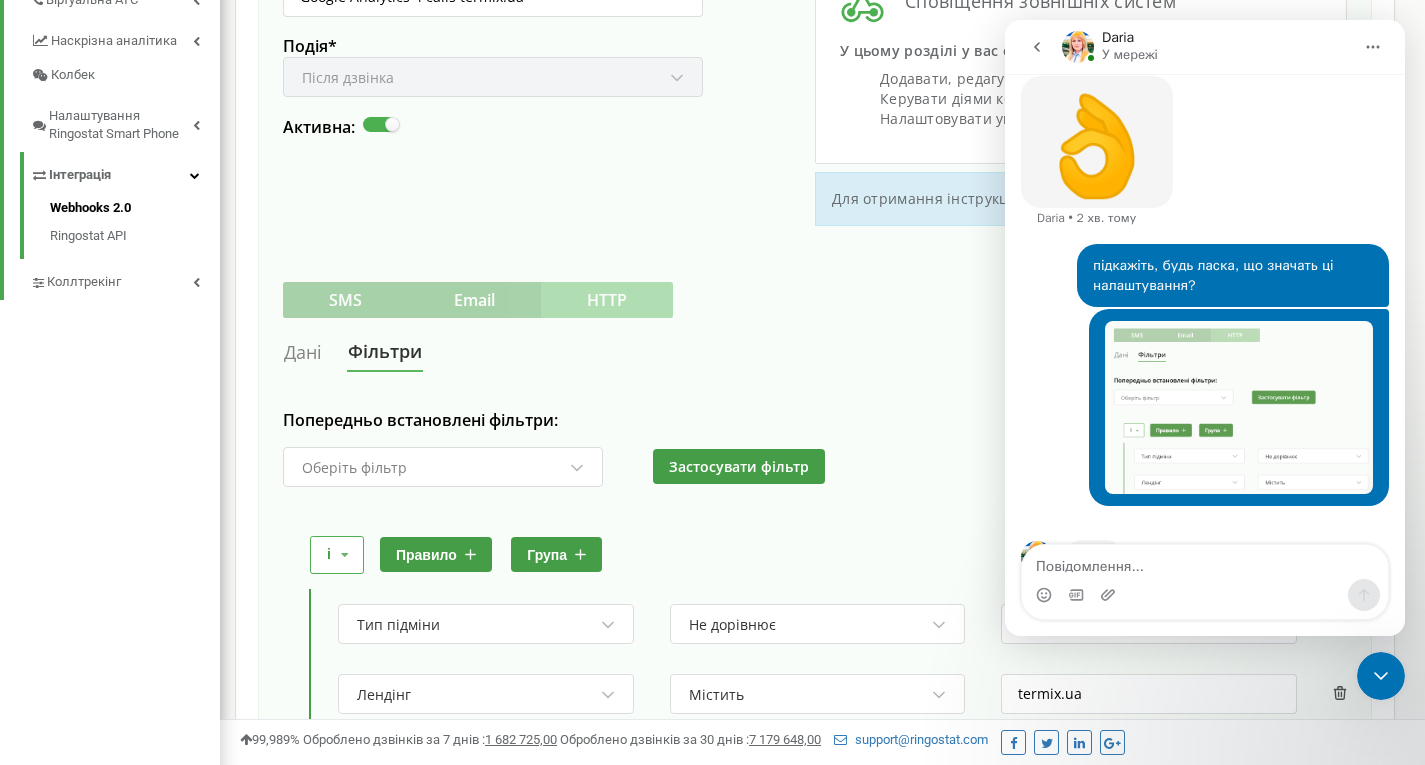 click on "Дані" at bounding box center (303, 352) 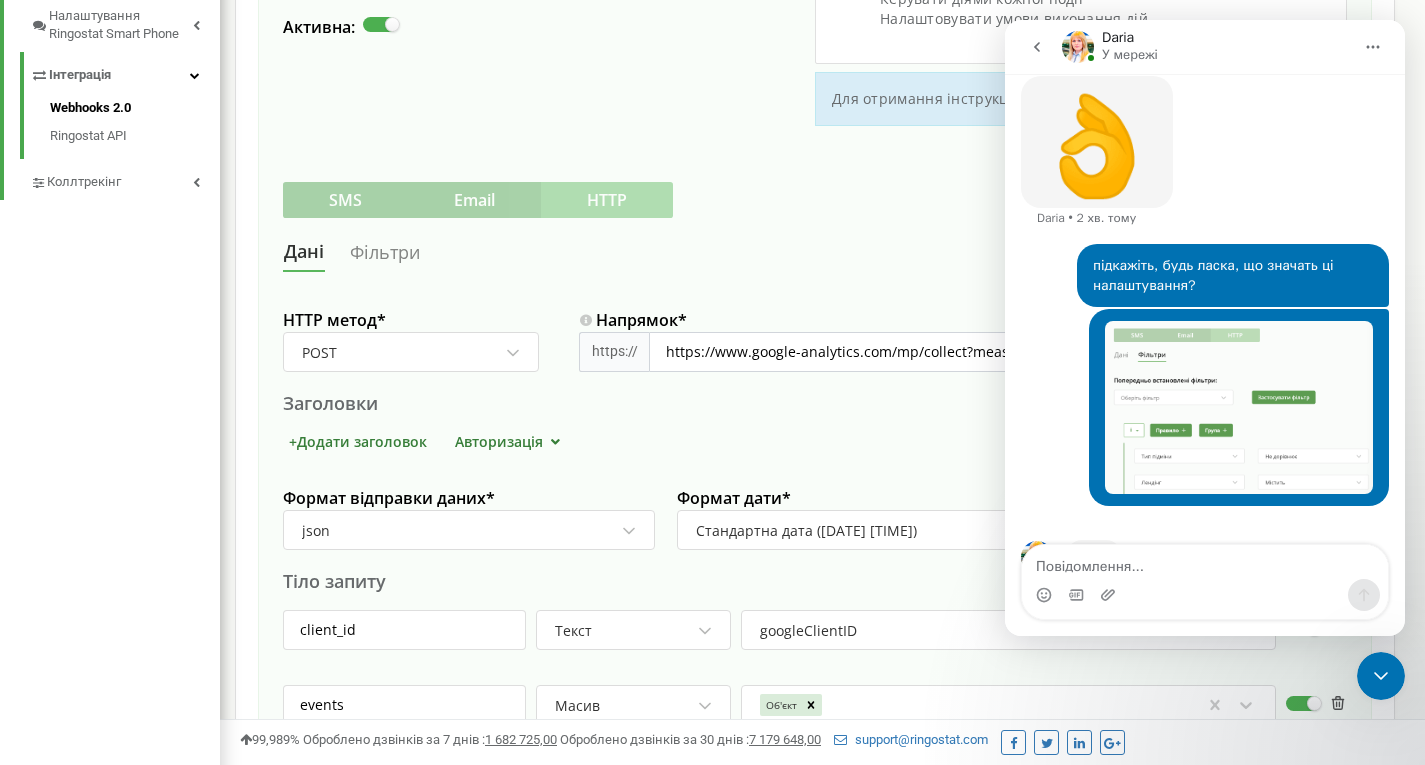 click at bounding box center [1381, 676] 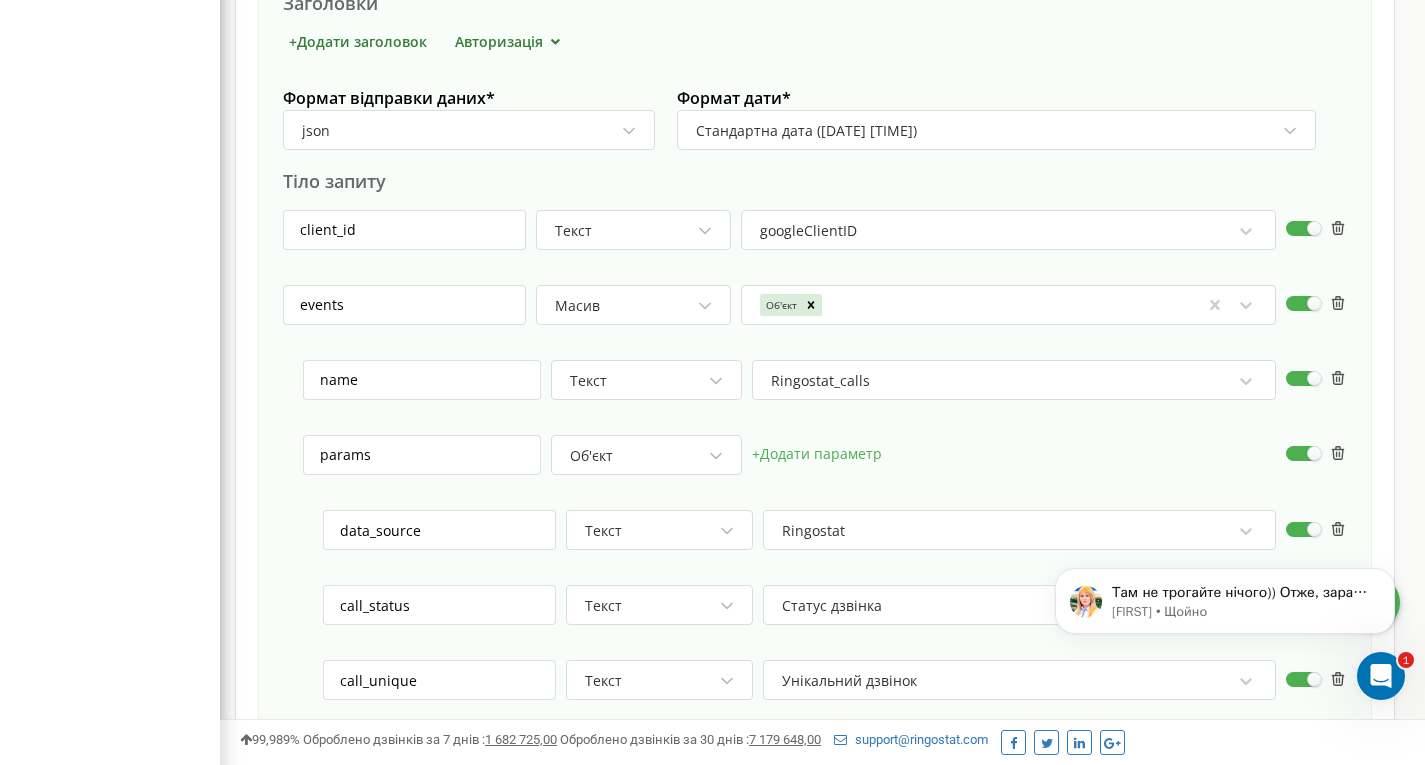 scroll, scrollTop: 0, scrollLeft: 0, axis: both 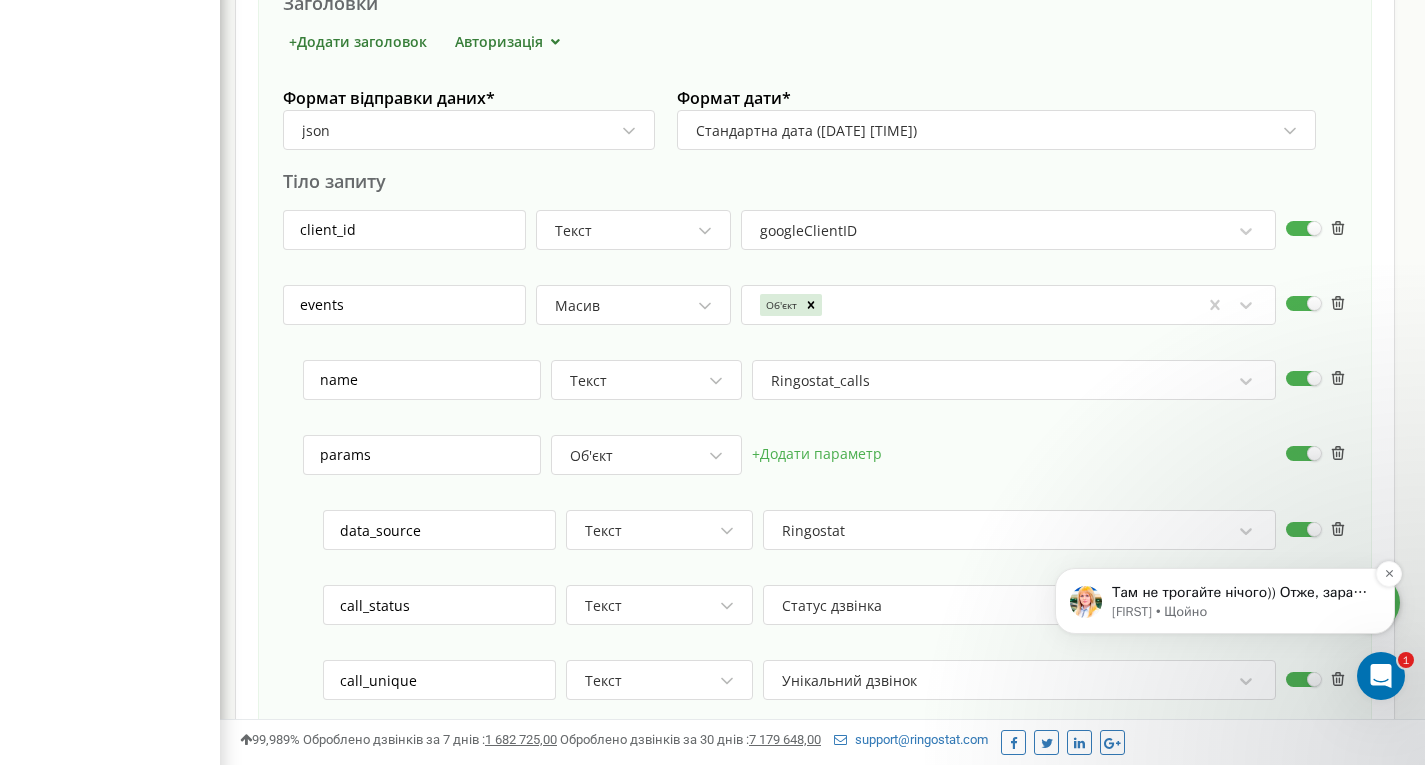 click on "Там не трогайте нічого))   Отже, зараз для термікс налаштована інтеграція з таким ГА4 G-WQZ4CY0E4Q Потрібно, щоб зараз всі дзвінки з termix.ua передавались в ГА G-5LSG90E0WE, вірно?" at bounding box center [1241, 593] 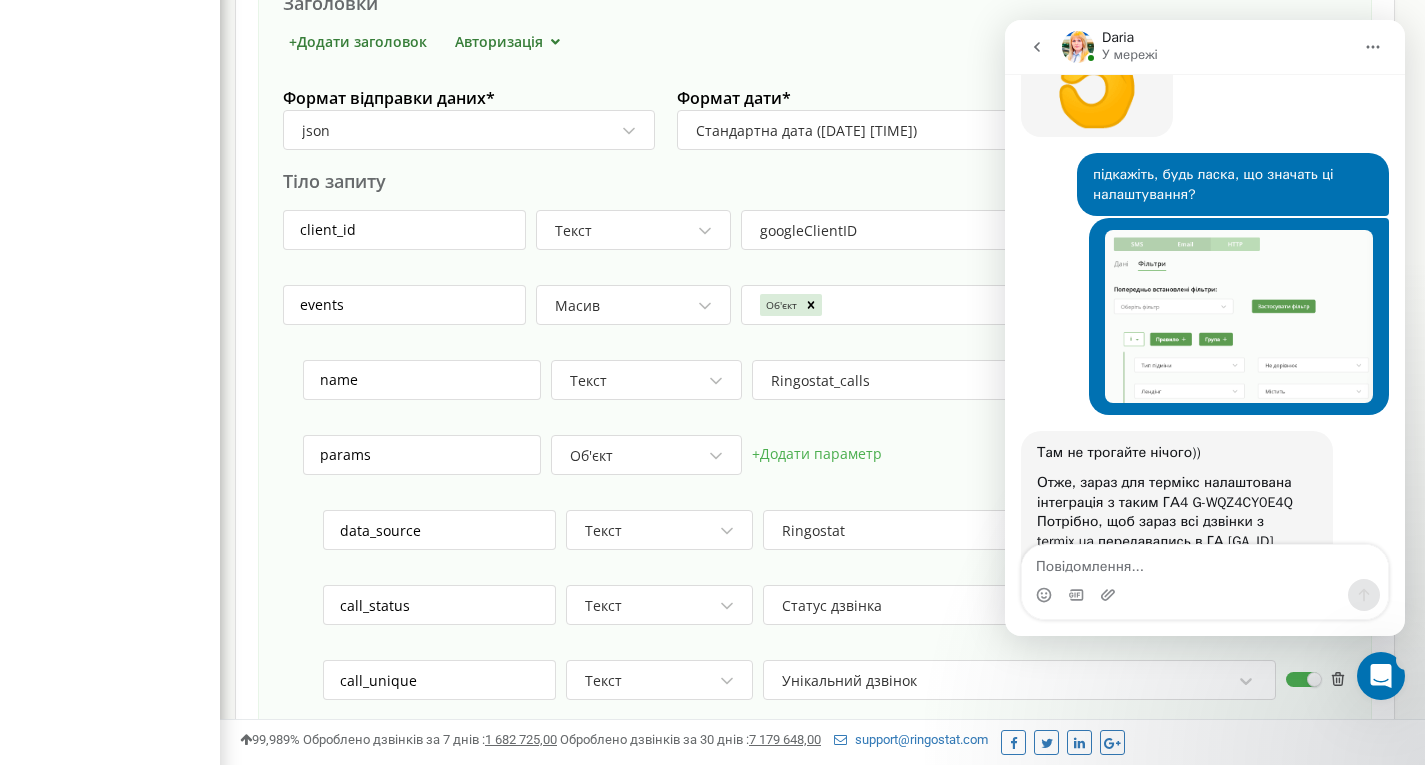 scroll, scrollTop: 0, scrollLeft: 0, axis: both 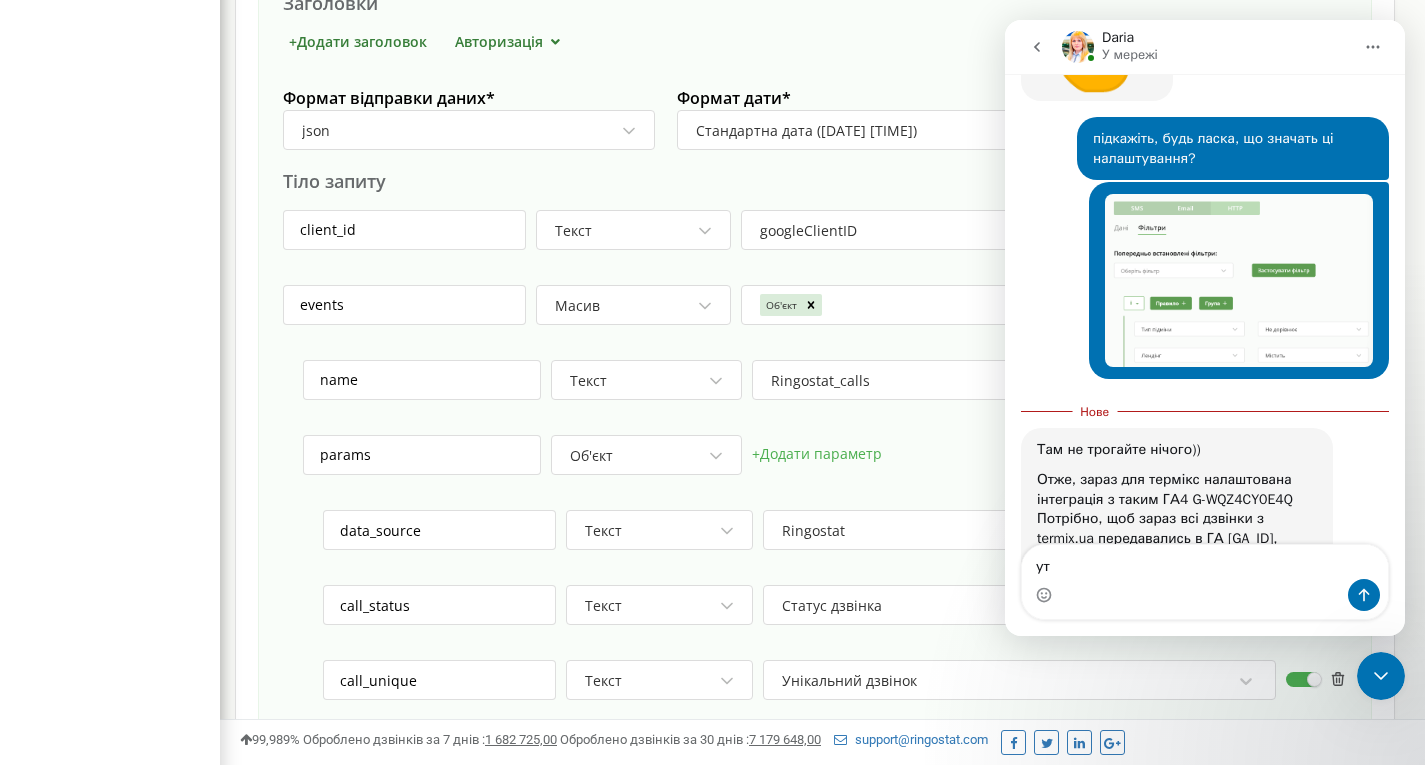 type on "у" 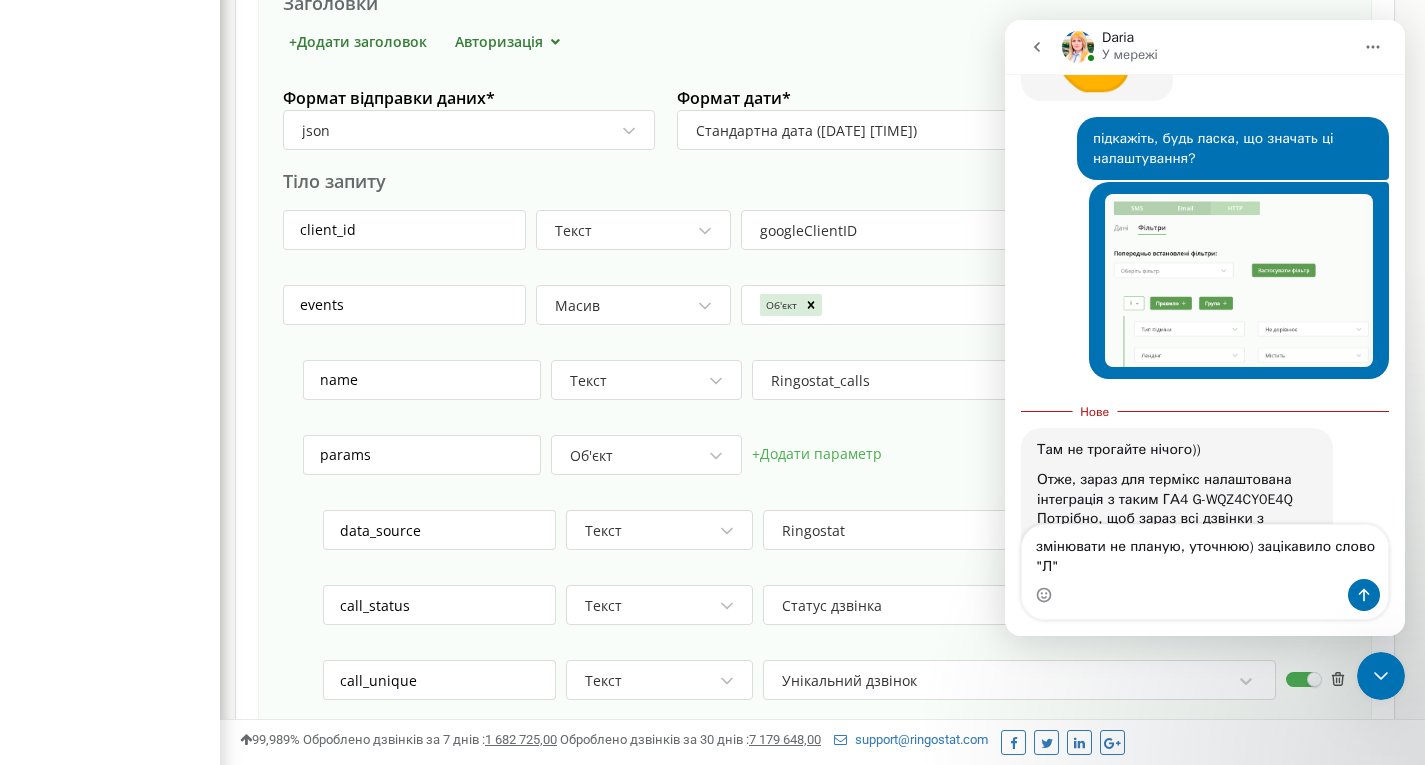 scroll, scrollTop: 1226, scrollLeft: 0, axis: vertical 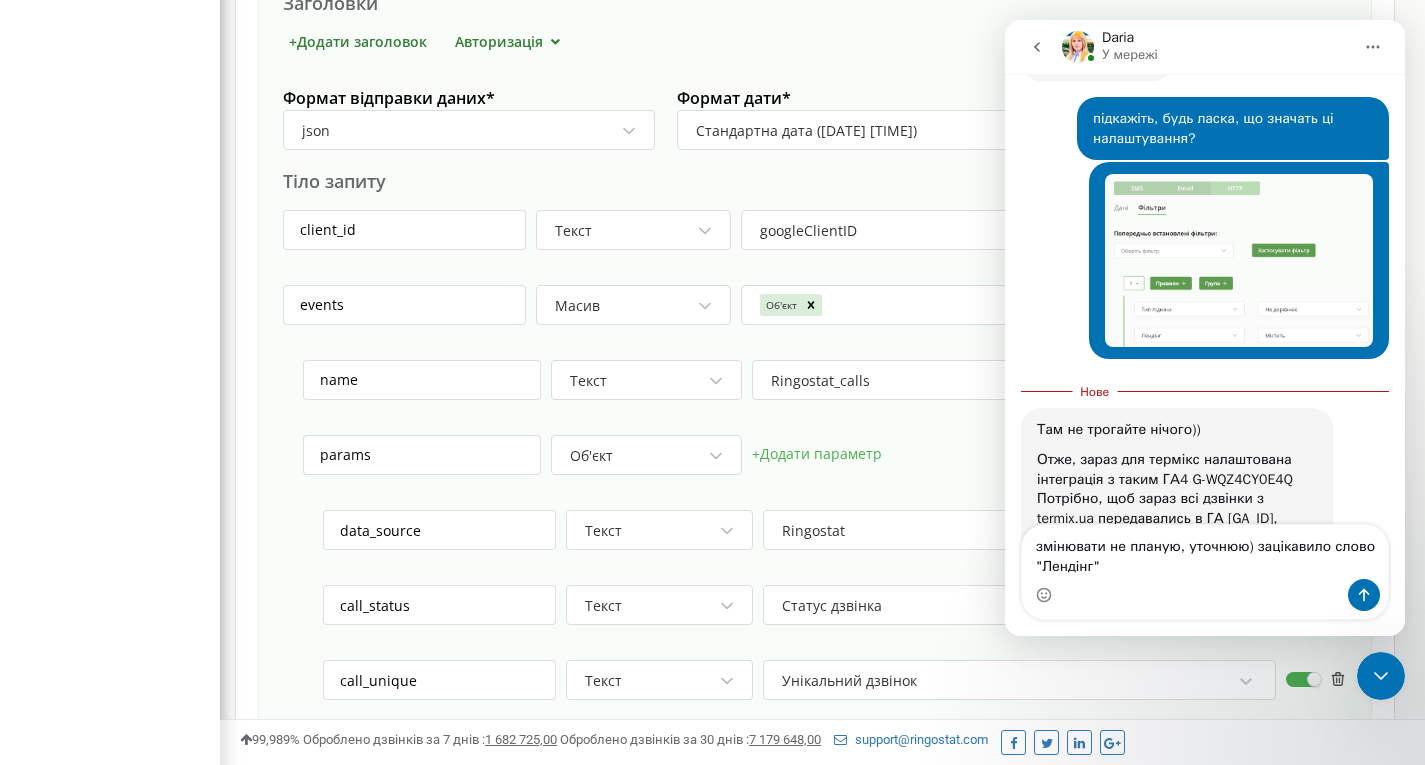 type on "змінювати не планую, уточнюю) зацікавило слово "Лендінг"" 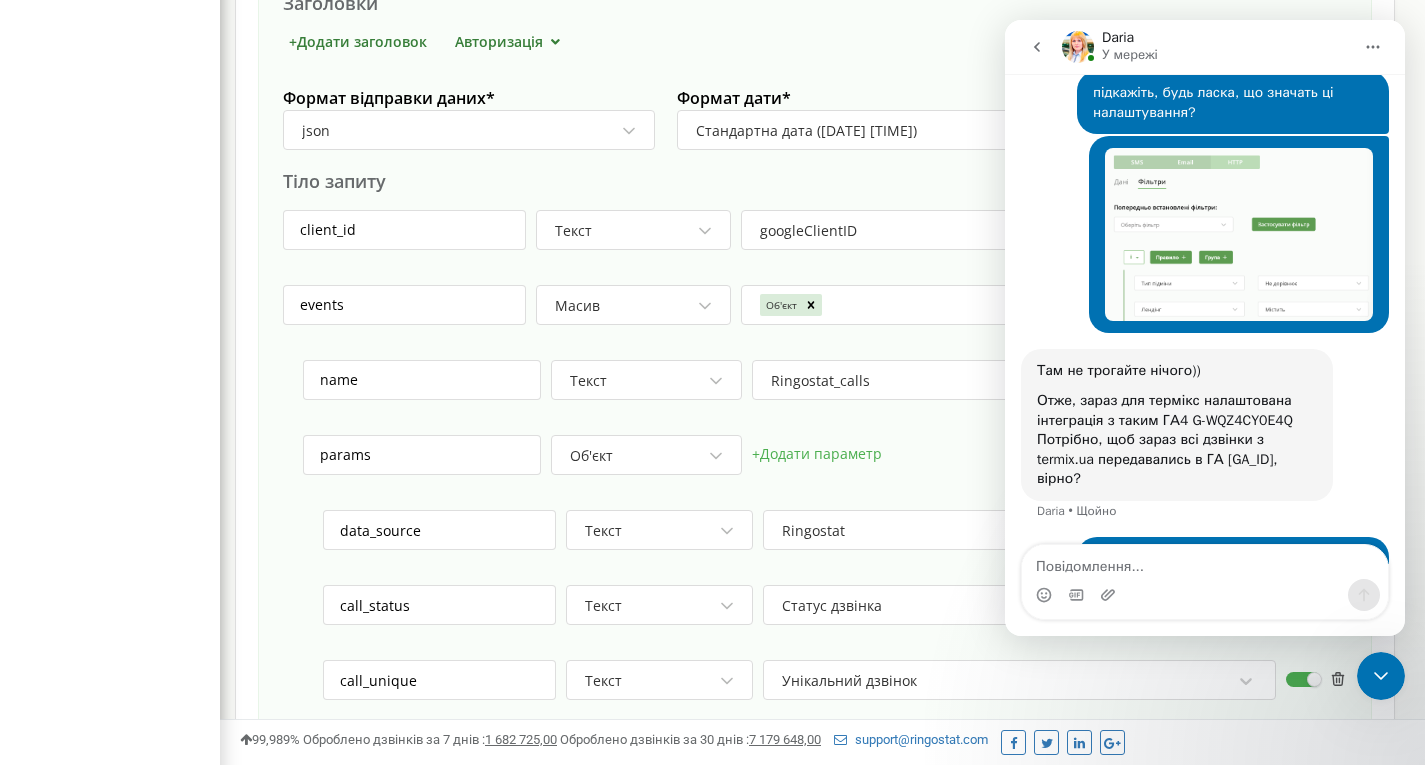 scroll, scrollTop: 1272, scrollLeft: 0, axis: vertical 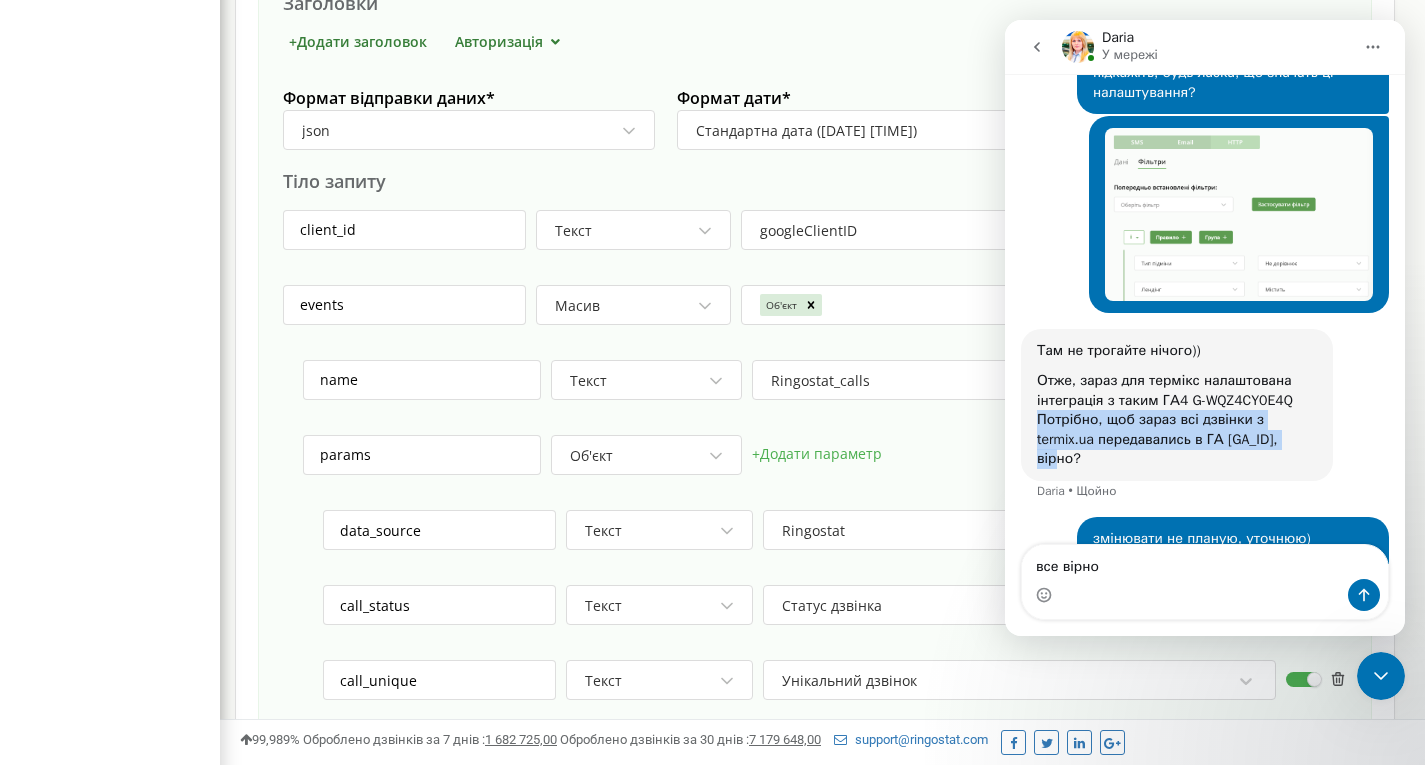 drag, startPoint x: 1032, startPoint y: 356, endPoint x: 1254, endPoint y: 387, distance: 224.15396 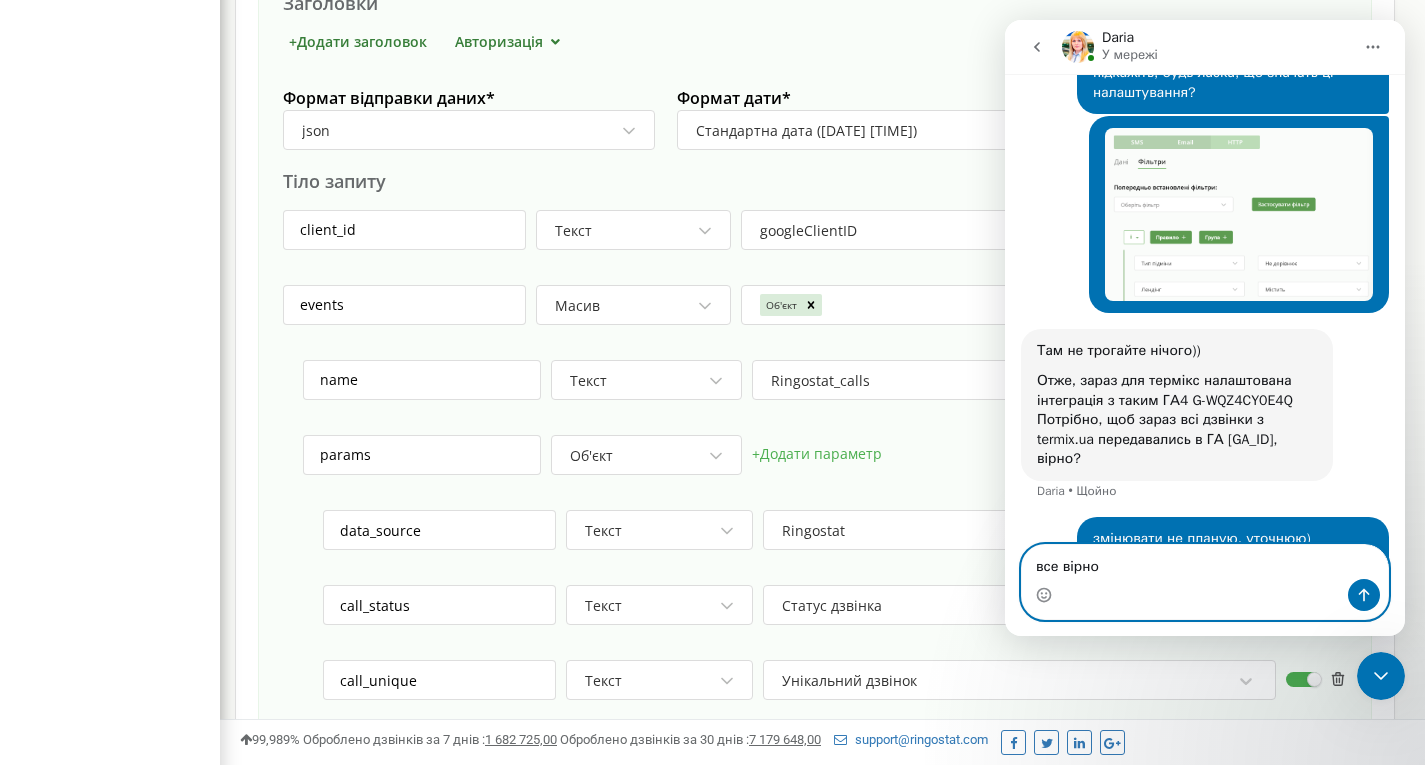 click on "все вірно" at bounding box center (1205, 562) 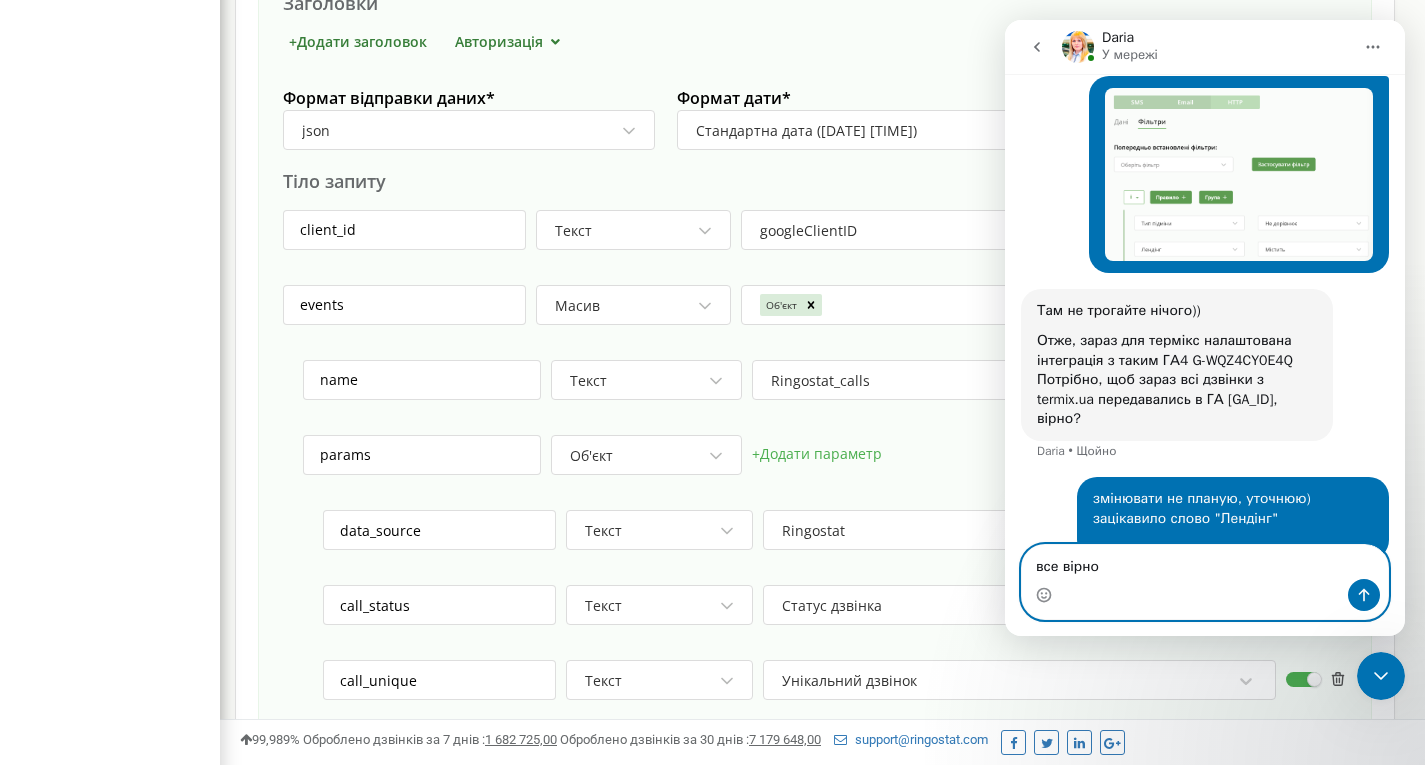 paste on "Потрібно, щоб зараз всі дзвінки з termix.ua передавались в ГА G-5LSG90E0WE" 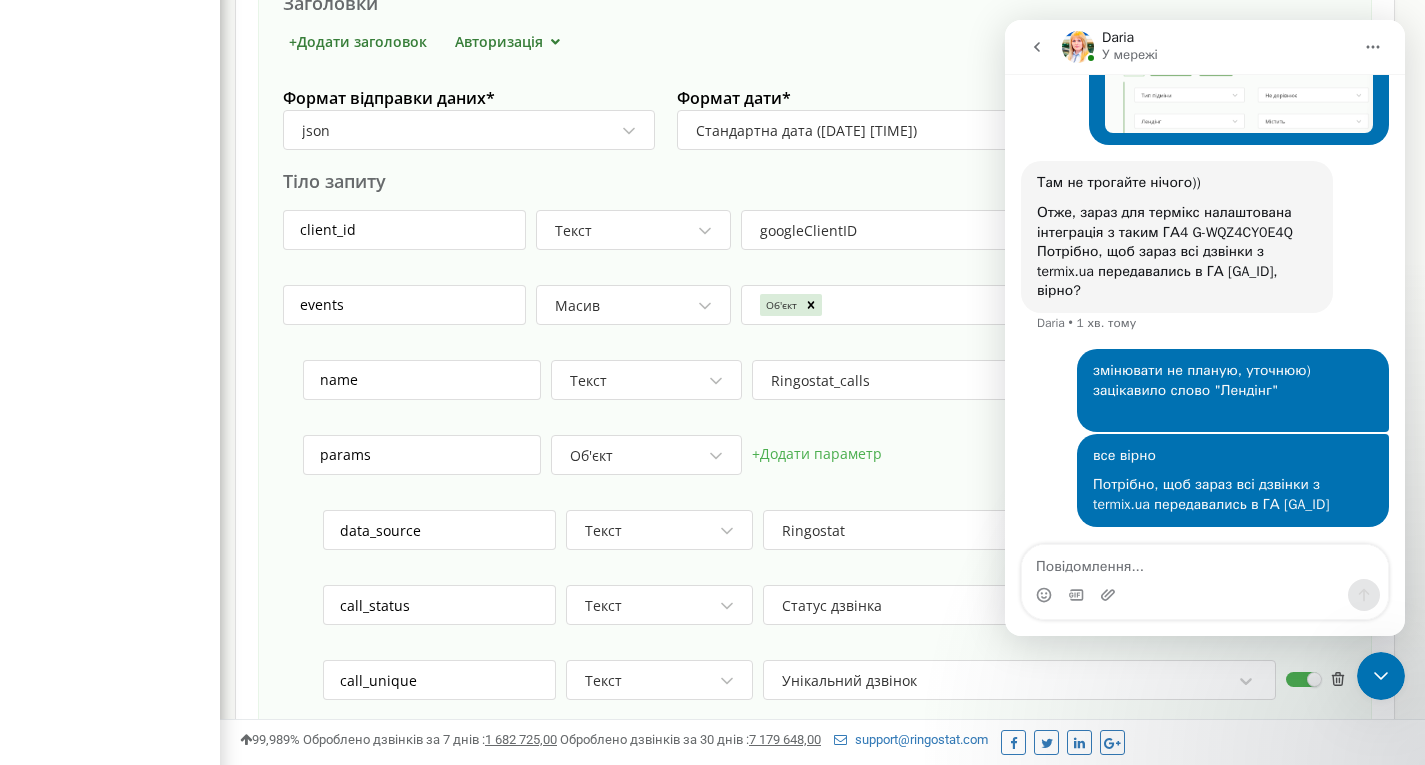 scroll, scrollTop: 1444, scrollLeft: 0, axis: vertical 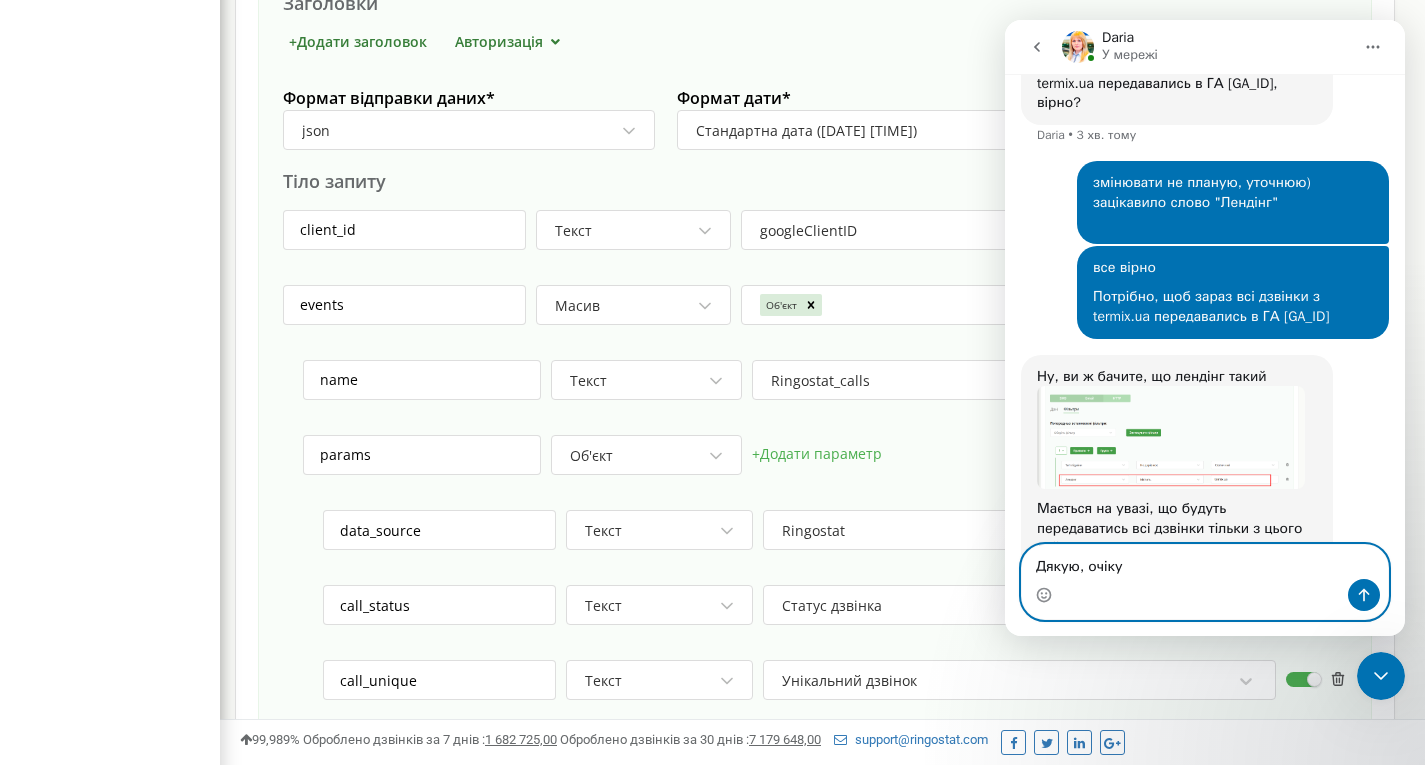 type on "Дякую, очікую" 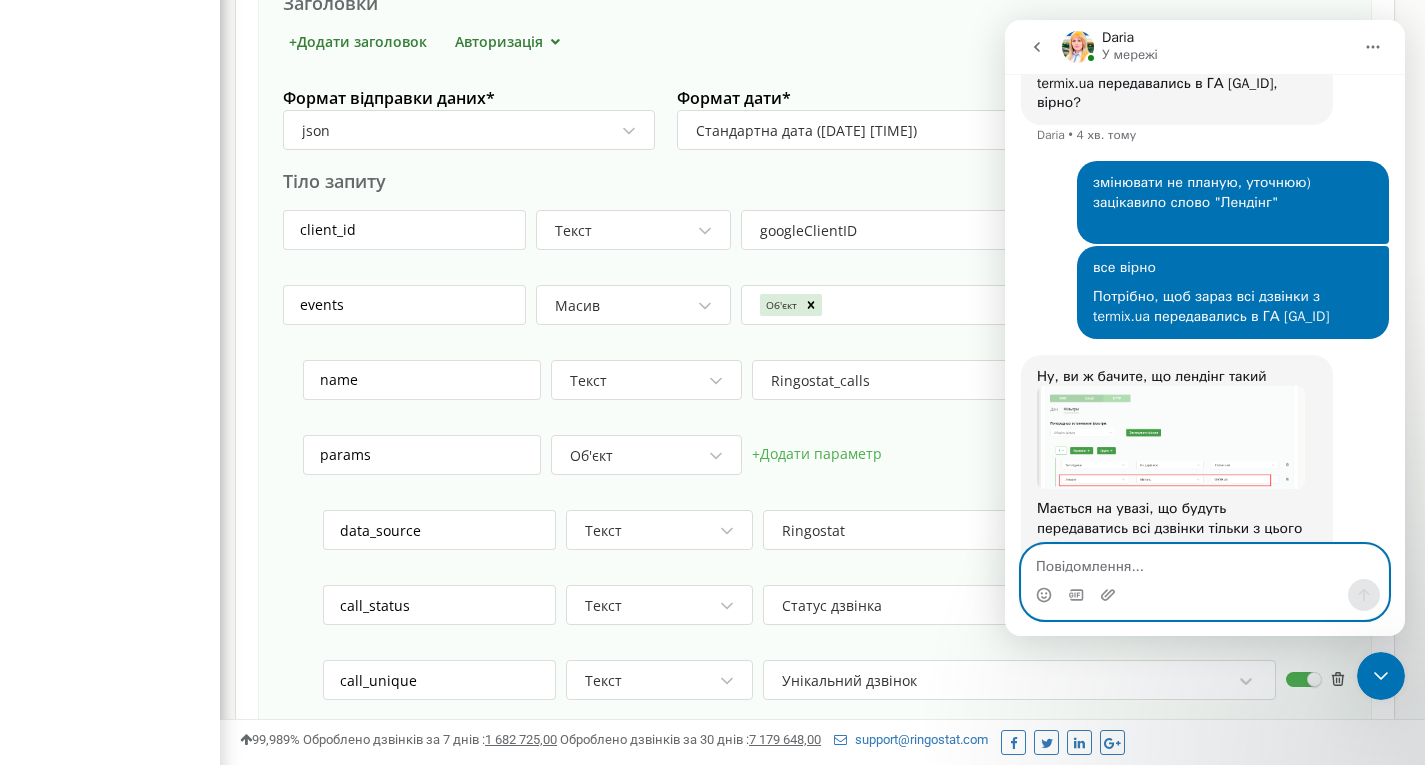 scroll, scrollTop: 1688, scrollLeft: 0, axis: vertical 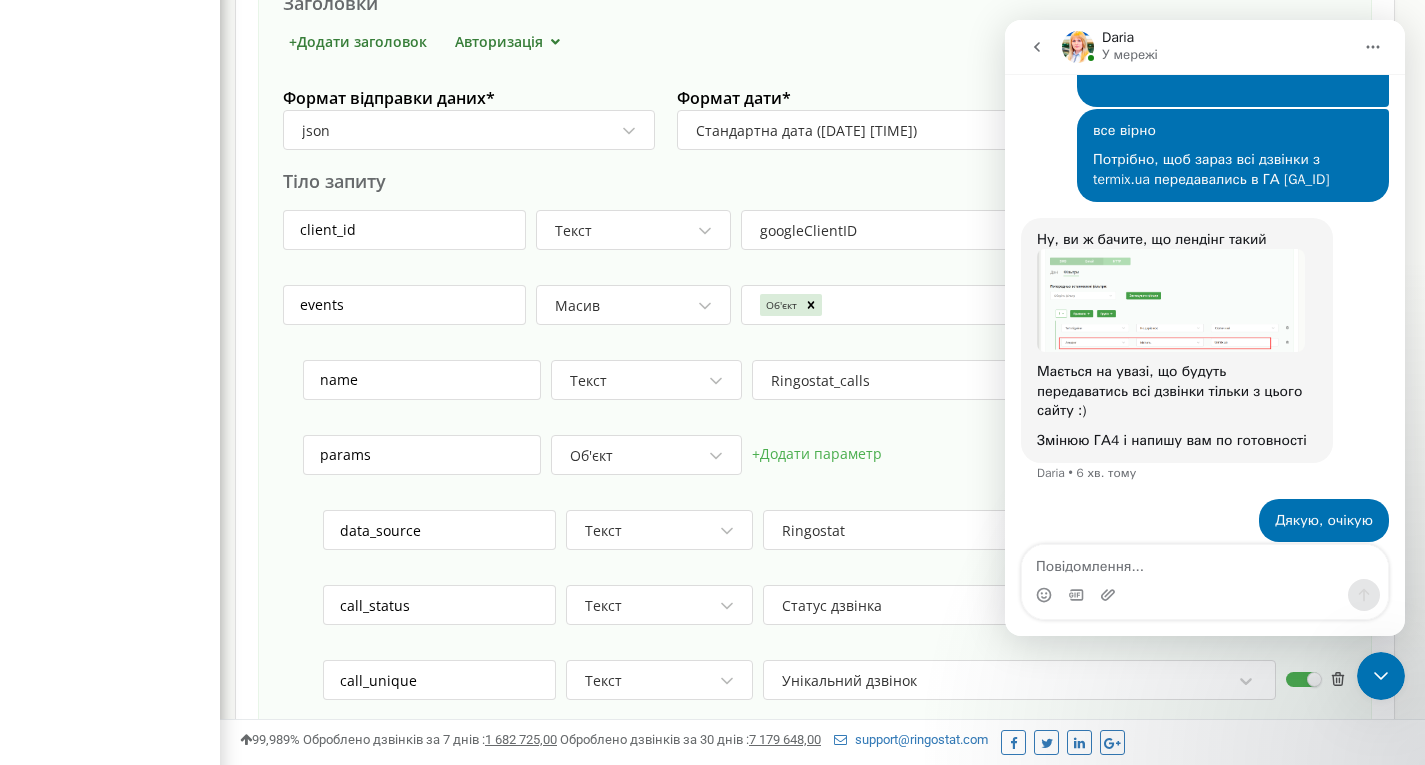 click on "Змінюю ГА4 і напишу вам по готовності" at bounding box center [1177, 441] 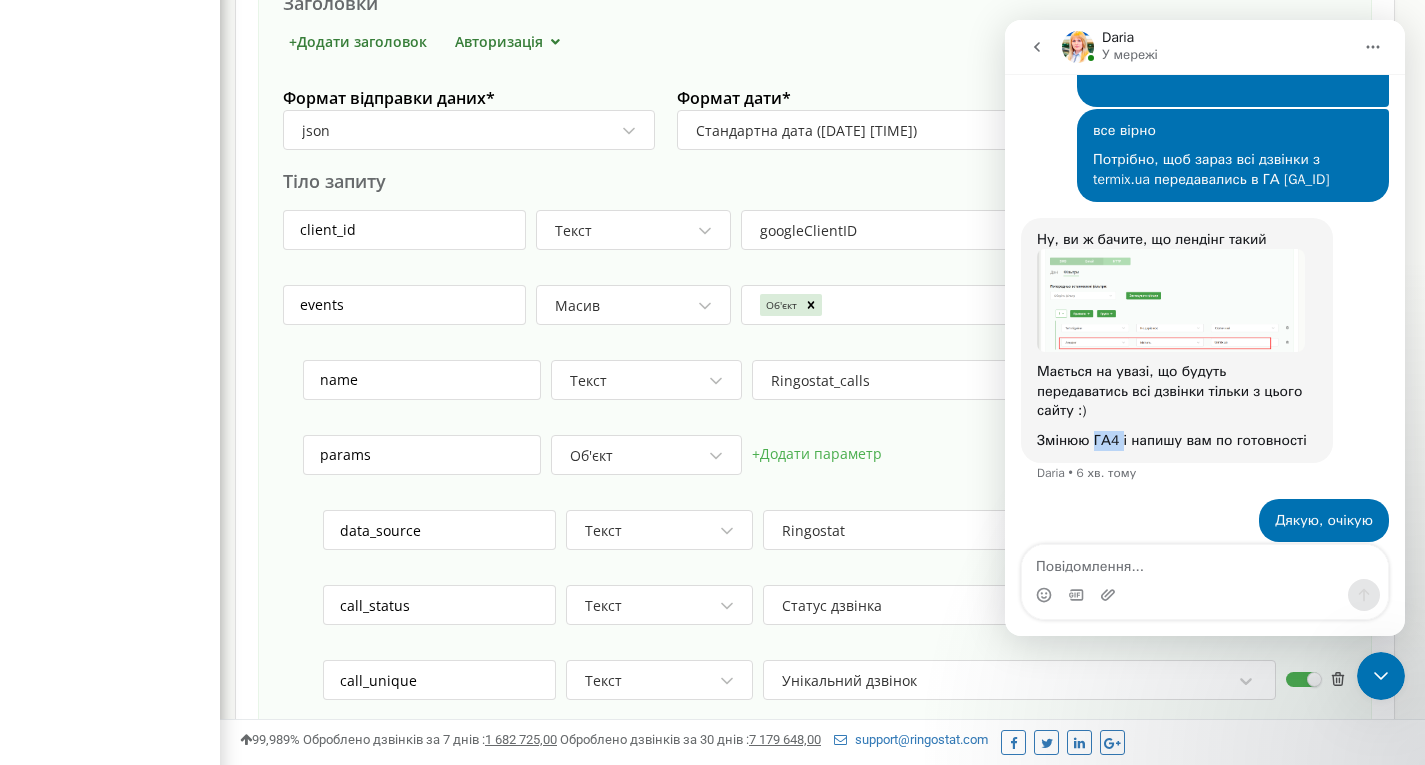 click on "Змінюю ГА4 і напишу вам по готовності" at bounding box center (1177, 441) 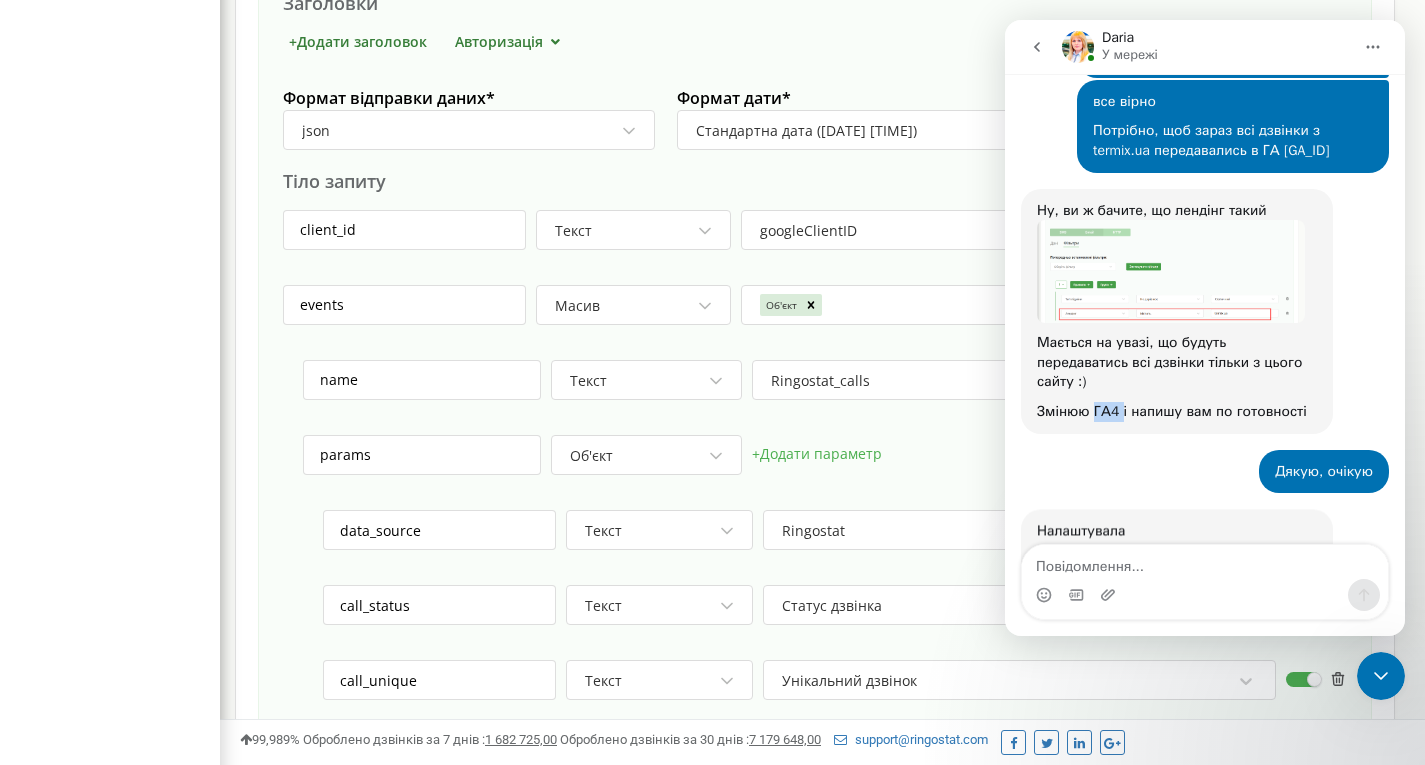 scroll, scrollTop: 1816, scrollLeft: 0, axis: vertical 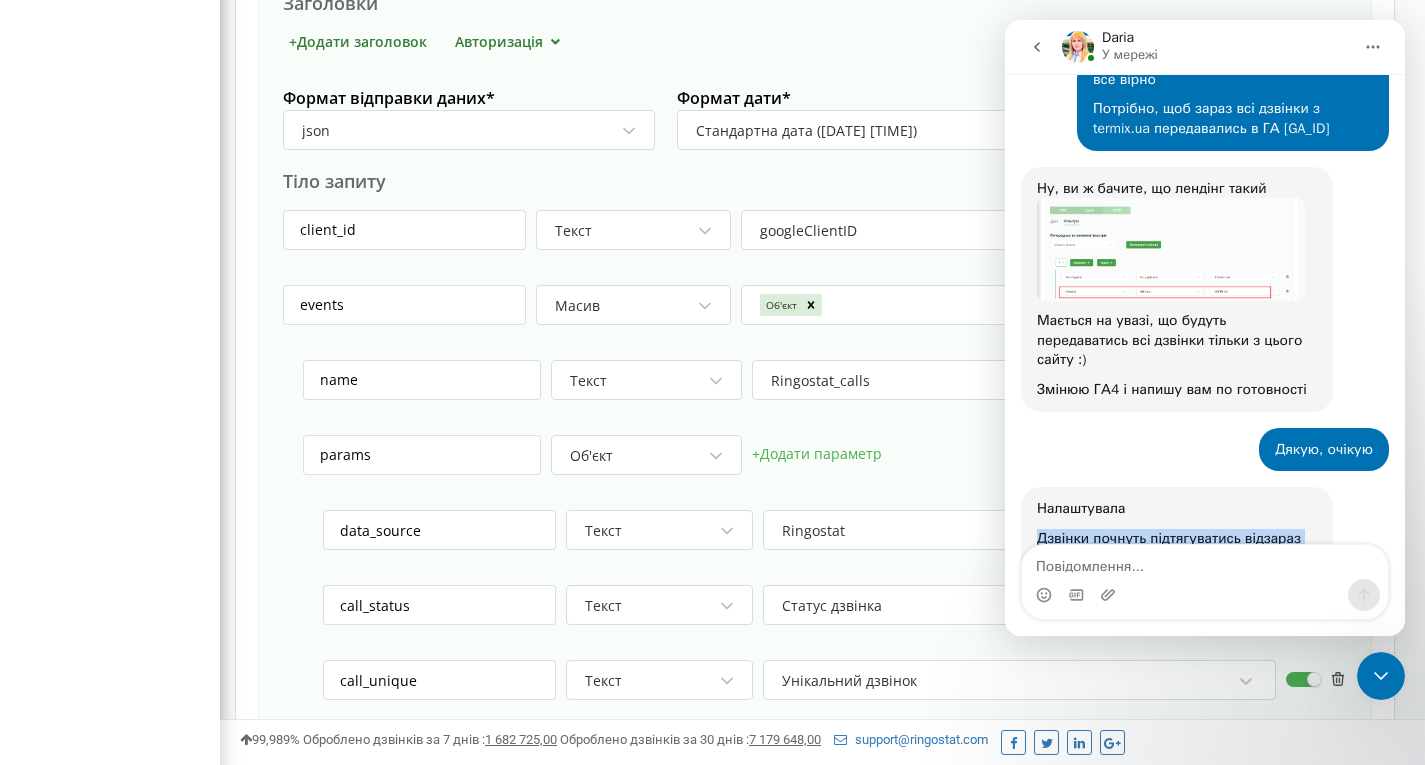 drag, startPoint x: 1094, startPoint y: 476, endPoint x: 1029, endPoint y: 445, distance: 72.013885 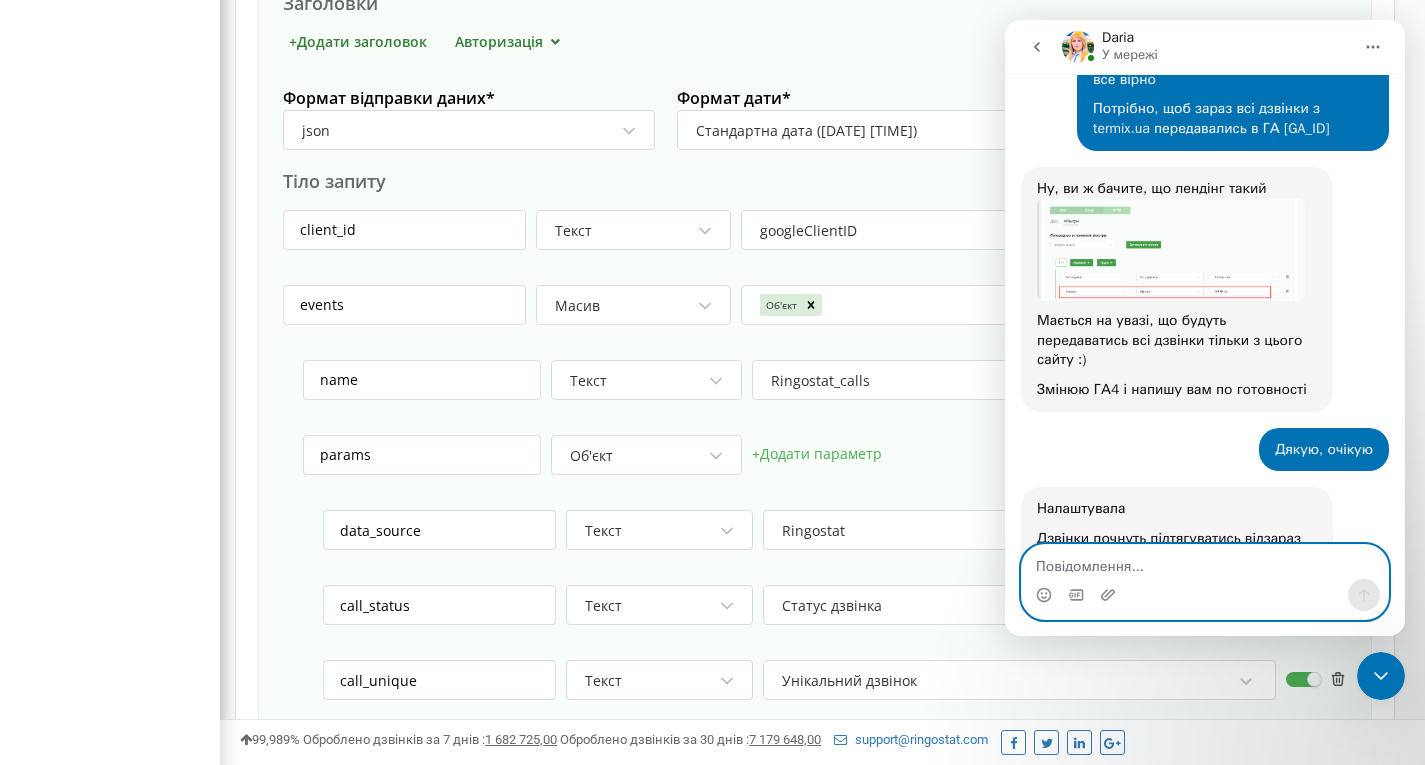 click at bounding box center [1205, 562] 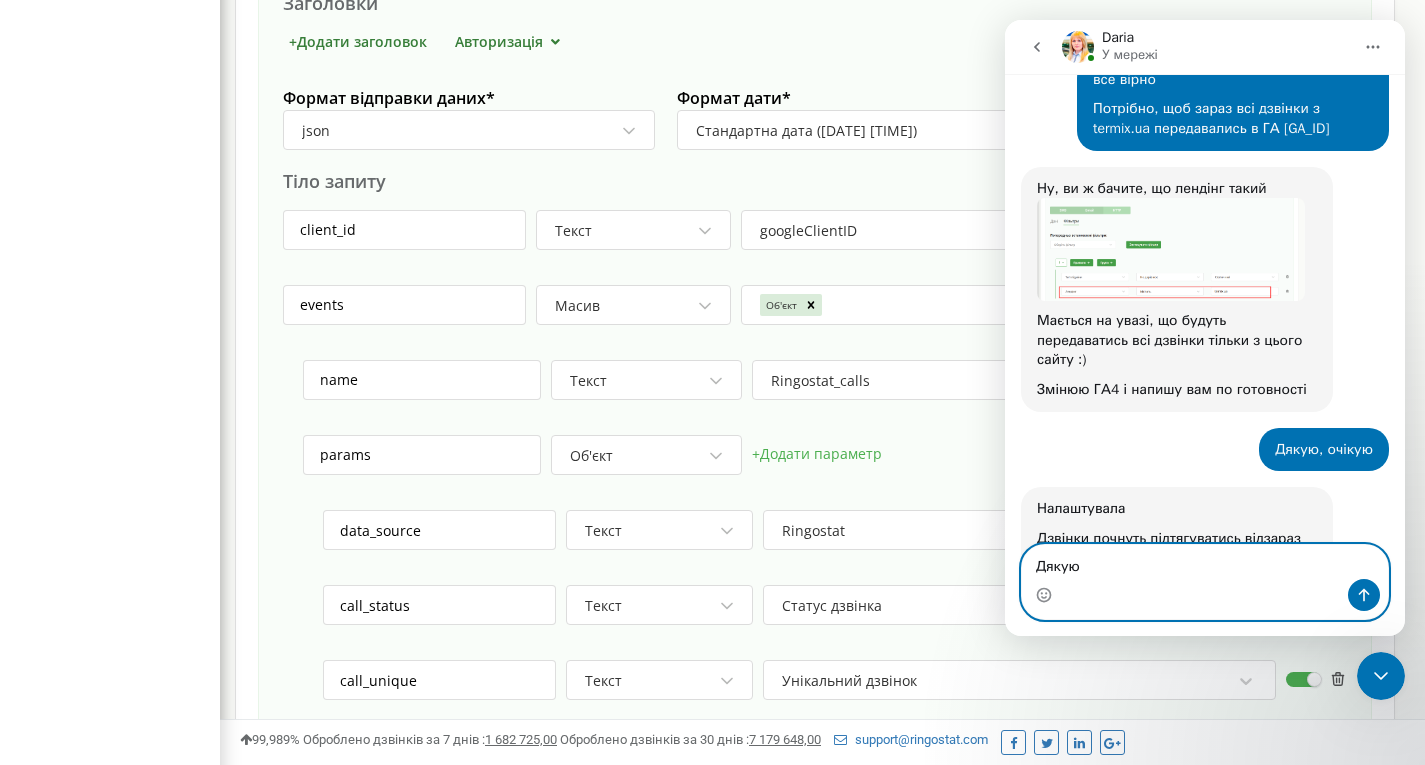 type on "Дякую!" 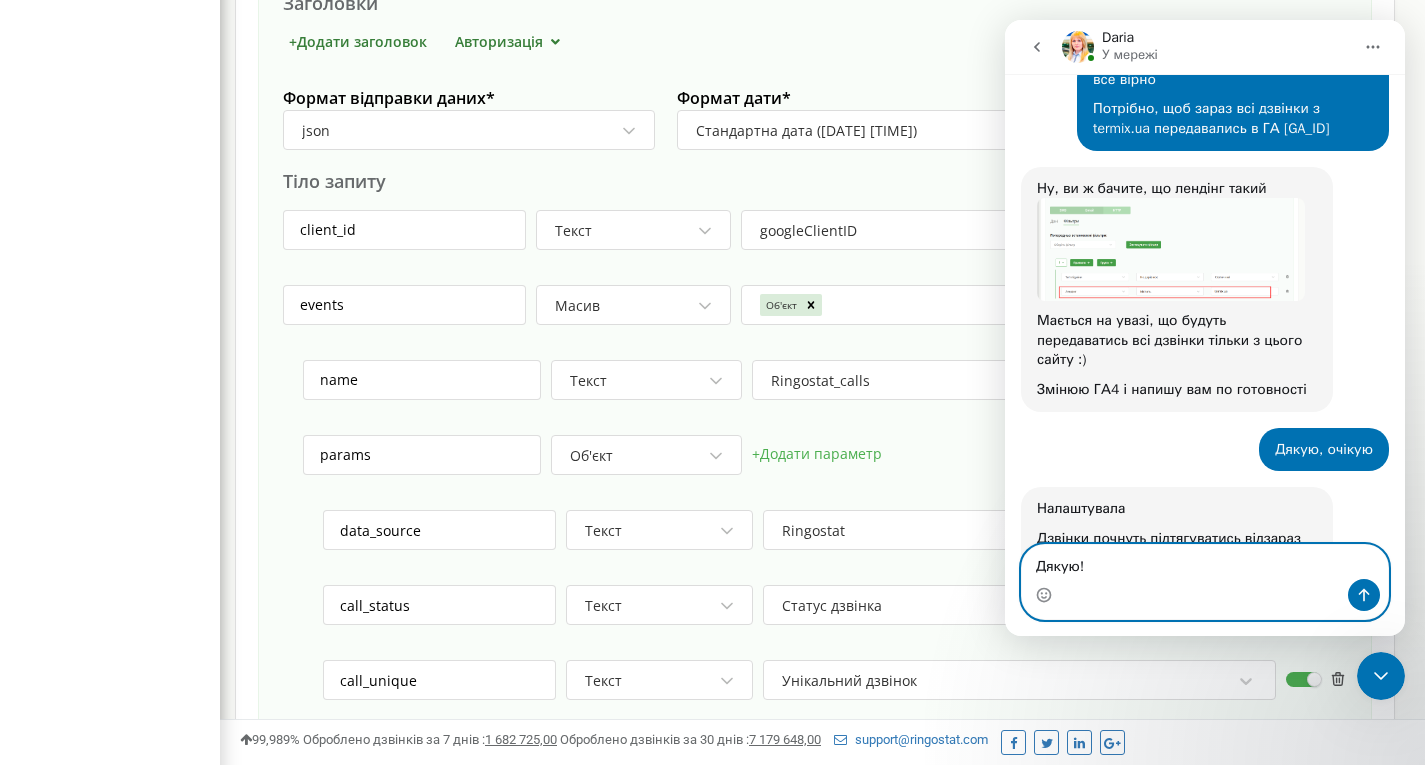 type 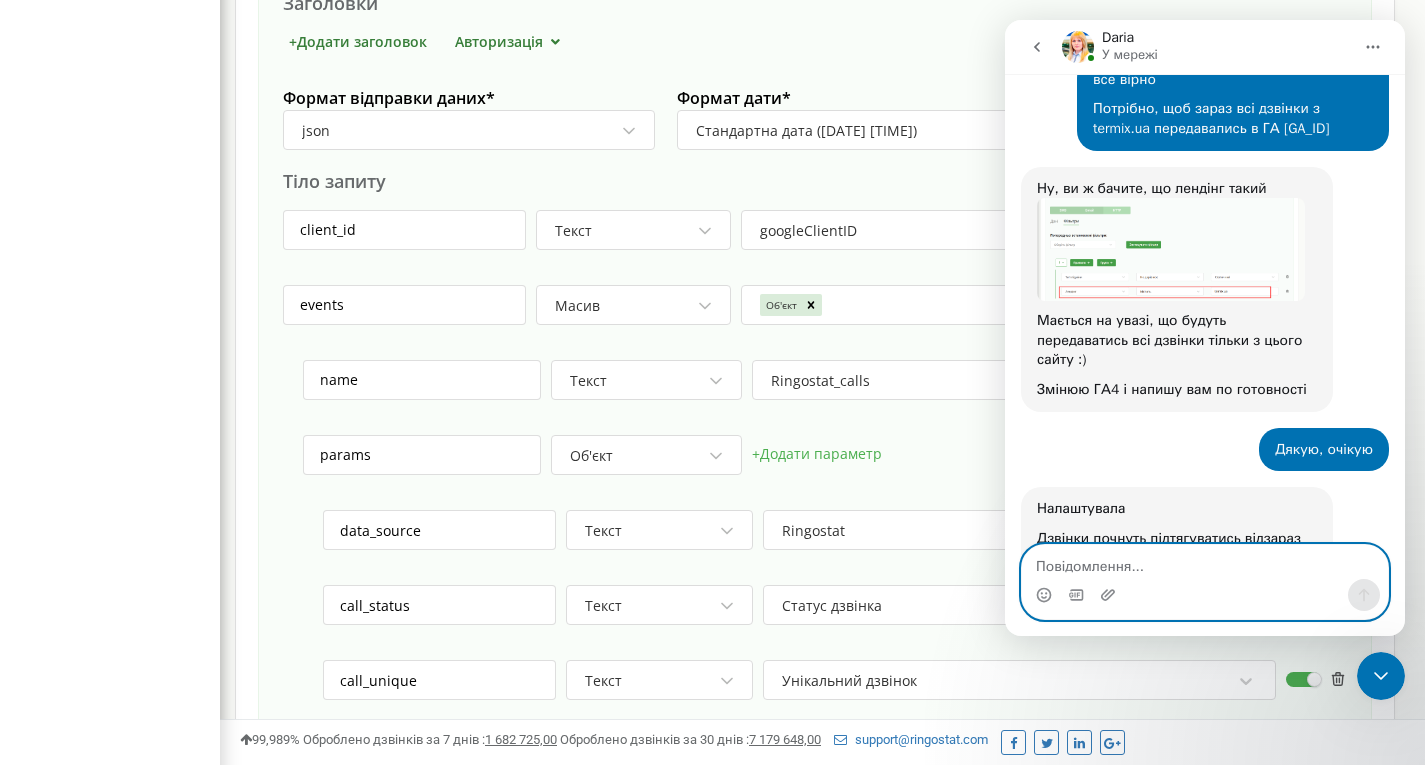scroll, scrollTop: 1876, scrollLeft: 0, axis: vertical 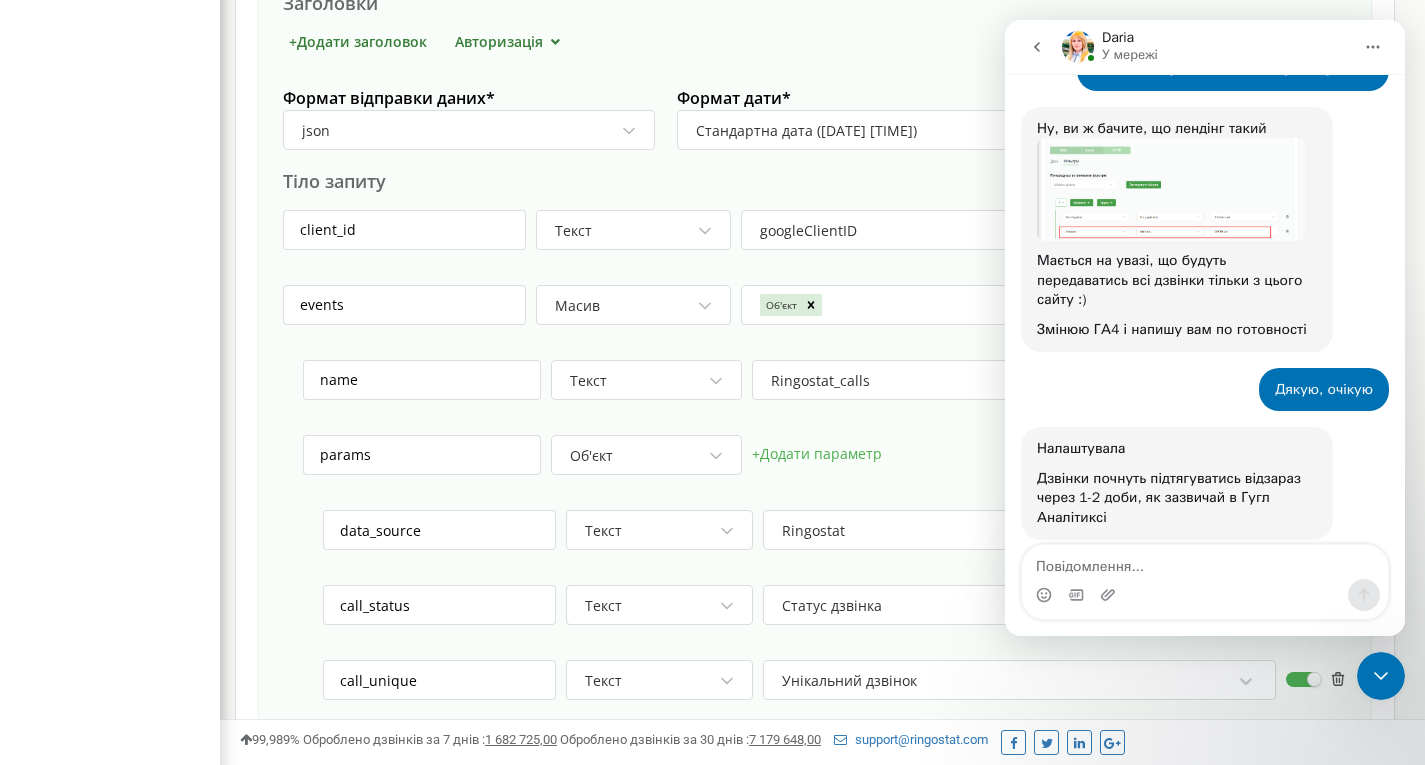 click at bounding box center (1381, 676) 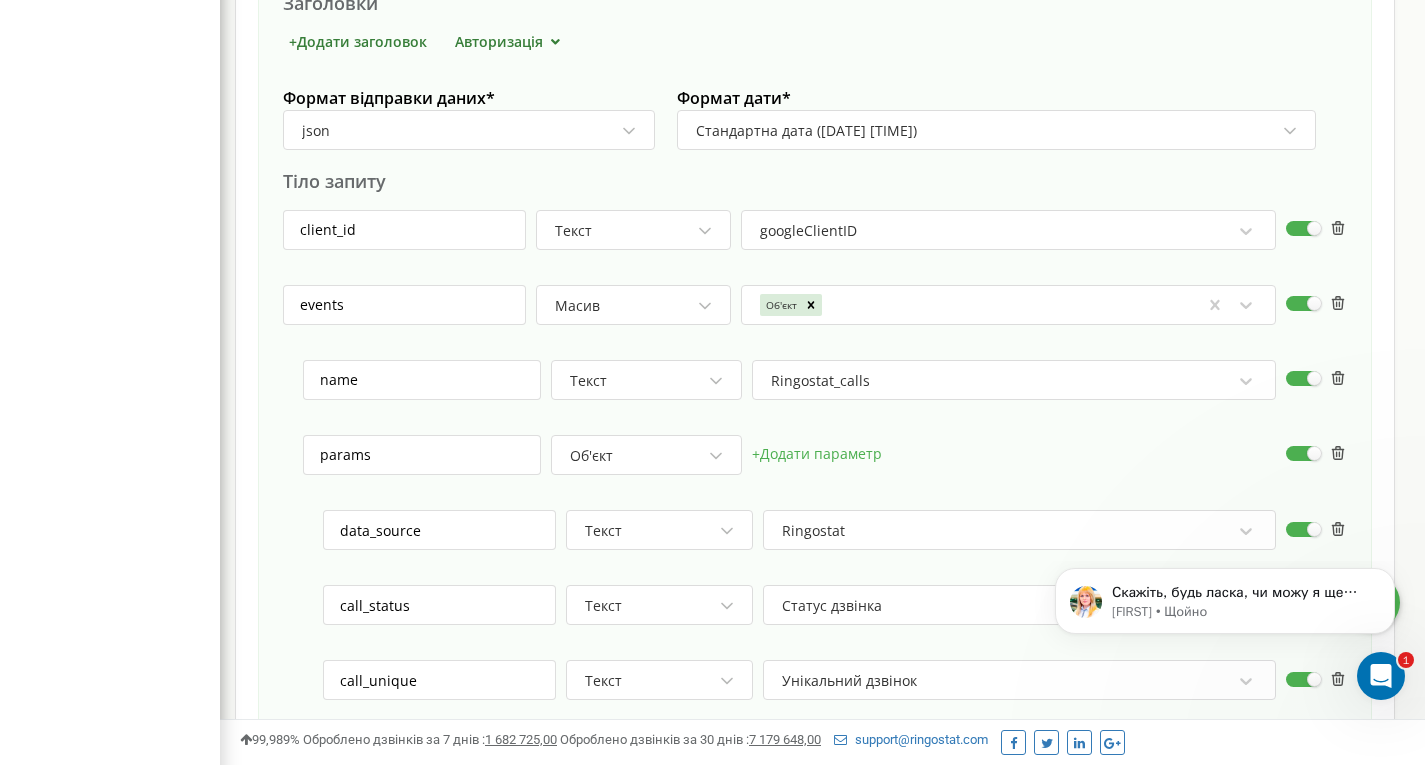 scroll, scrollTop: 1973, scrollLeft: 0, axis: vertical 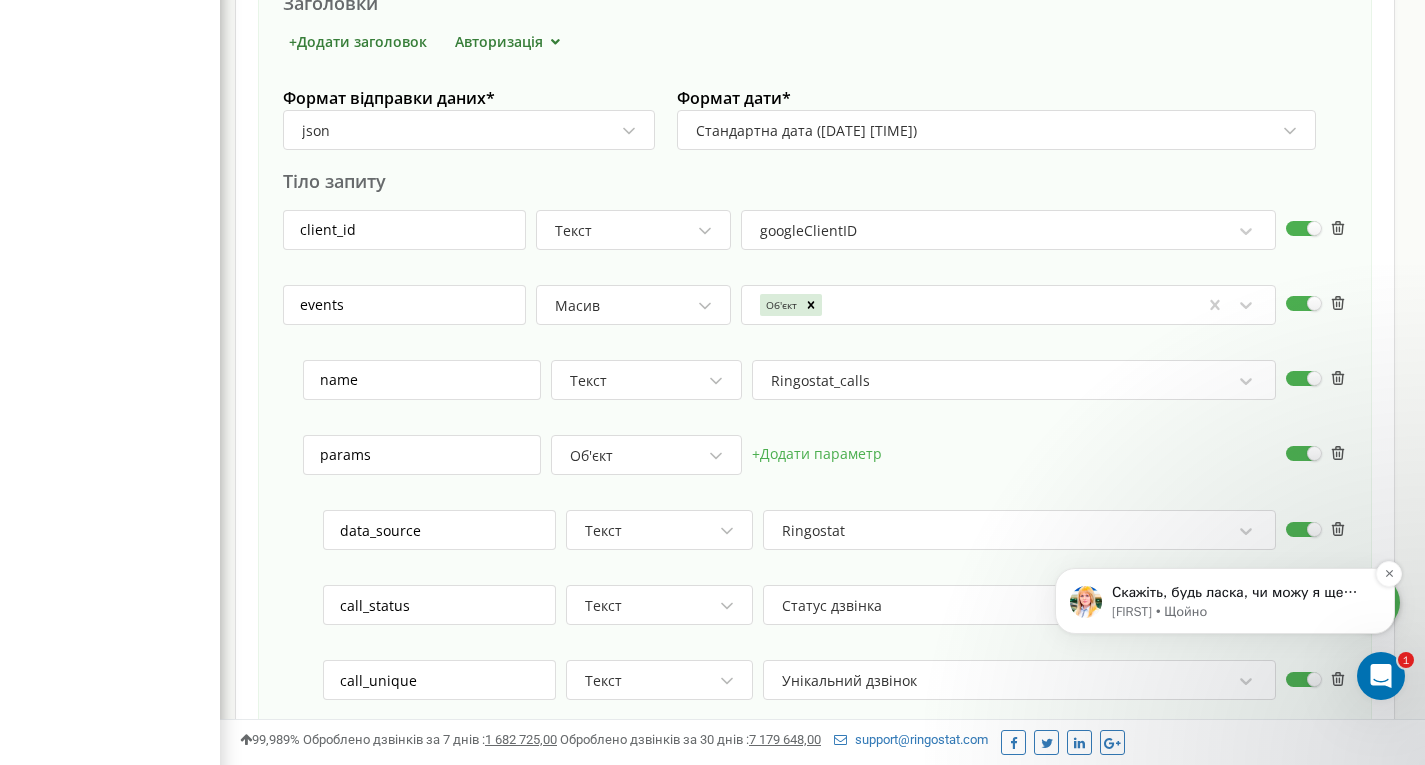 click on "Daria • Щойно" at bounding box center [1241, 612] 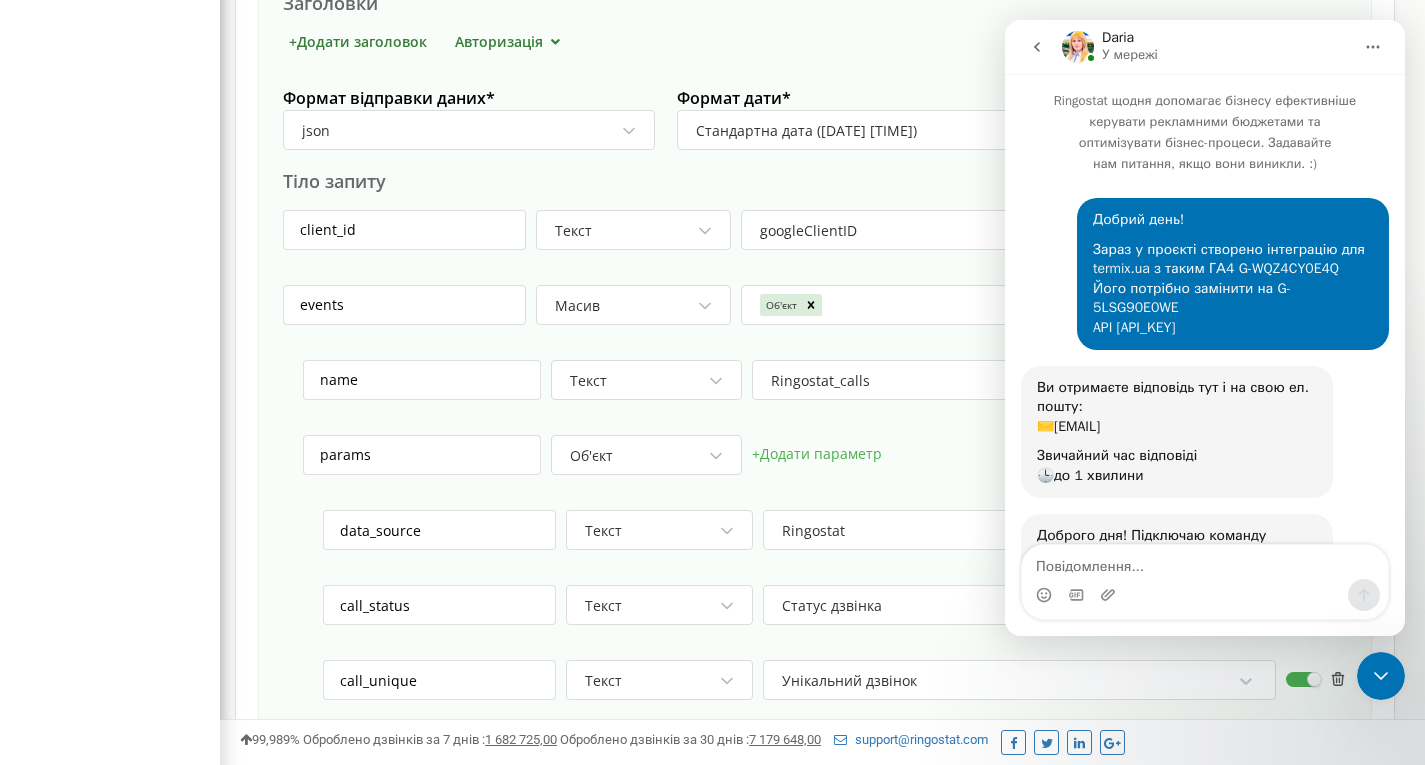 scroll, scrollTop: 3, scrollLeft: 0, axis: vertical 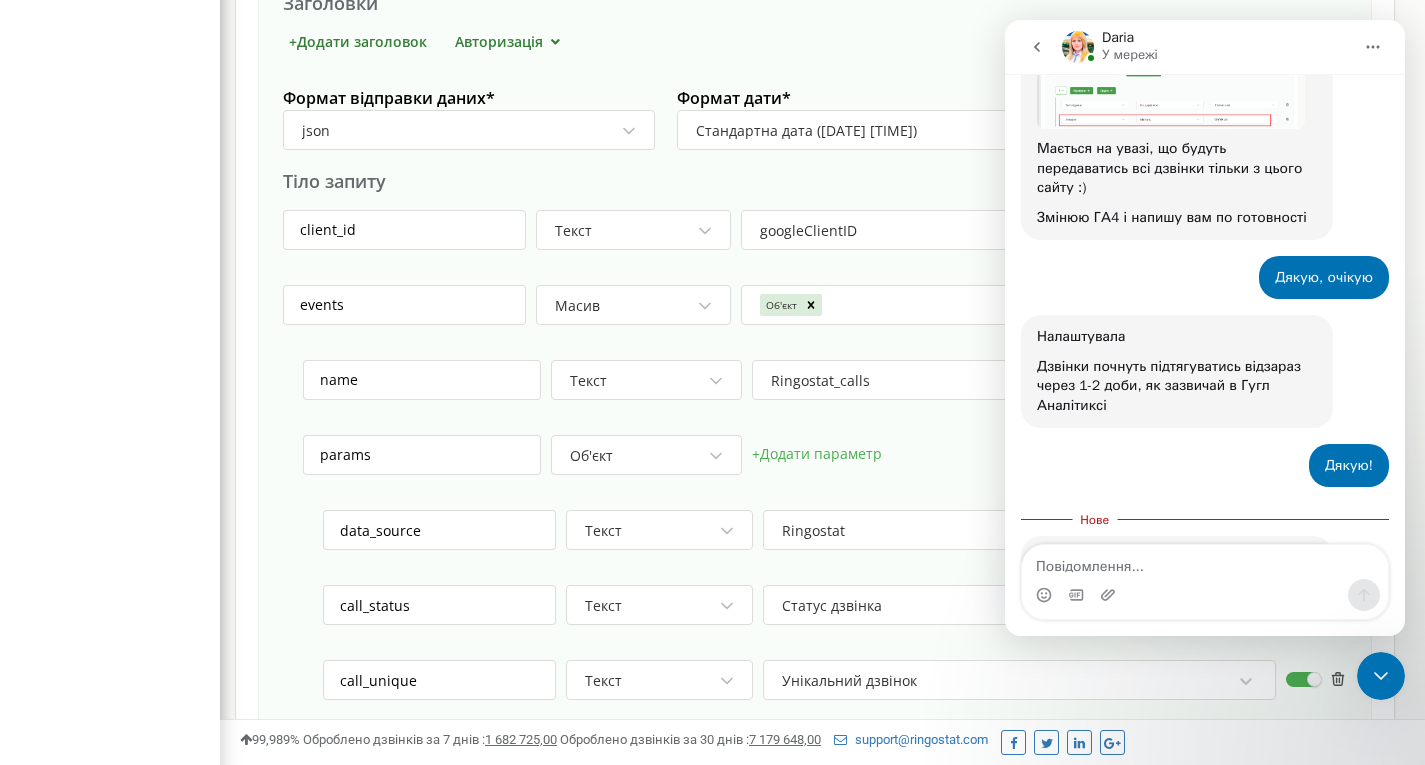 drag, startPoint x: 1222, startPoint y: 560, endPoint x: 1251, endPoint y: 565, distance: 29.427877 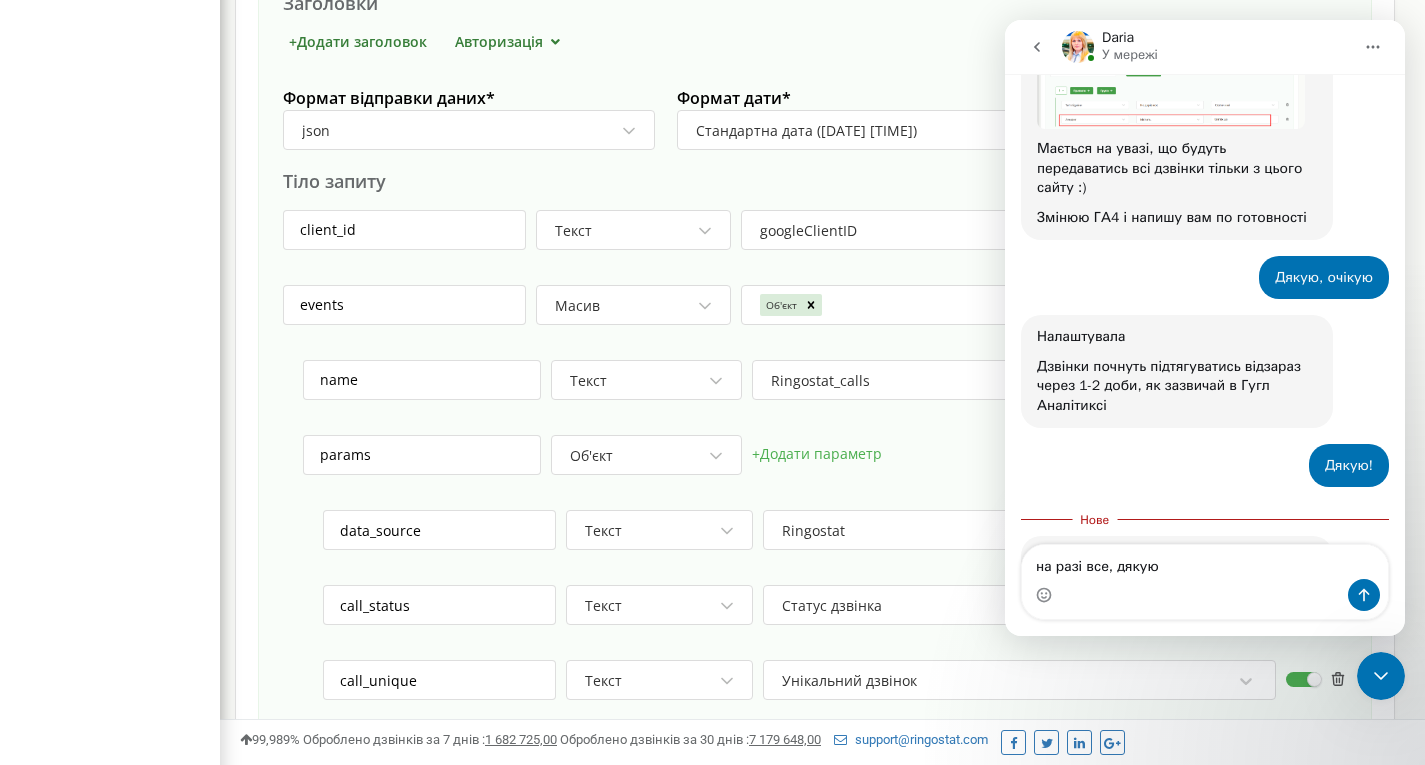 type on "на разі все, дякую)" 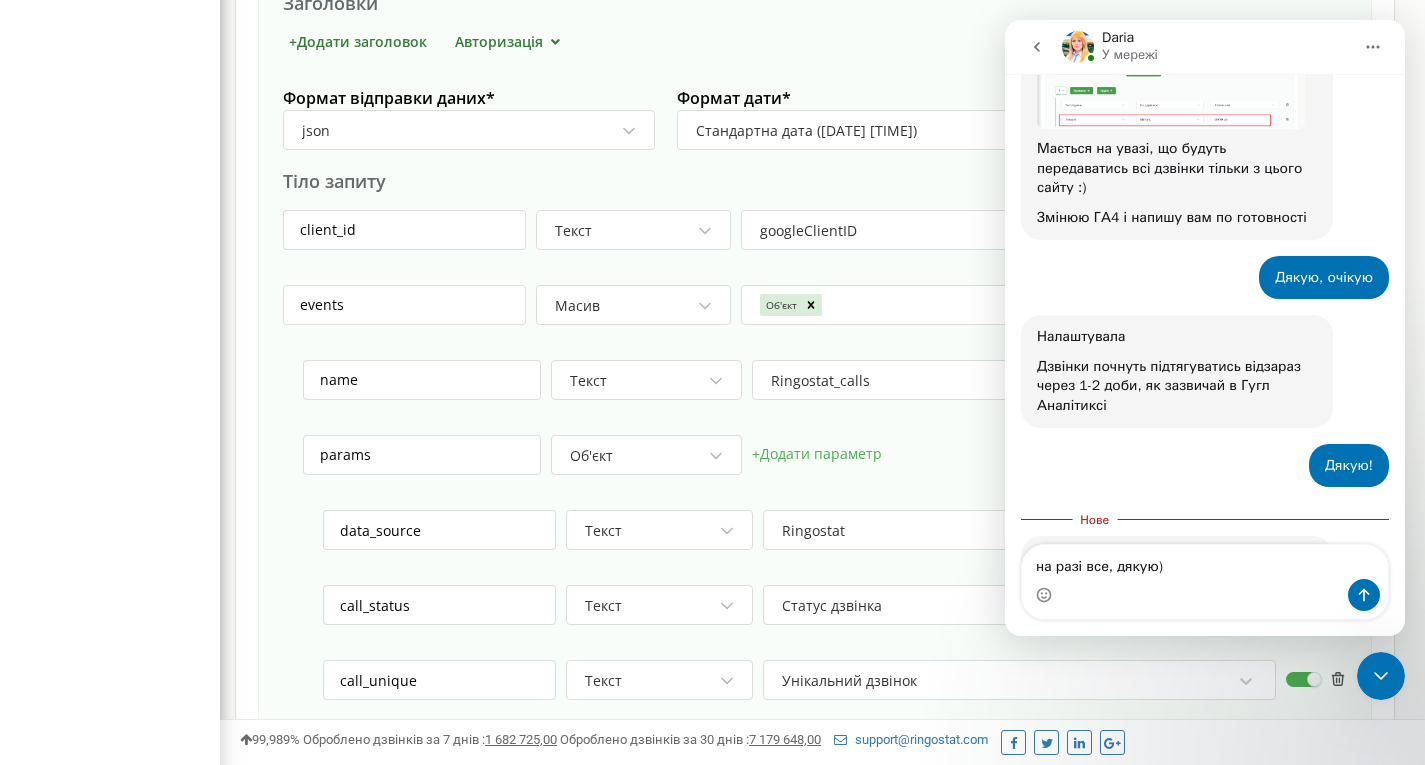 type 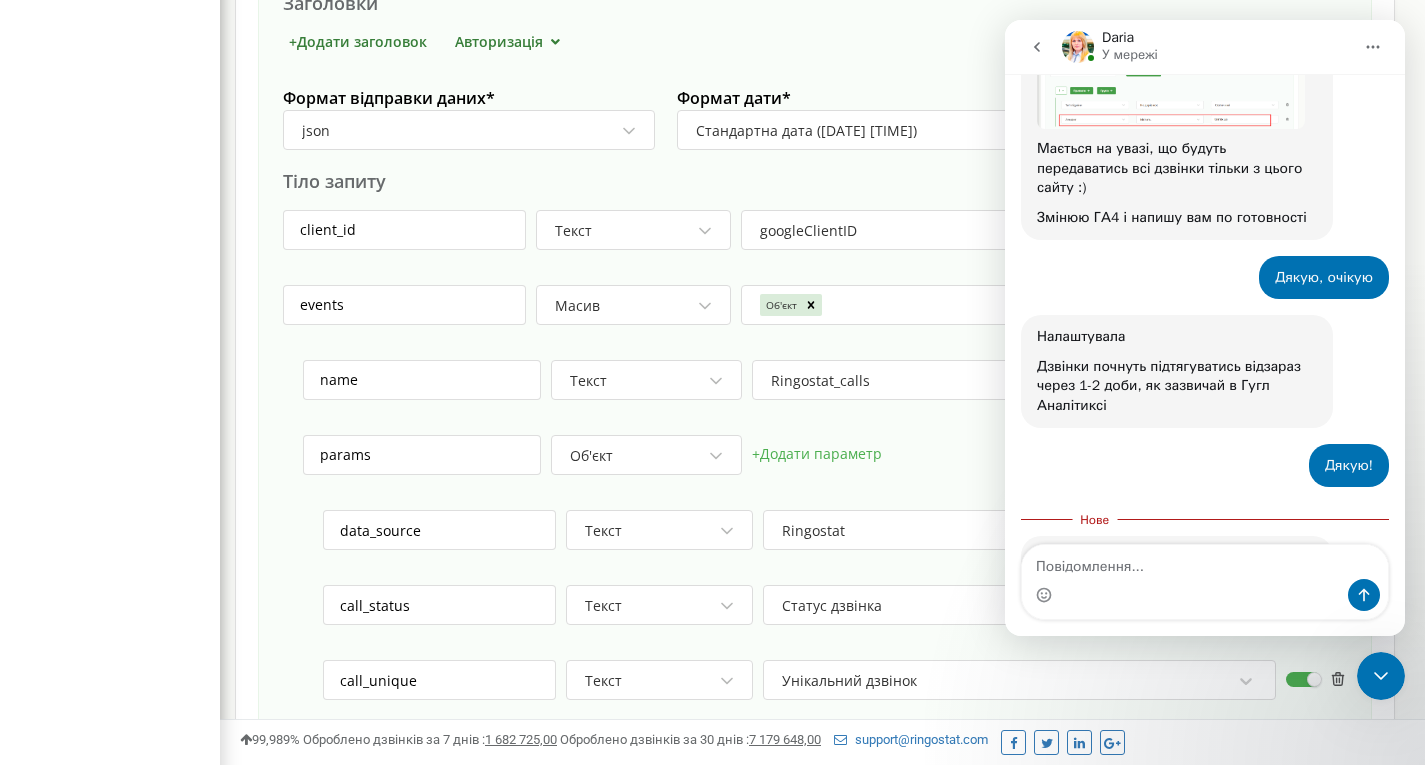 scroll, scrollTop: 1994, scrollLeft: 0, axis: vertical 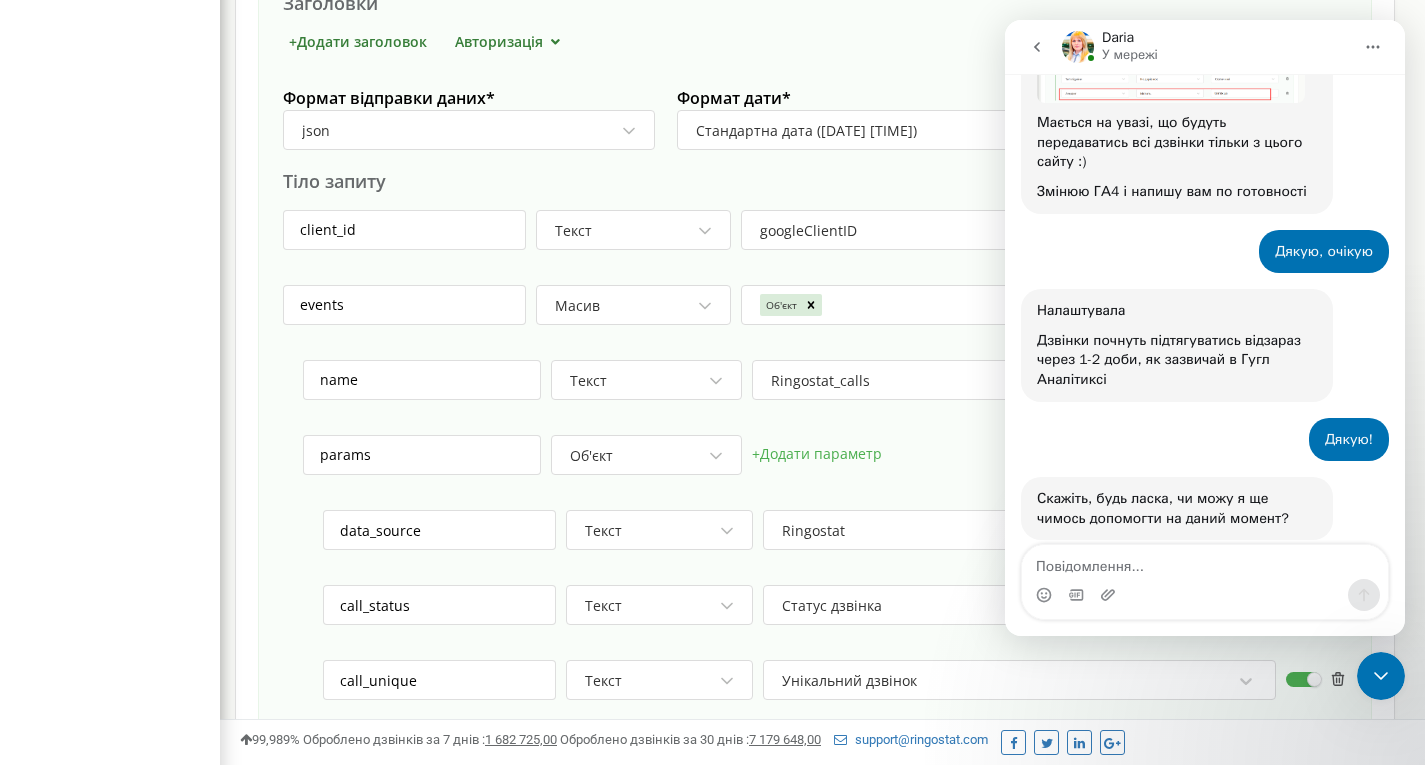 click 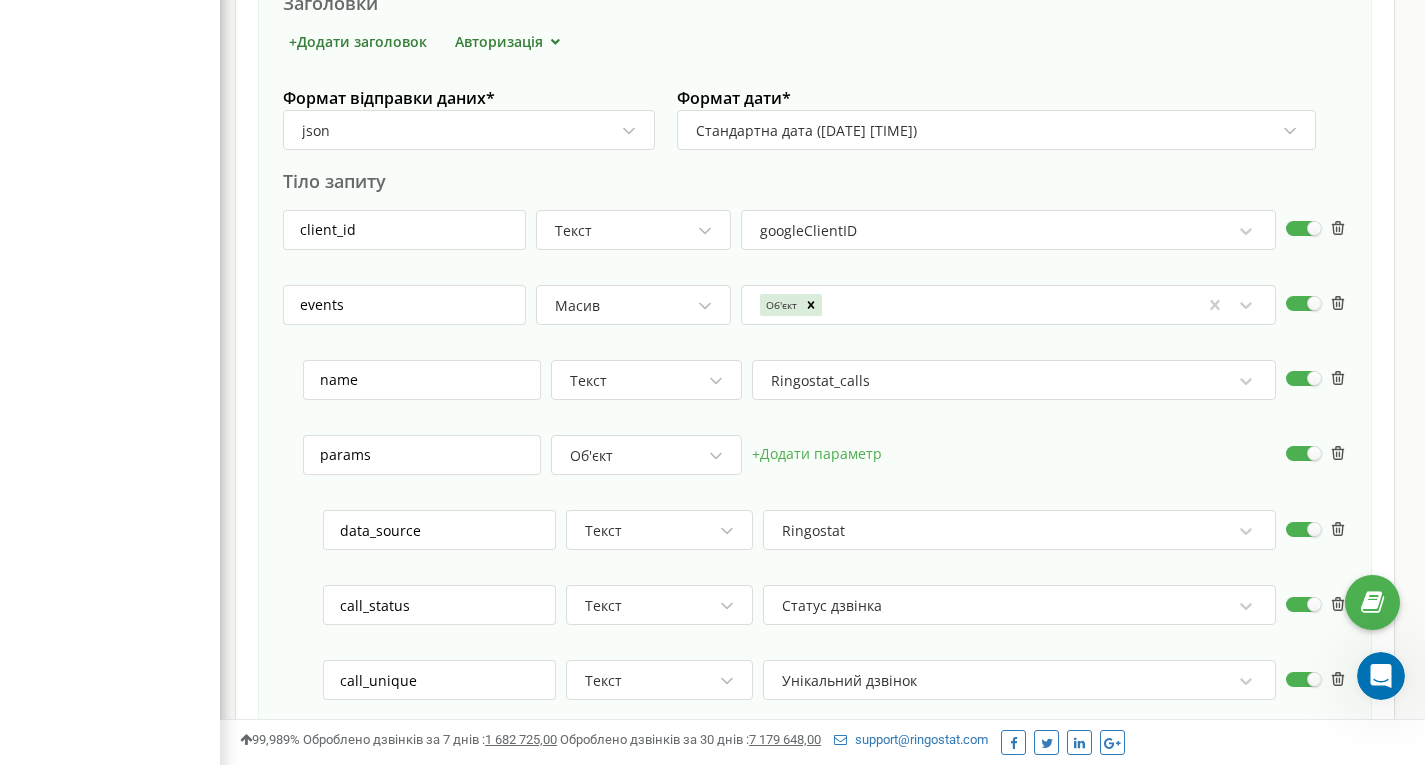 scroll, scrollTop: 2071, scrollLeft: 0, axis: vertical 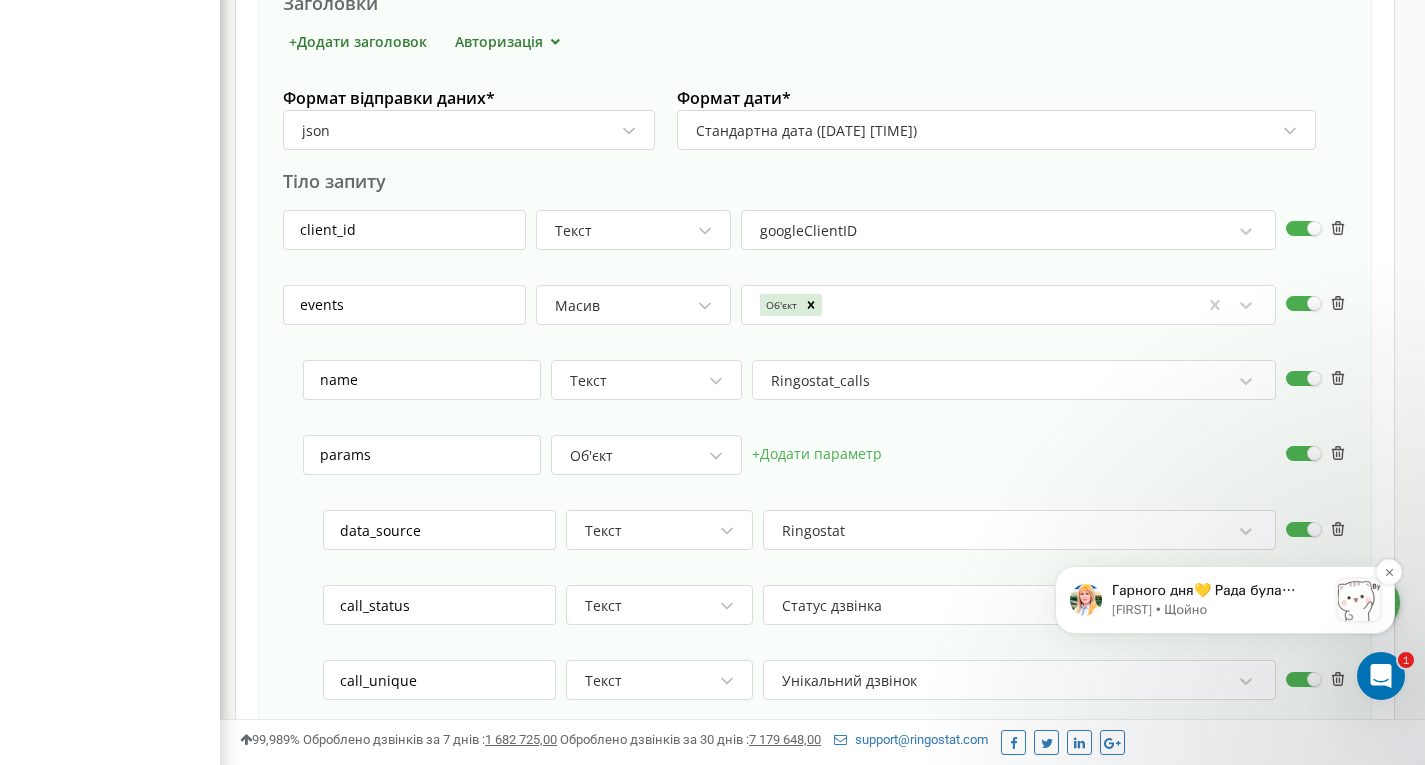 click on "Гарного дня💛   Рада була допомогти! Обов'язково звертайтеся, якщо виникнуть питання! 😉   p.s. Завітайте до нашого блогу! Там ви знайдете для себе багато цікавої та корисної інформації! 😎 Daria • Щойно" at bounding box center [1225, 600] 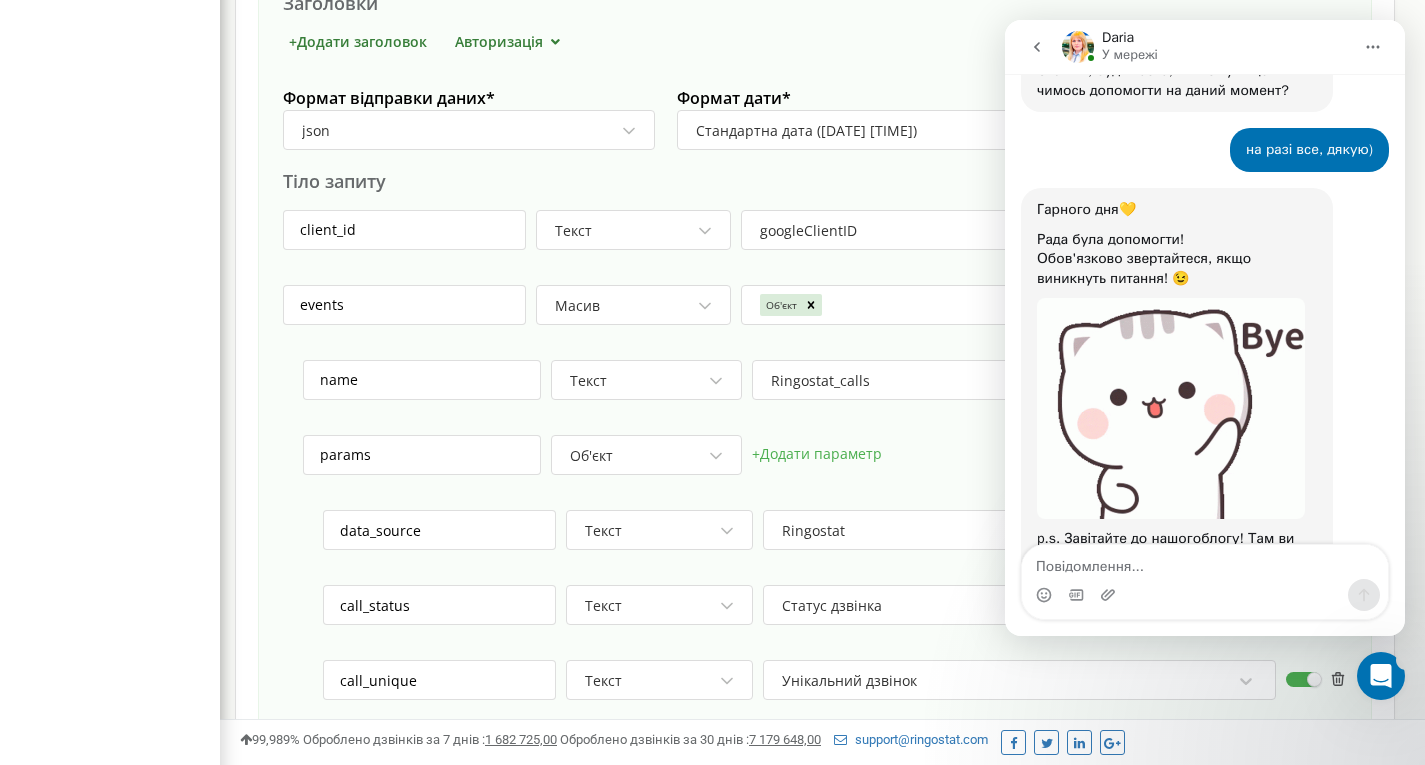 scroll, scrollTop: 0, scrollLeft: 0, axis: both 